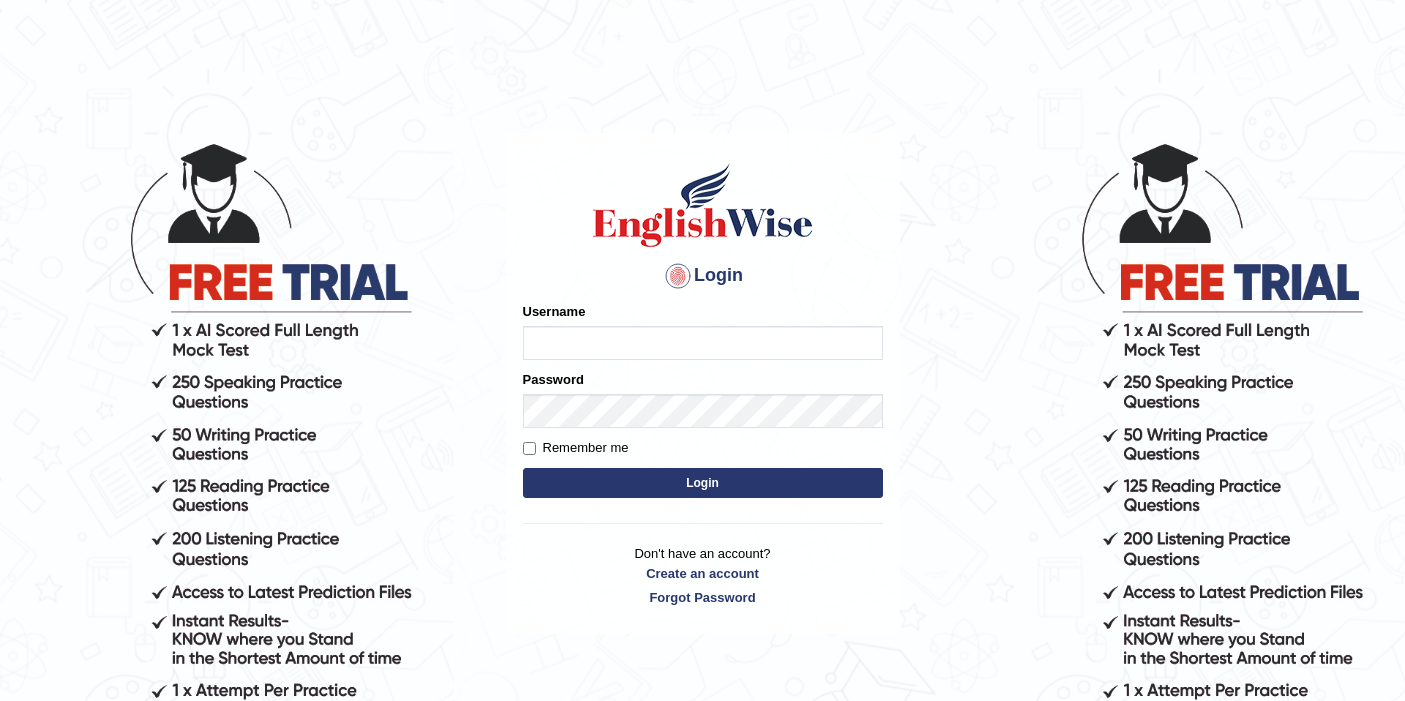 scroll, scrollTop: 0, scrollLeft: 0, axis: both 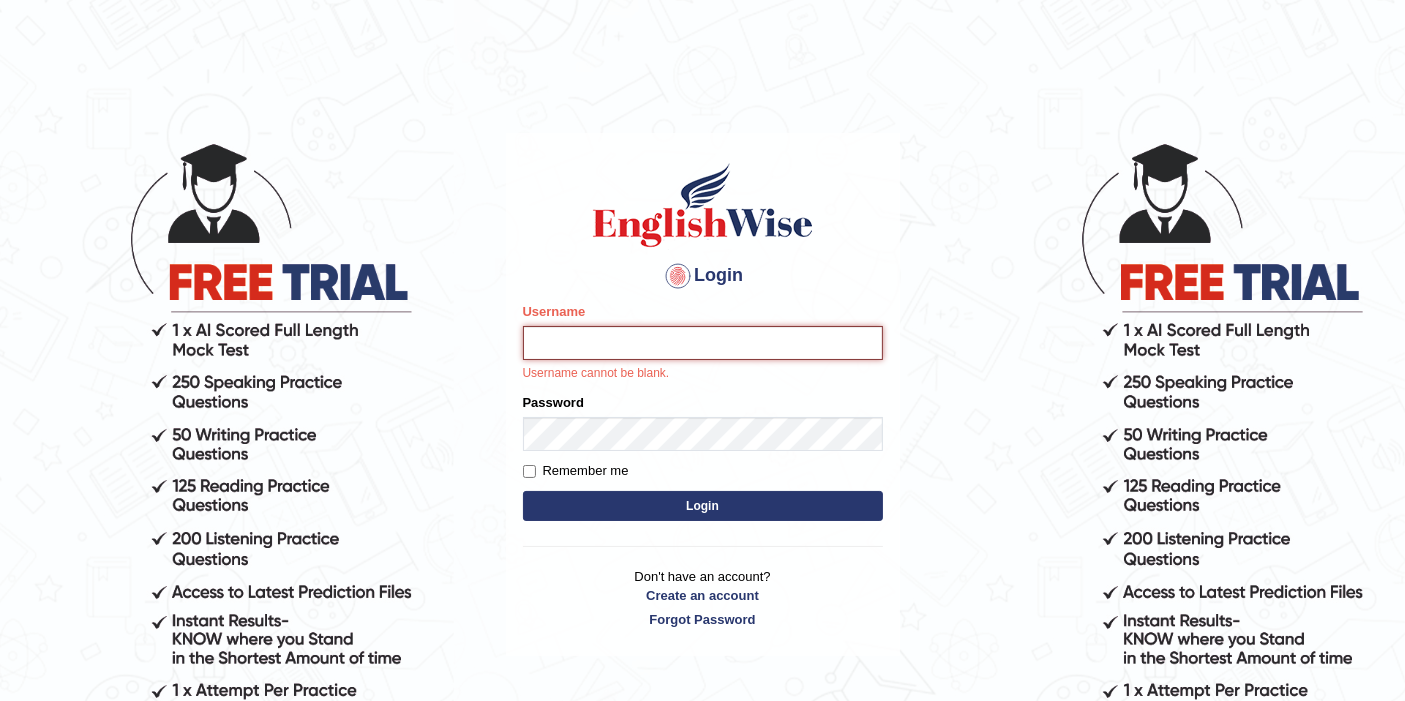 click on "Username" at bounding box center [703, 343] 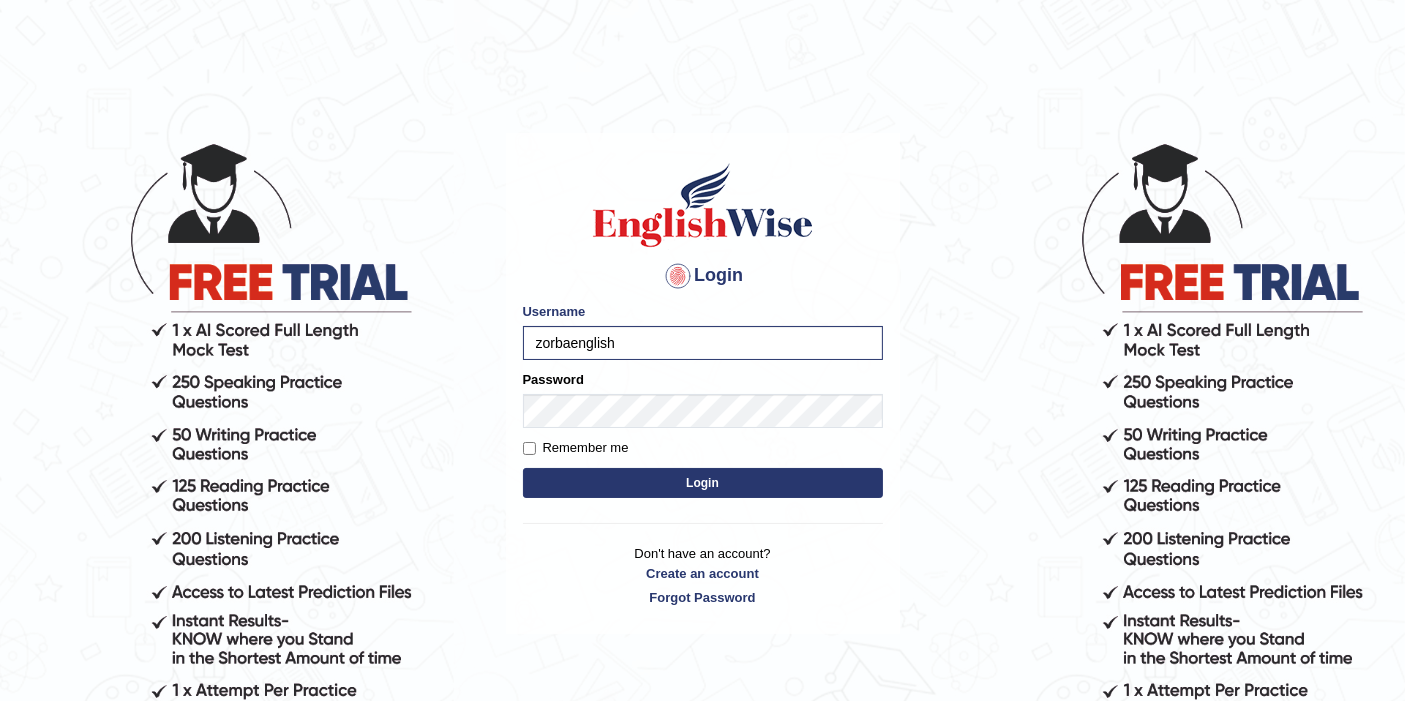 click on "Remember me" at bounding box center (576, 448) 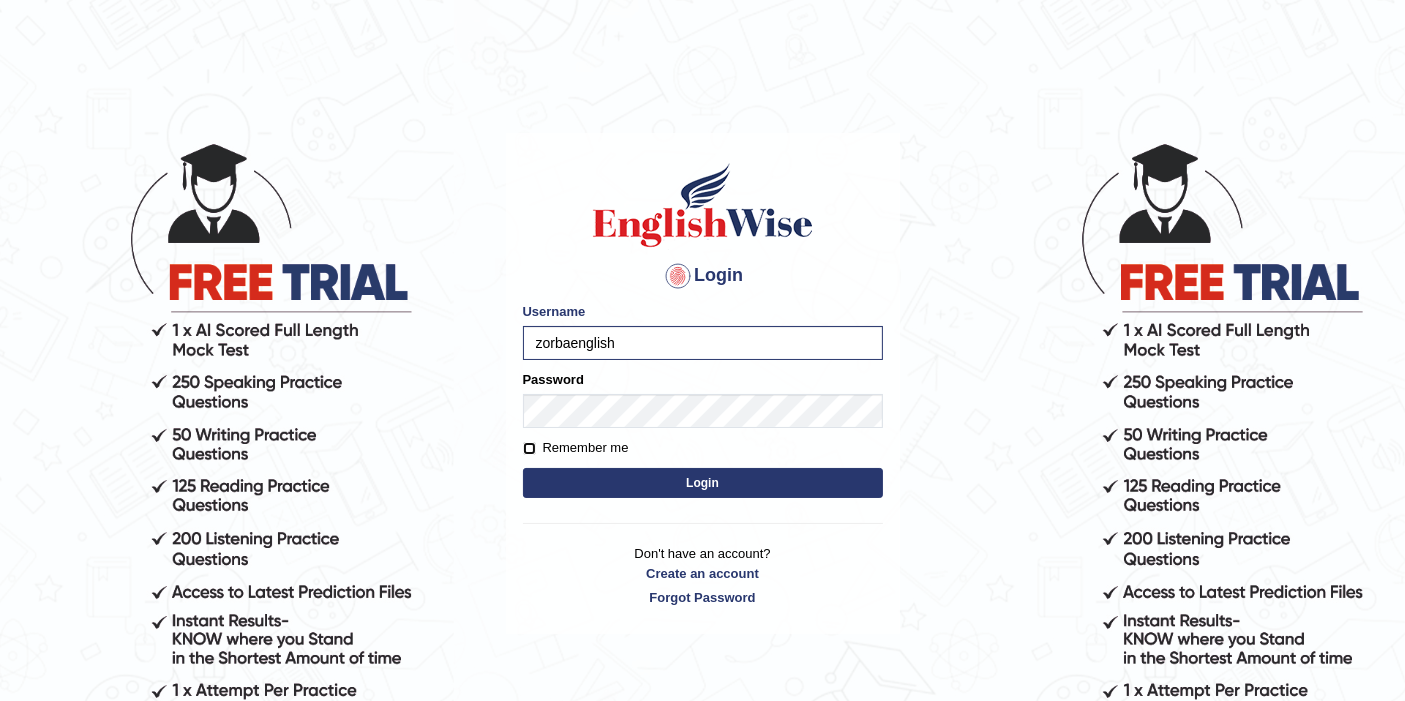 click on "Remember me" at bounding box center (529, 448) 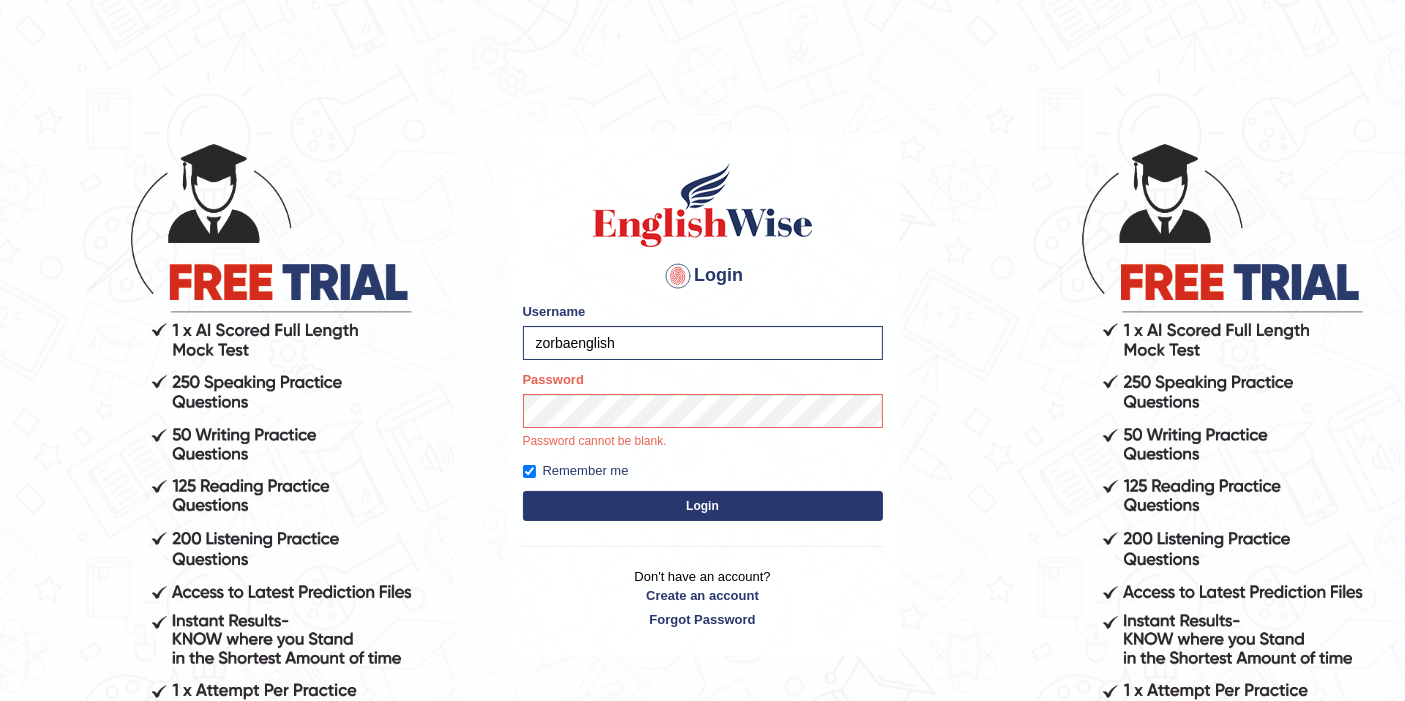 click on "Password cannot be blank." at bounding box center (703, 442) 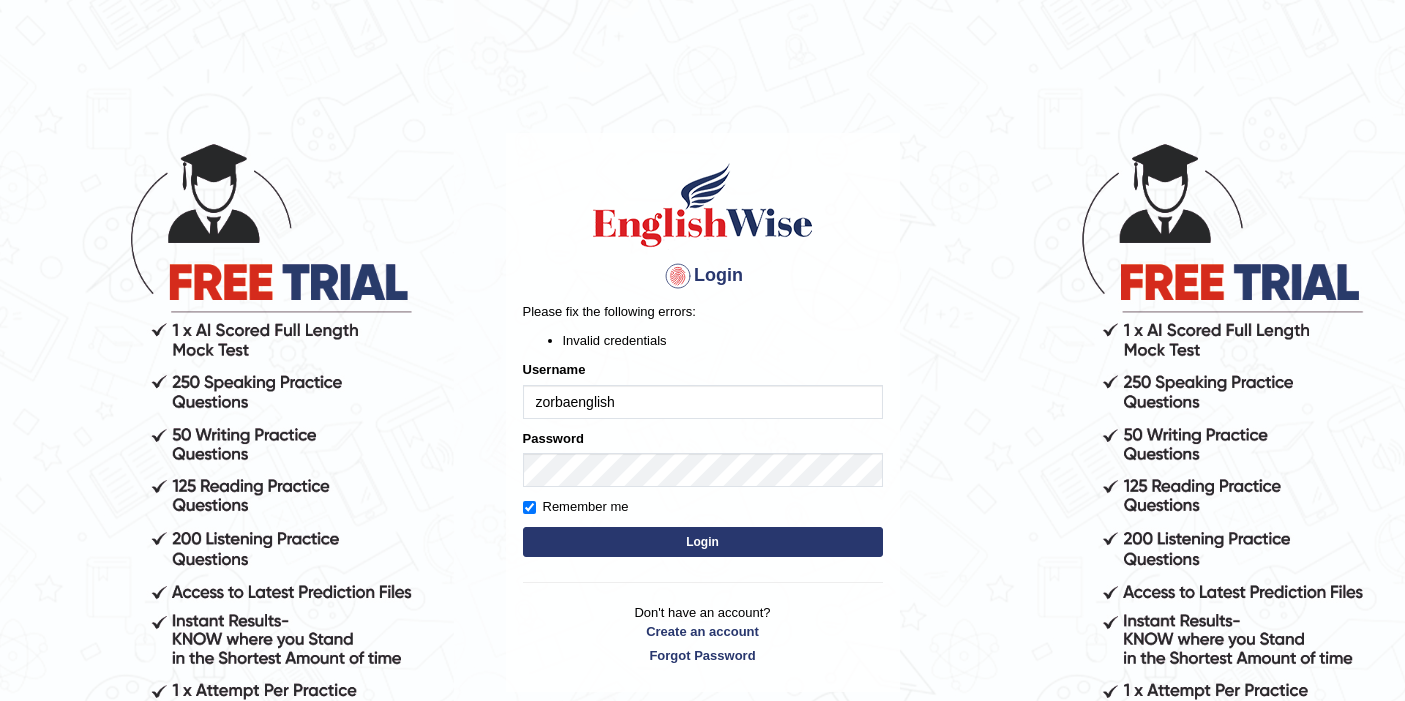 scroll, scrollTop: 0, scrollLeft: 0, axis: both 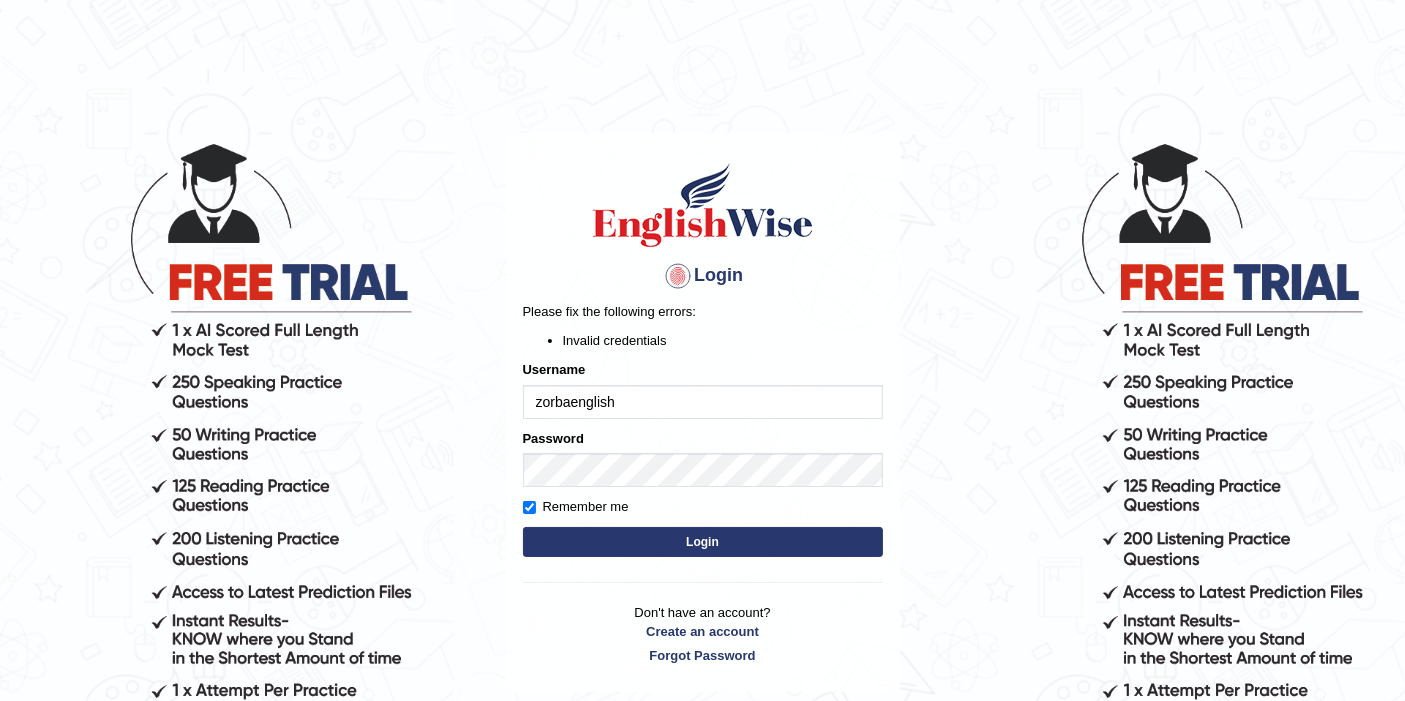 click on "Login" at bounding box center (703, 542) 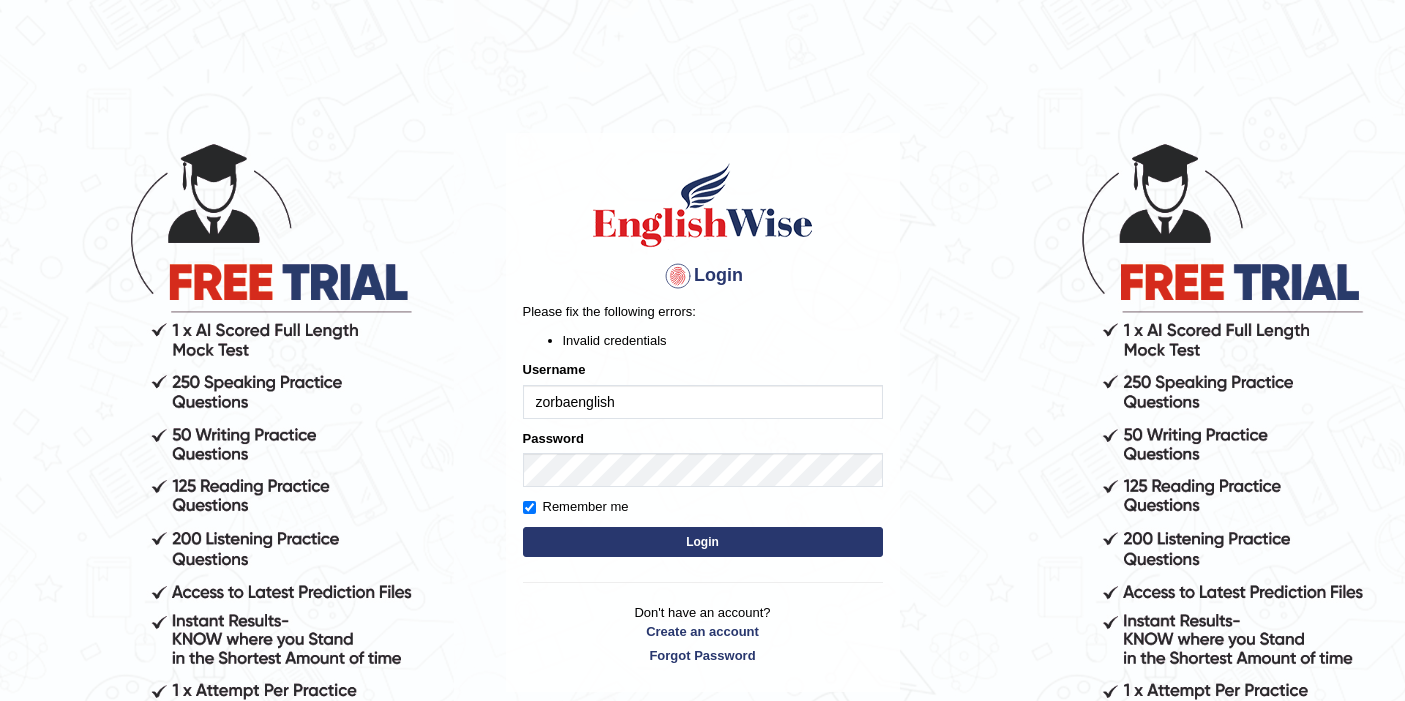 scroll, scrollTop: 0, scrollLeft: 0, axis: both 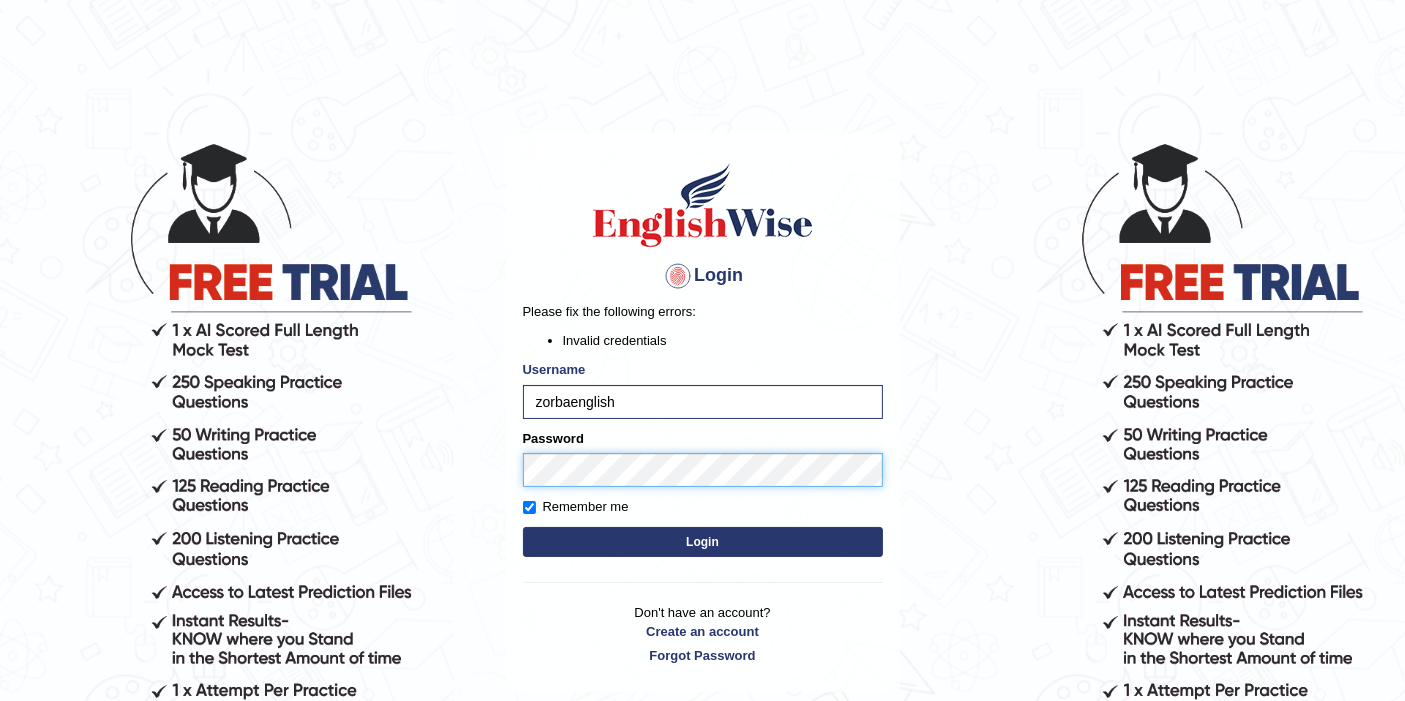 click on "Login
Please fix the following errors: Invalid credentials
Username
zorbaenglish
Password
Remember me
Login
Don't have an account?
Create an account
Forgot Password
2025 ©  English Wise.  All Rights Reserved  Back to English Wise" at bounding box center [702, 420] 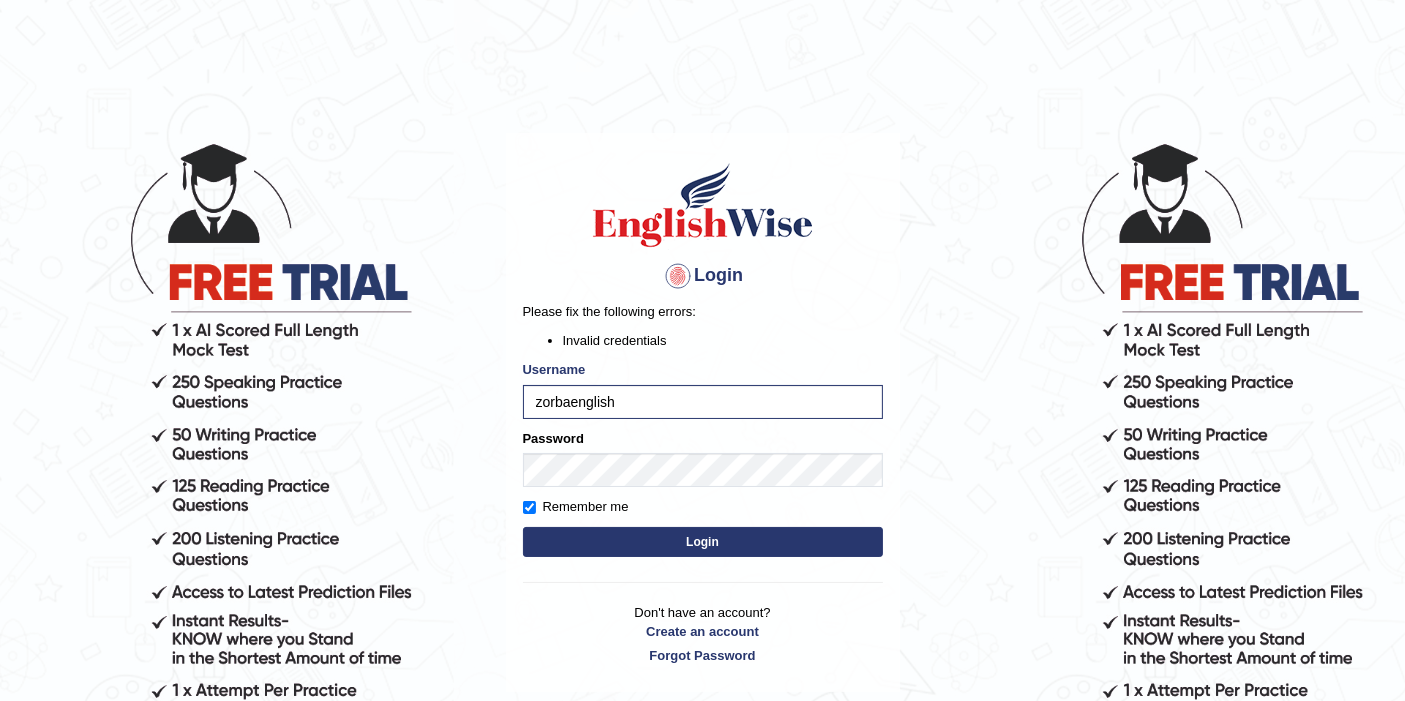 click on "Login" at bounding box center [703, 542] 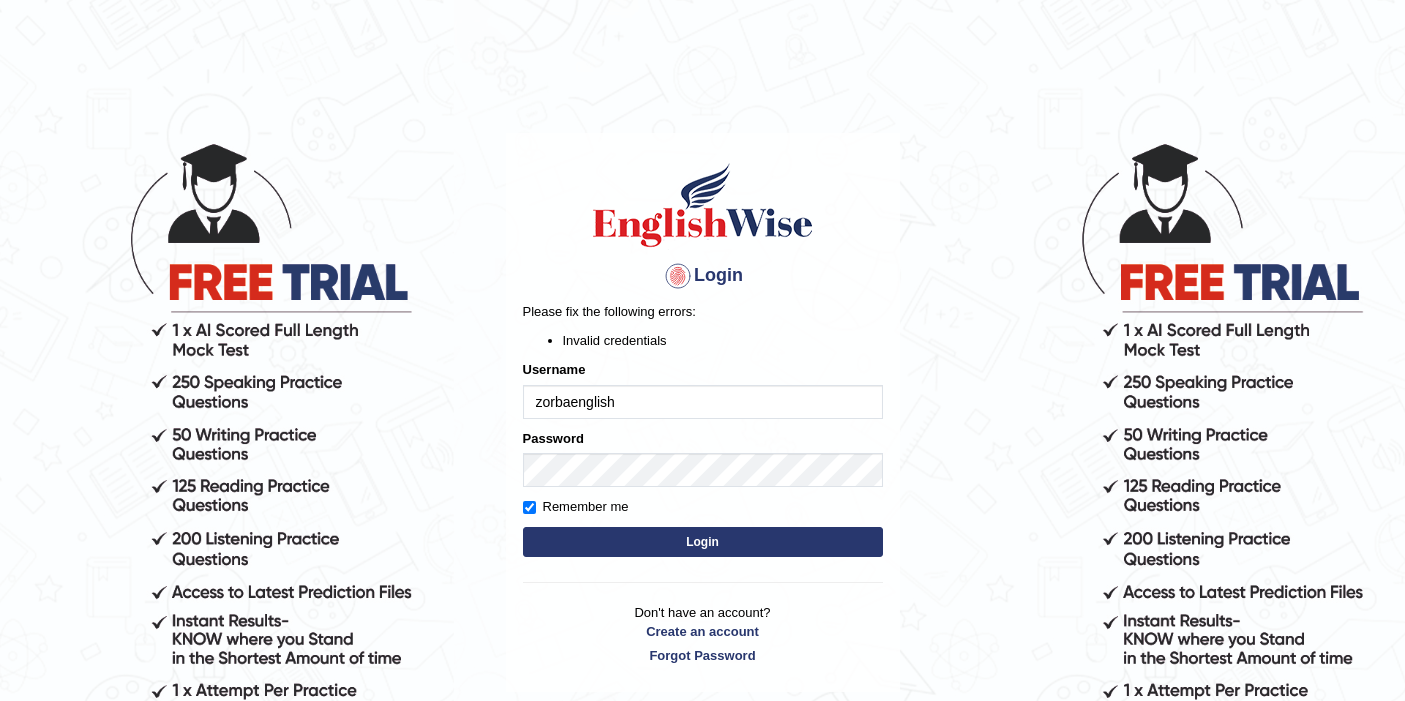 scroll, scrollTop: 0, scrollLeft: 0, axis: both 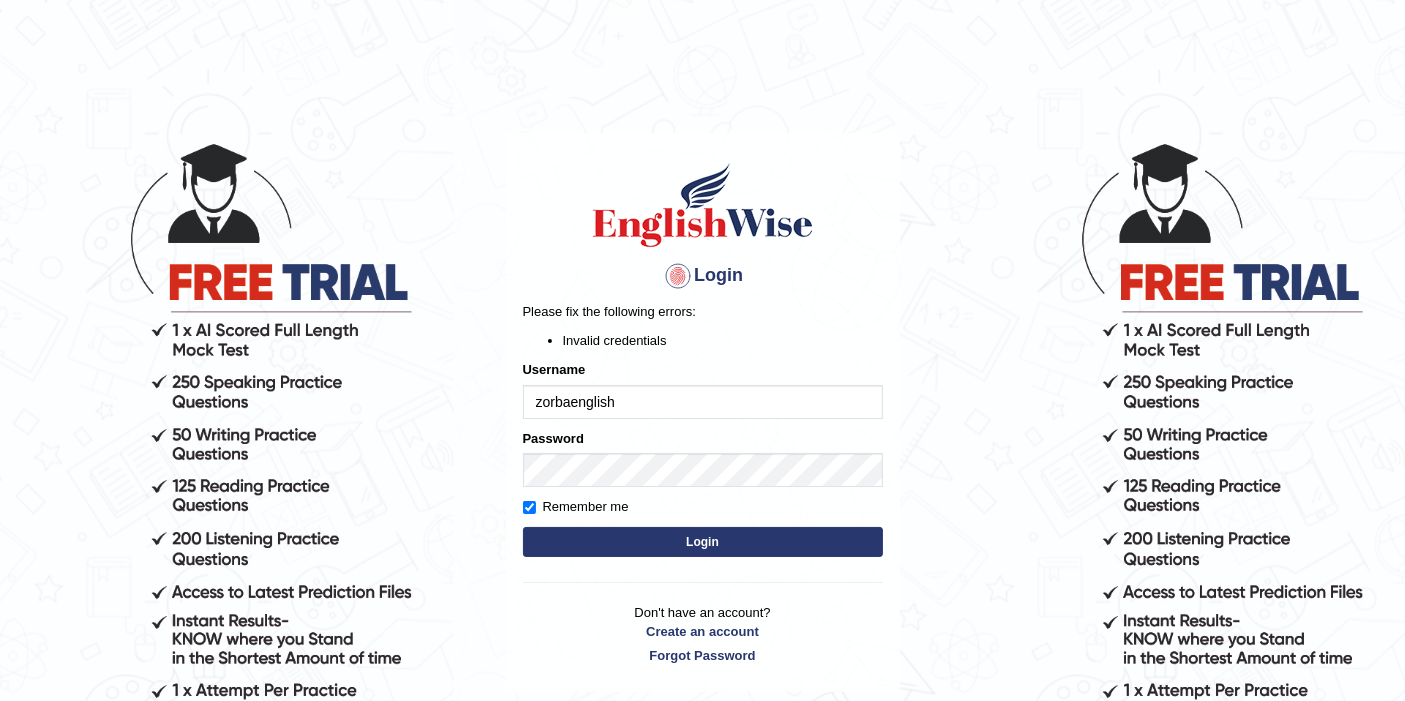 click on "Login" at bounding box center (703, 542) 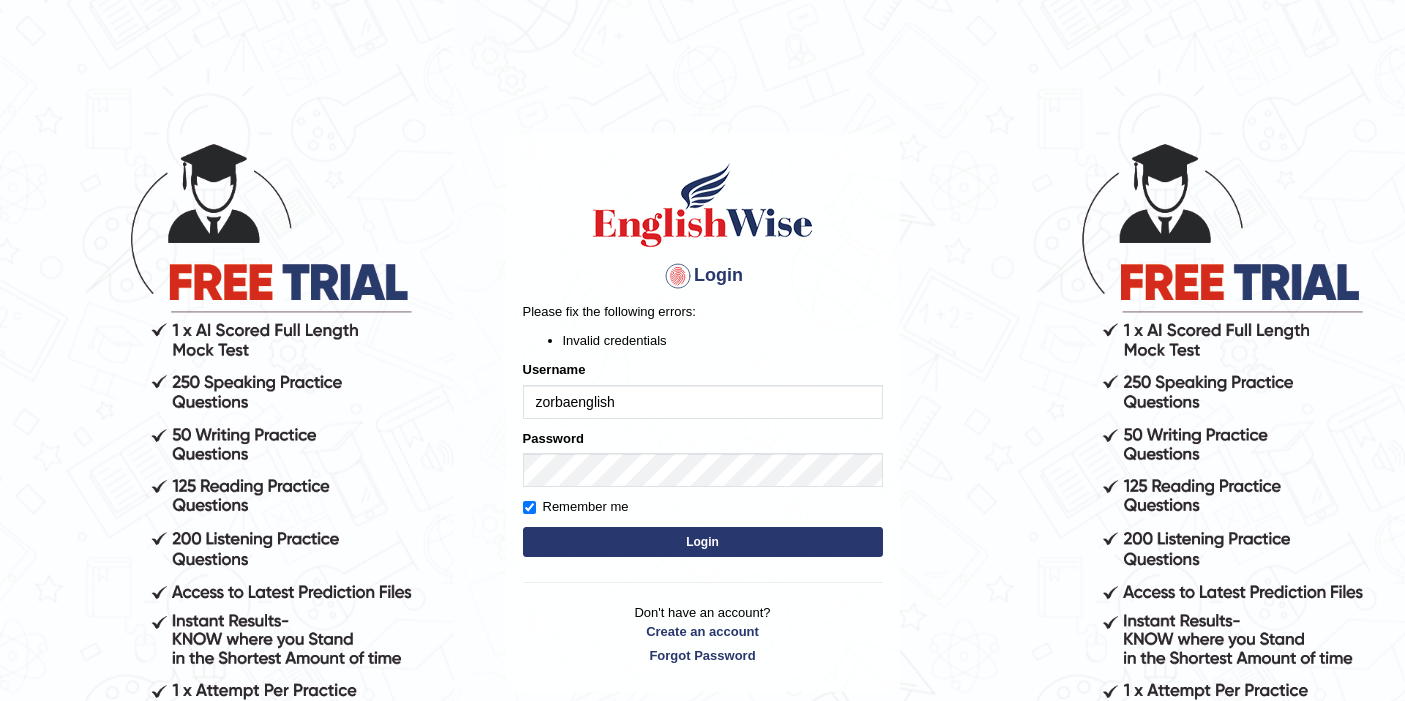 scroll, scrollTop: 0, scrollLeft: 0, axis: both 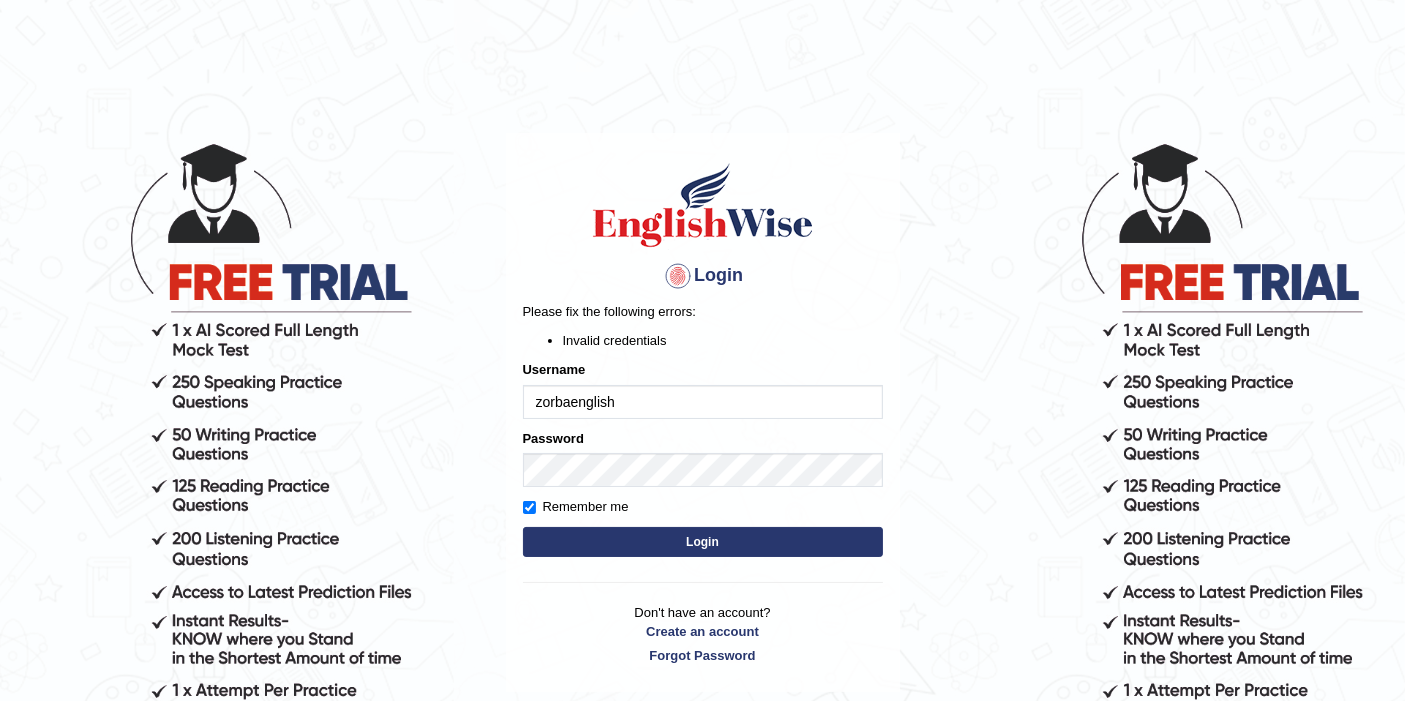 click on "Login" at bounding box center [703, 542] 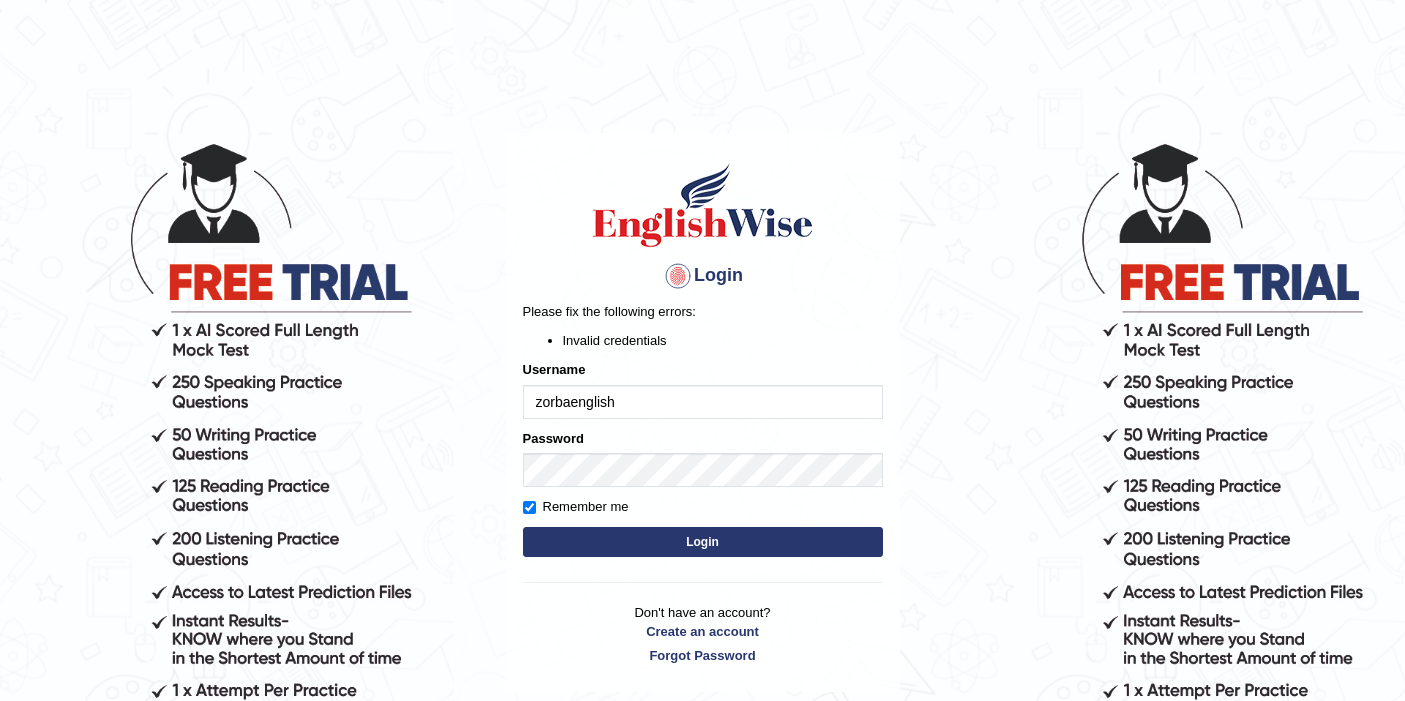 scroll, scrollTop: 0, scrollLeft: 0, axis: both 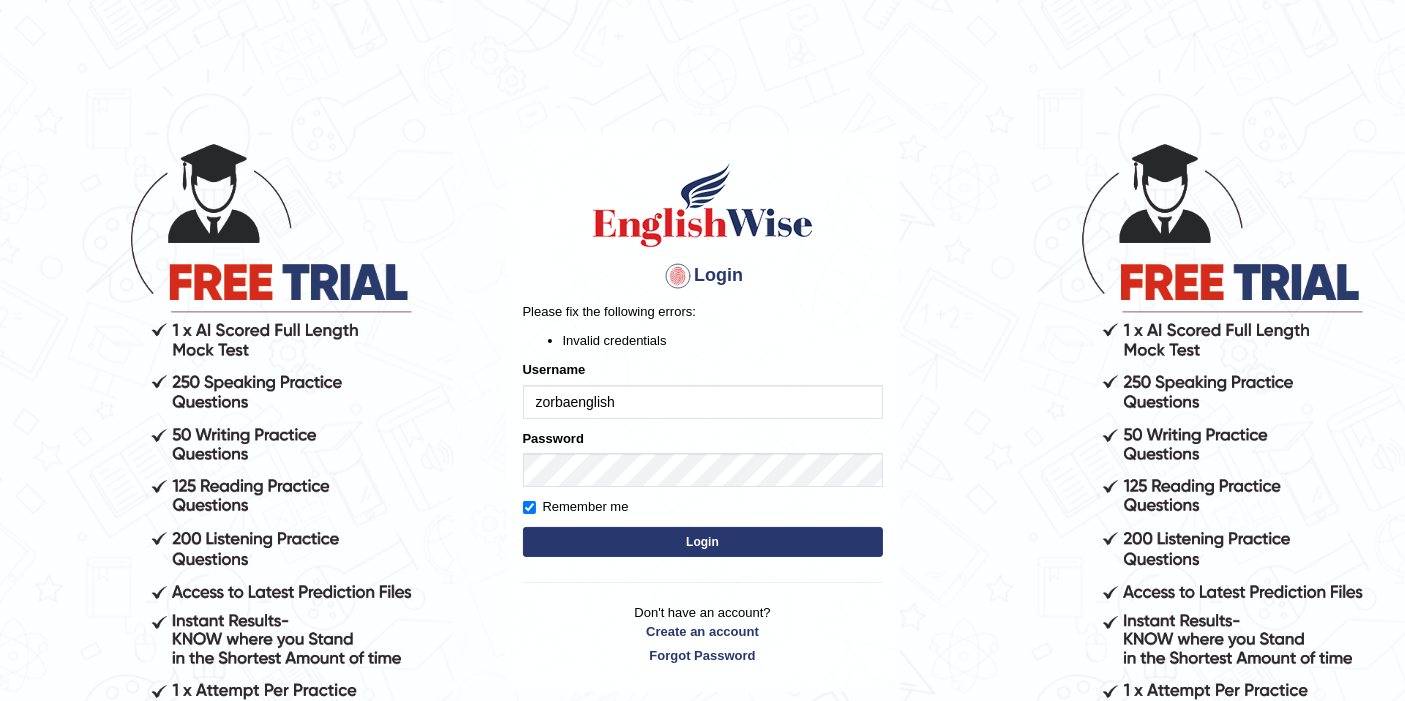 click on "Login" at bounding box center [703, 542] 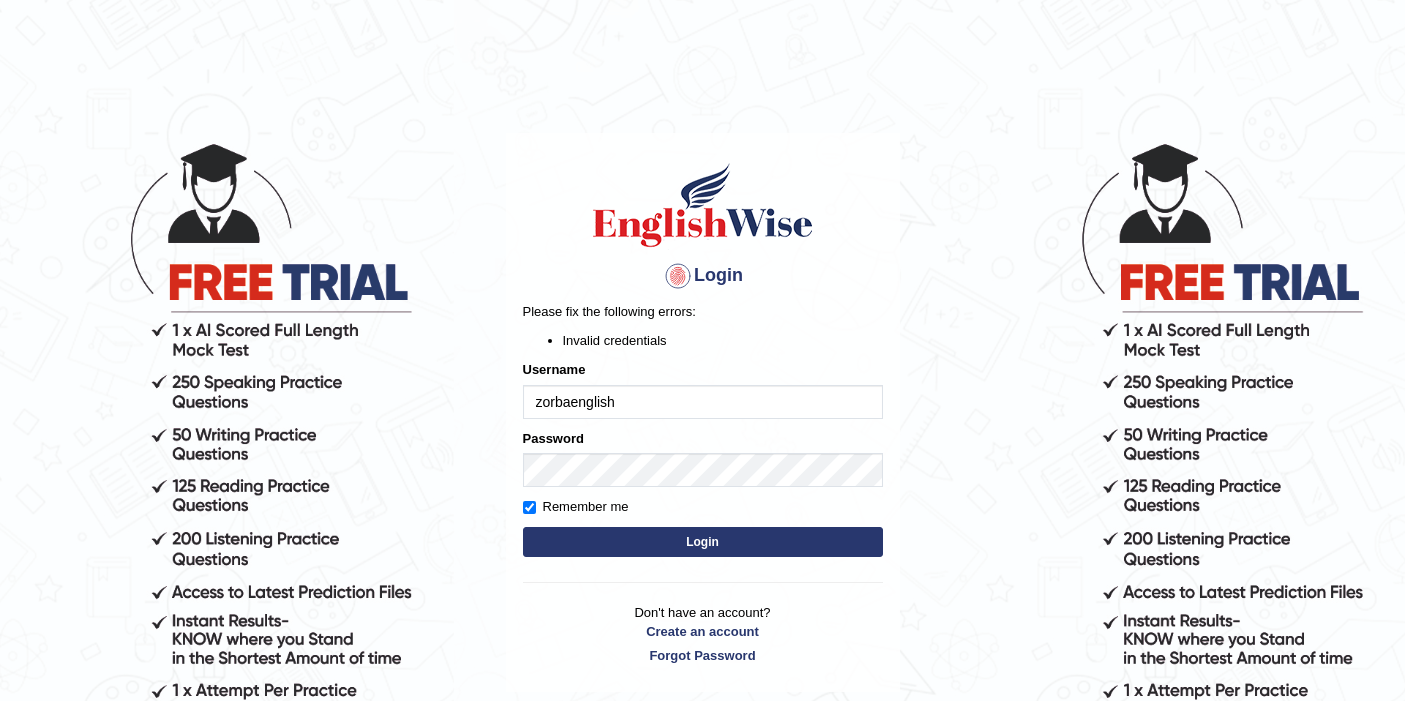 scroll, scrollTop: 0, scrollLeft: 0, axis: both 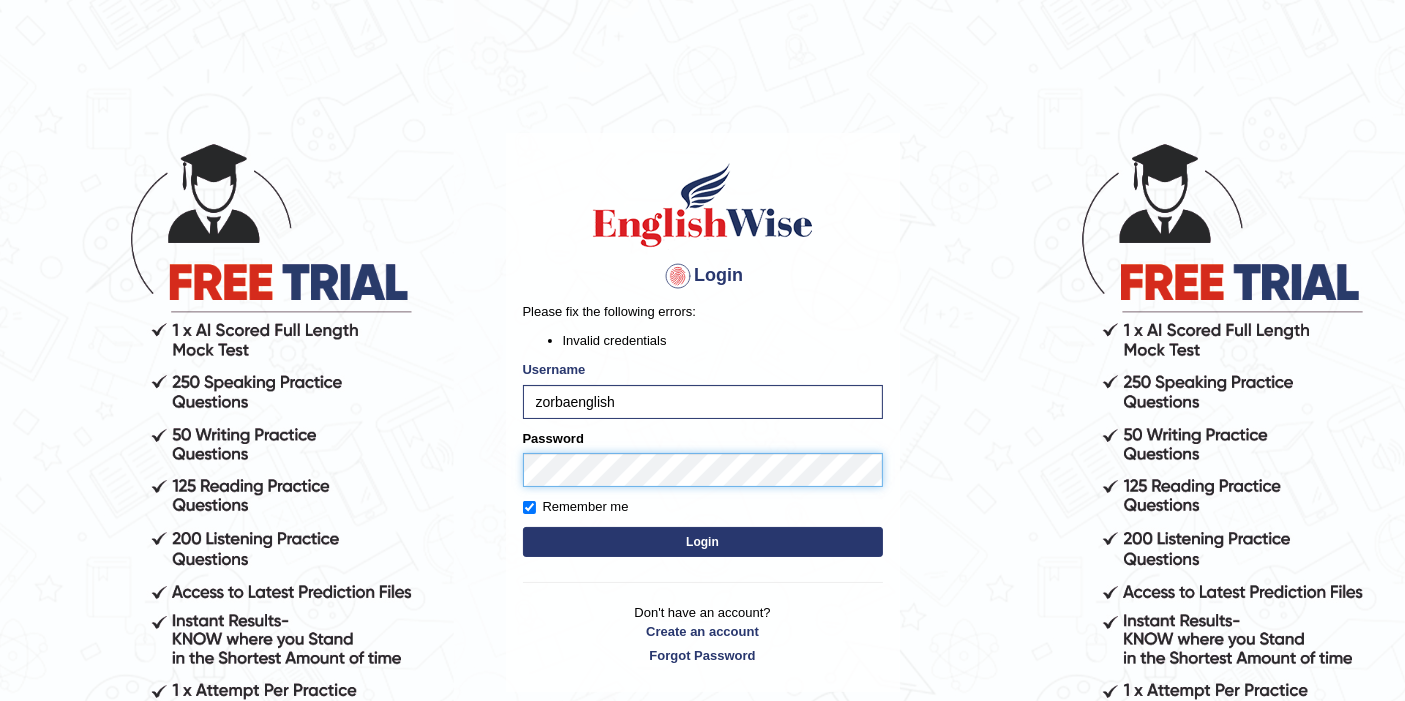 click on "Login
Please fix the following errors: Invalid credentials
Username
[USERNAME]
Password
Remember me
Login
Don't have an account?
Create an account
Forgot Password
[YEAR] ©  English Wise.  All Rights Reserved  Back to English Wise" at bounding box center (702, 420) 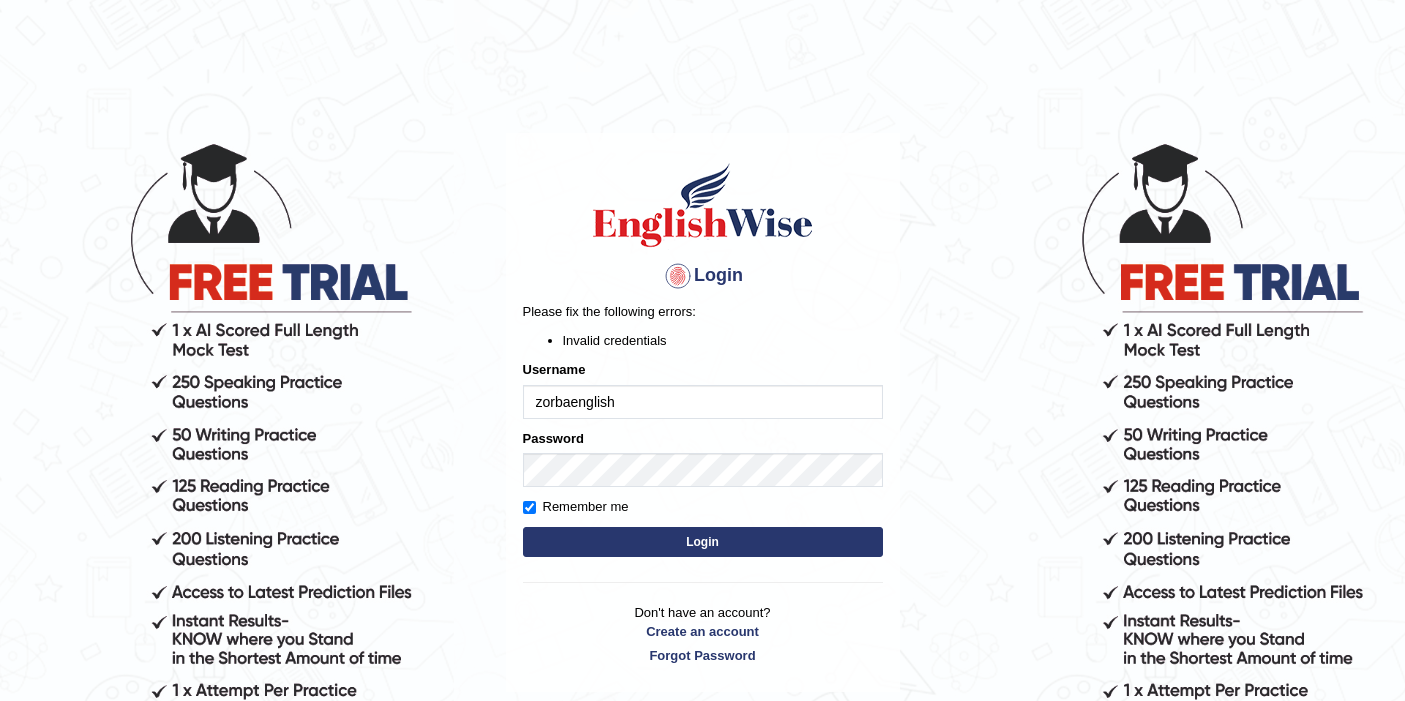 scroll, scrollTop: 0, scrollLeft: 0, axis: both 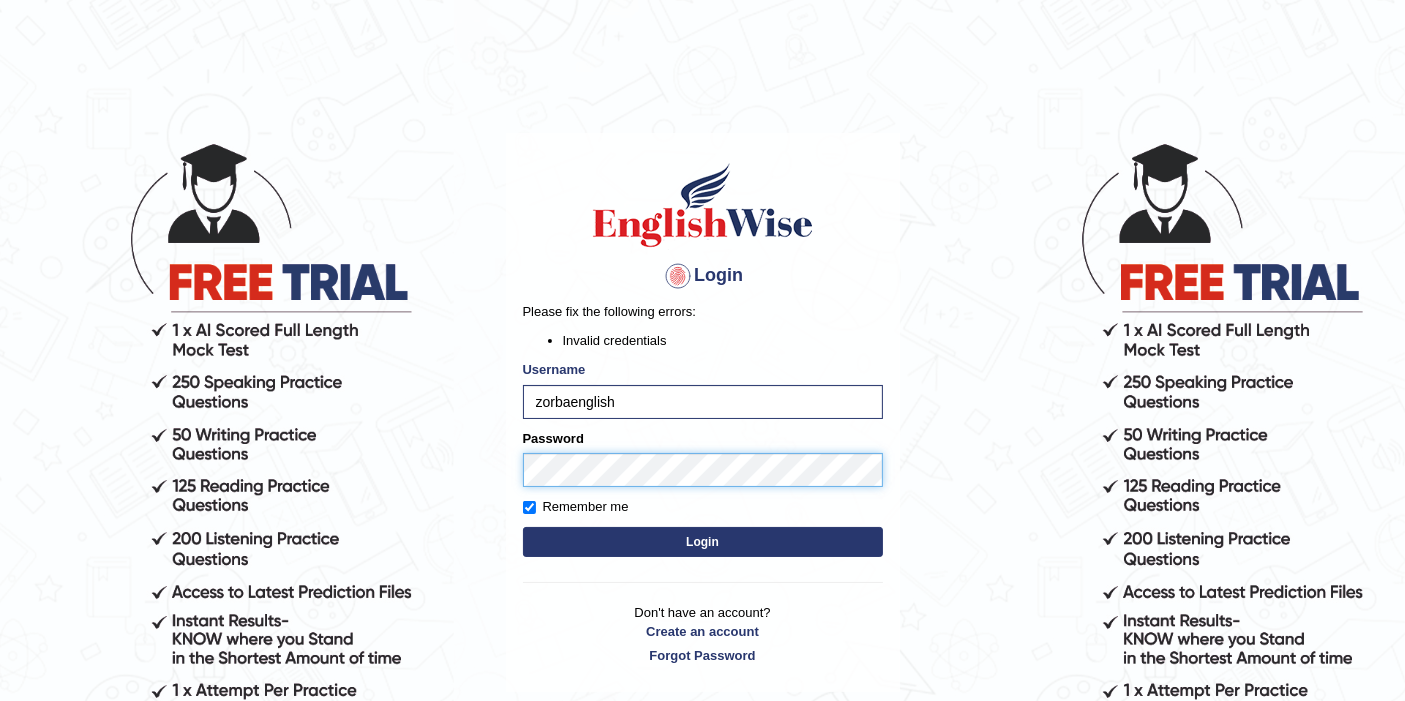 click on "Login
Please fix the following errors: Invalid credentials
Username
zorbaenglish
Password
Remember me
Login
Don't have an account?
Create an account
Forgot Password
2025 ©  English Wise.  All Rights Reserved  Back to English Wise" at bounding box center [702, 420] 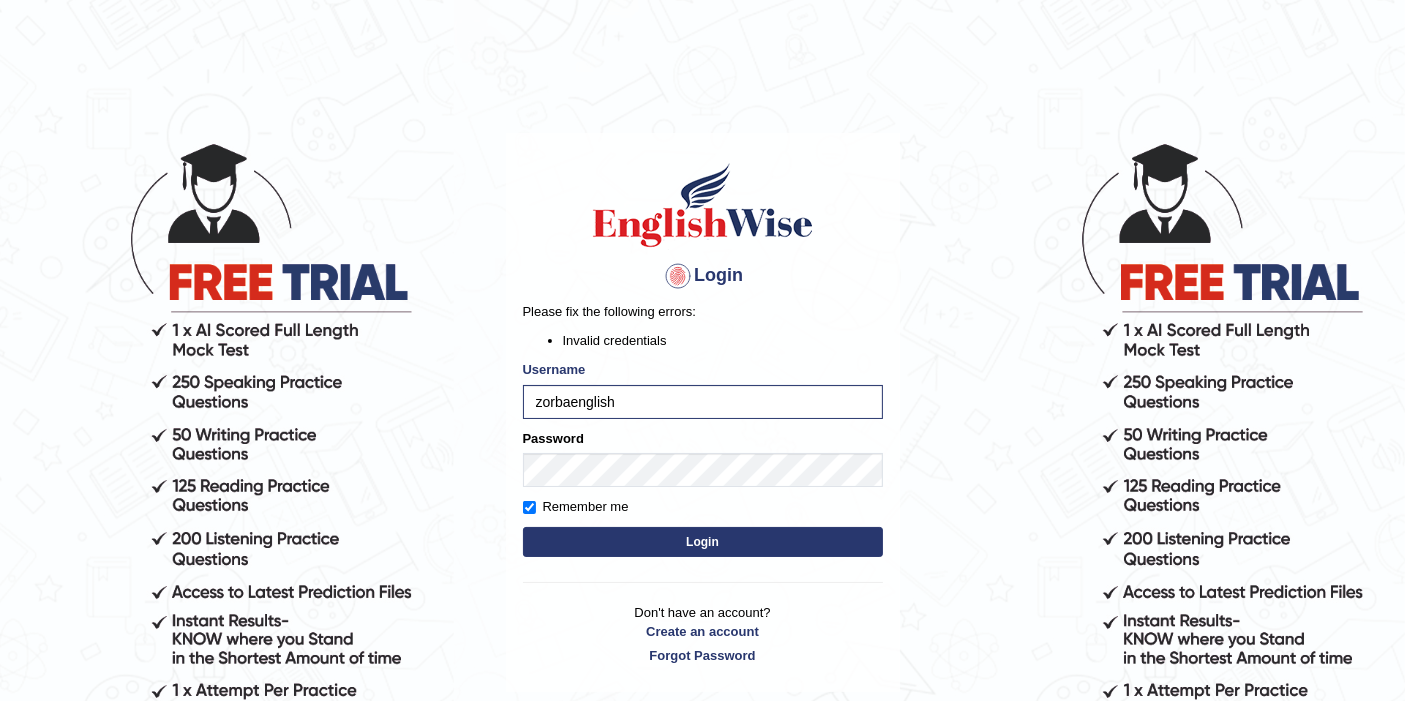 click on "Login" at bounding box center [703, 542] 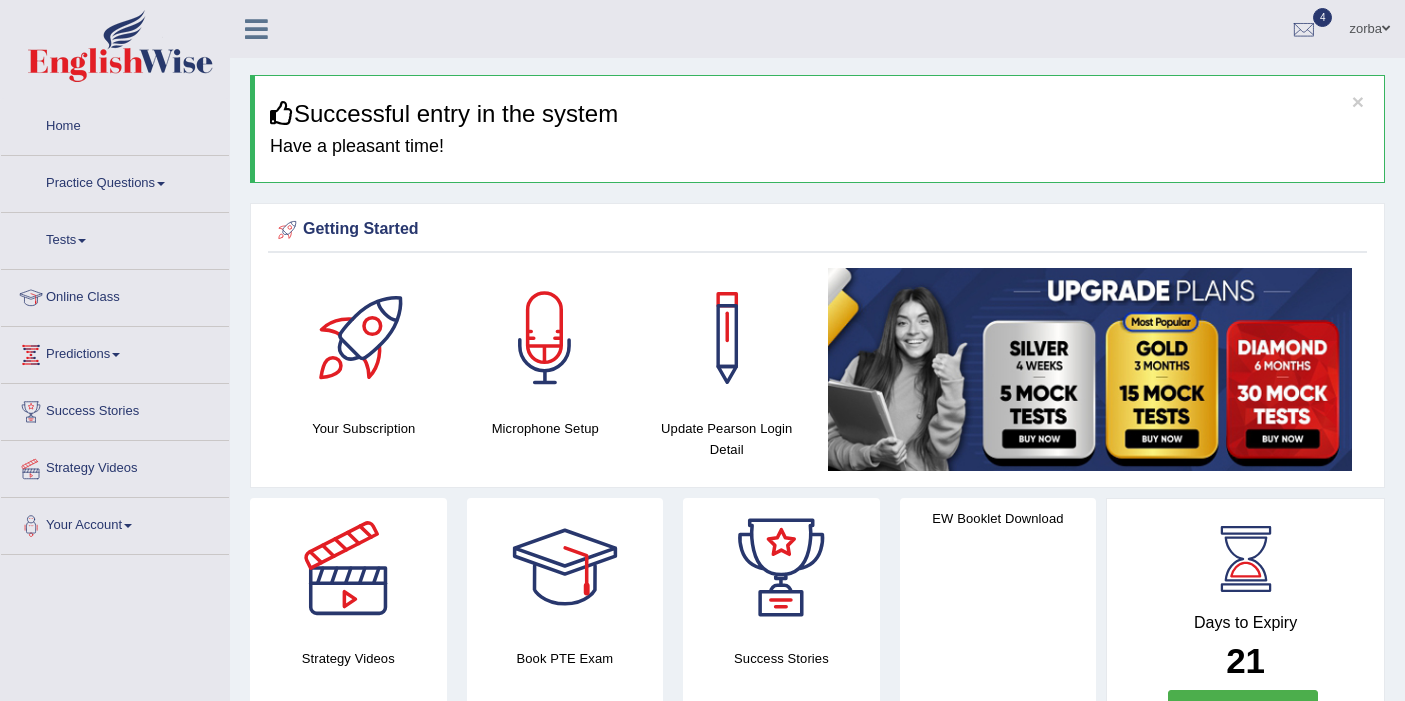 scroll, scrollTop: 0, scrollLeft: 0, axis: both 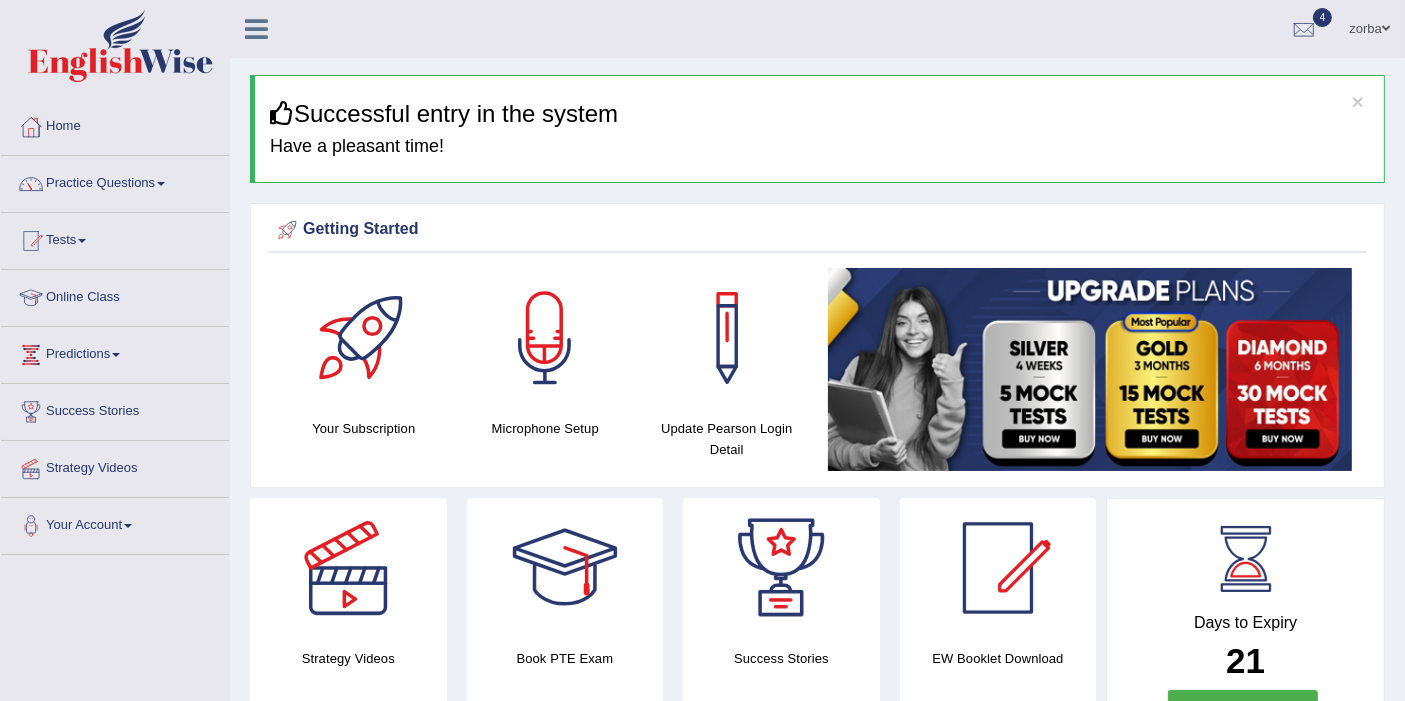 click on "×
Successful entry in the system Have a pleasant time!
Please login from Desktop. If you think this is an error (or logged in from desktop),  please click here to contact us
Getting Started
Your Subscription
Microphone Setup
Update Pearson Login Detail
×" at bounding box center [817, 1766] 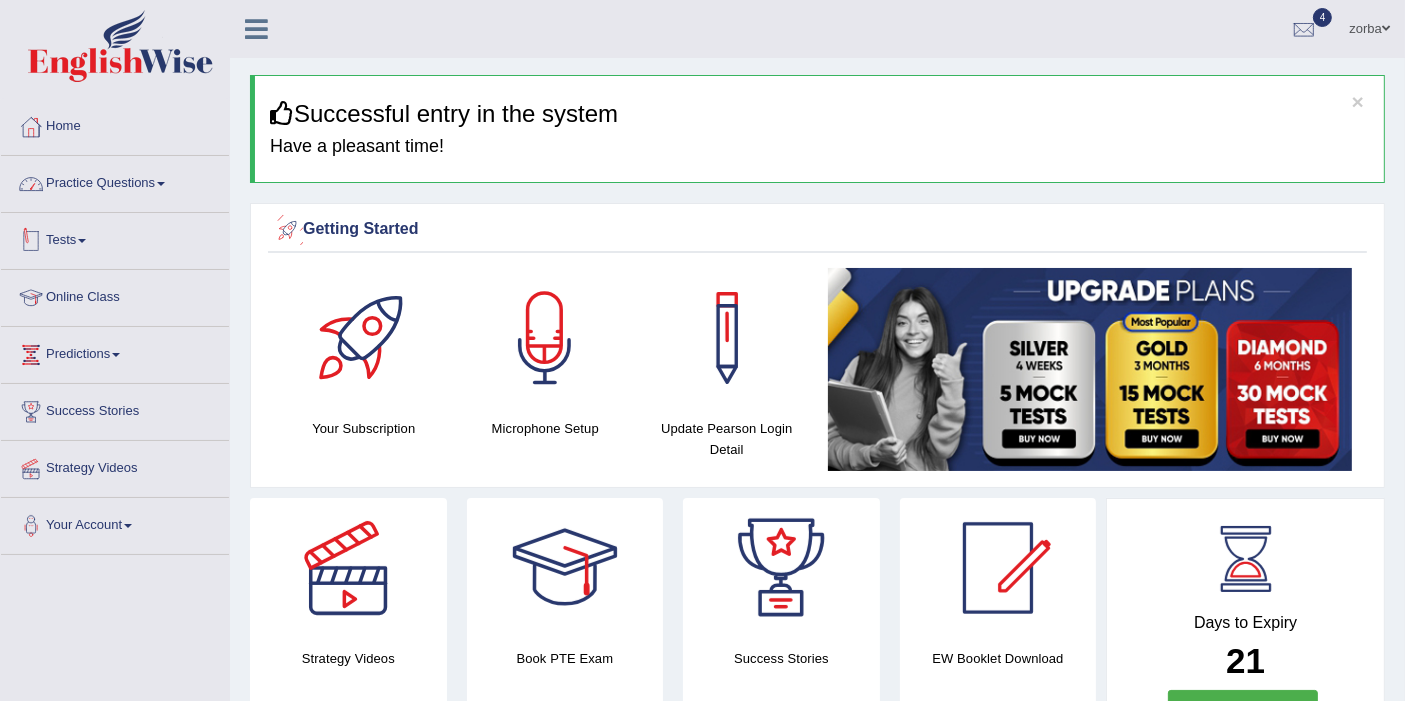 click on "Practice Questions" at bounding box center (115, 181) 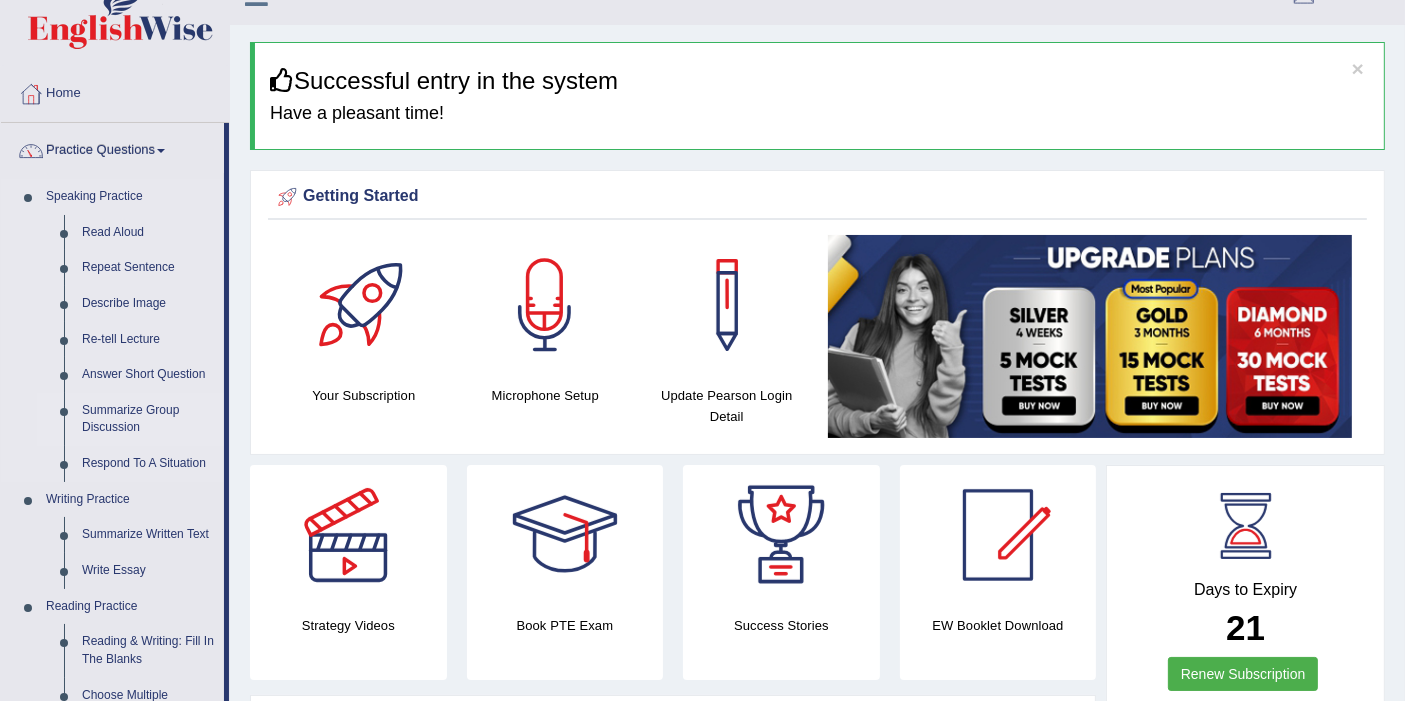 scroll, scrollTop: 0, scrollLeft: 0, axis: both 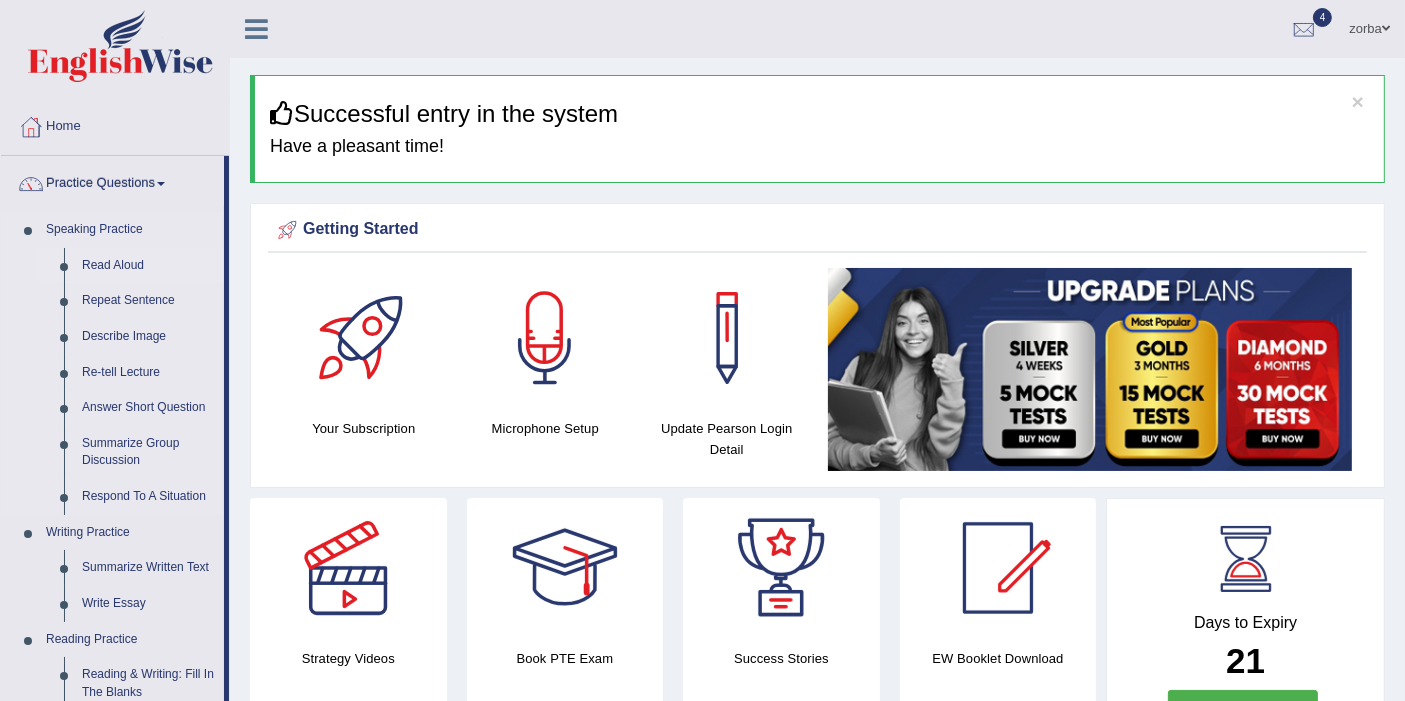 click on "Read Aloud" at bounding box center (148, 266) 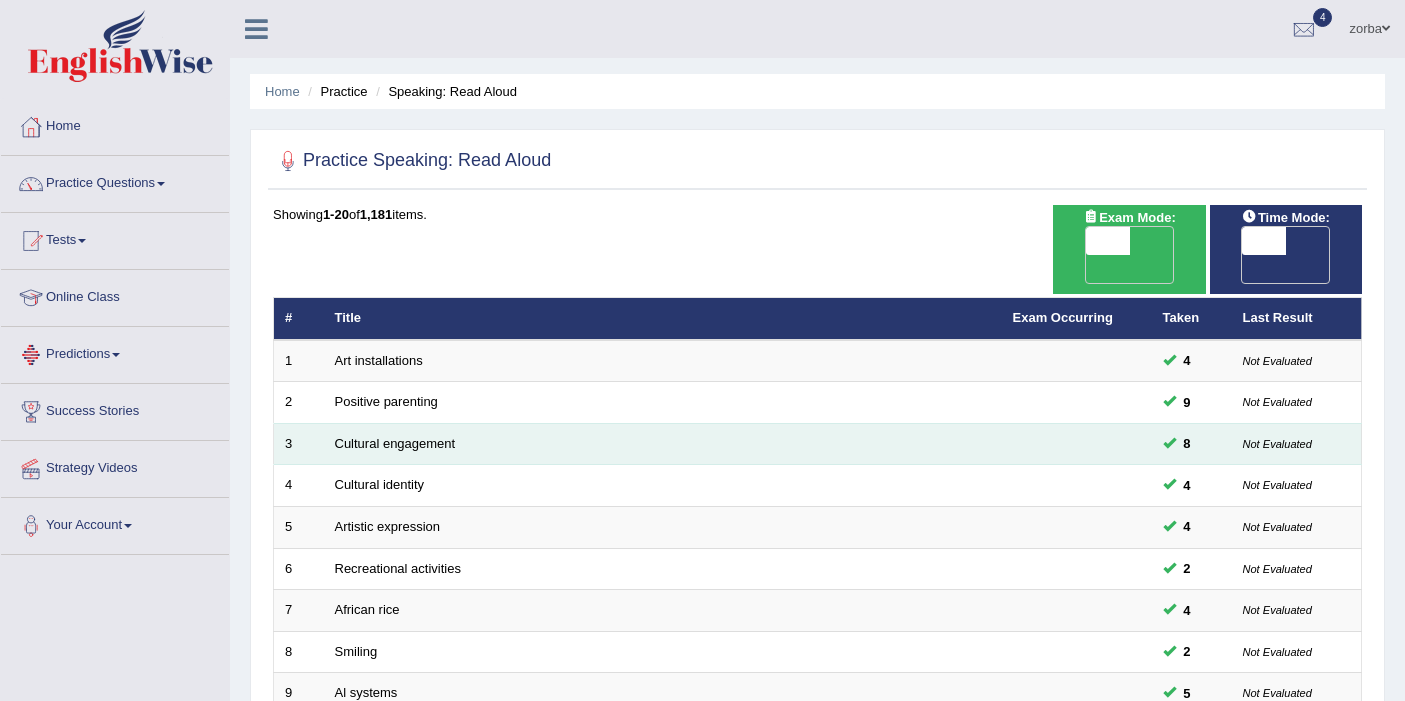scroll, scrollTop: 0, scrollLeft: 0, axis: both 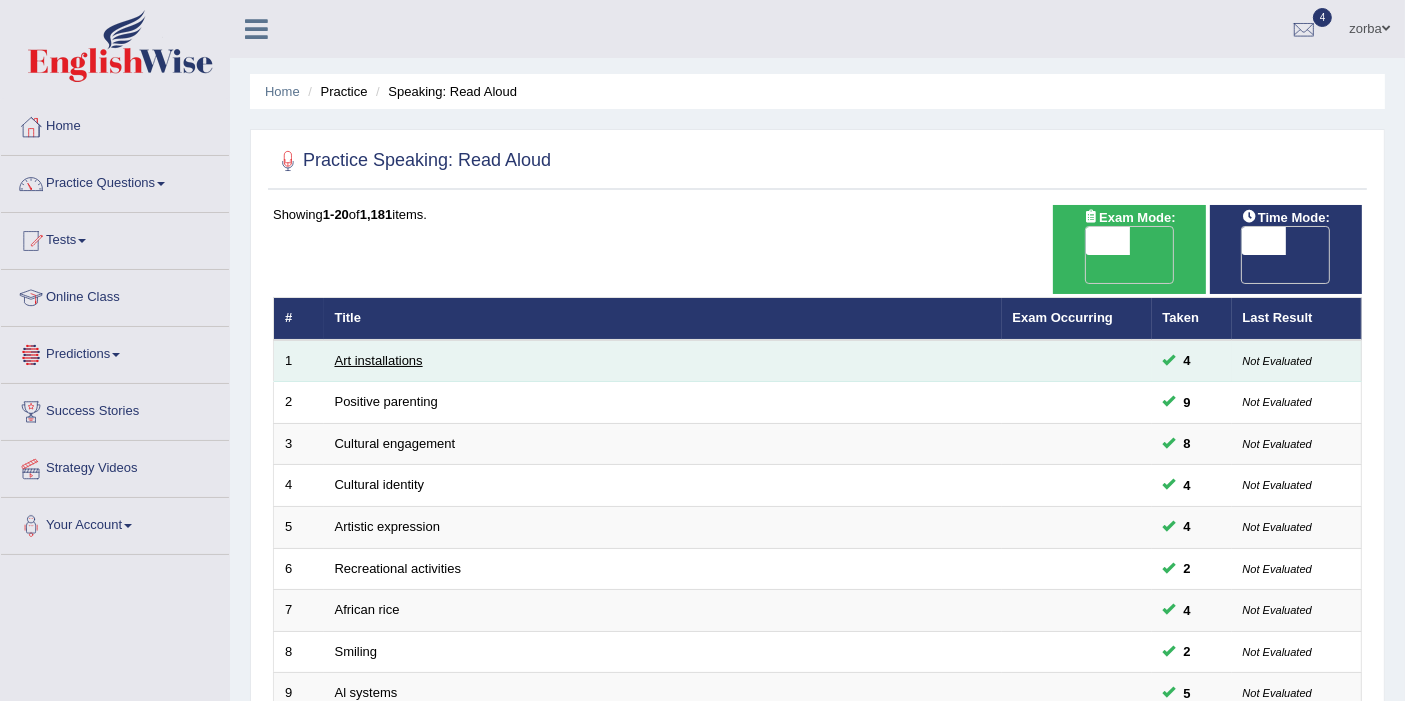 click on "Art installations" at bounding box center (379, 360) 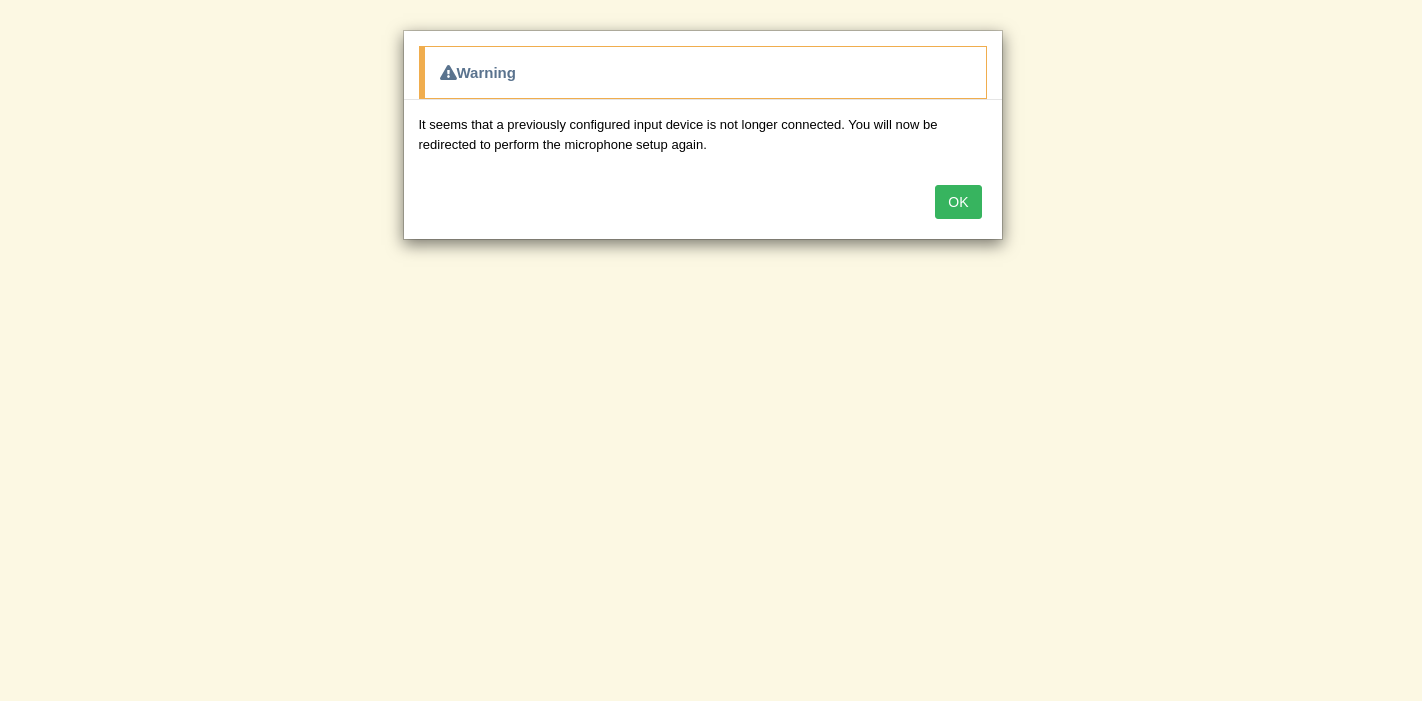 scroll, scrollTop: 0, scrollLeft: 0, axis: both 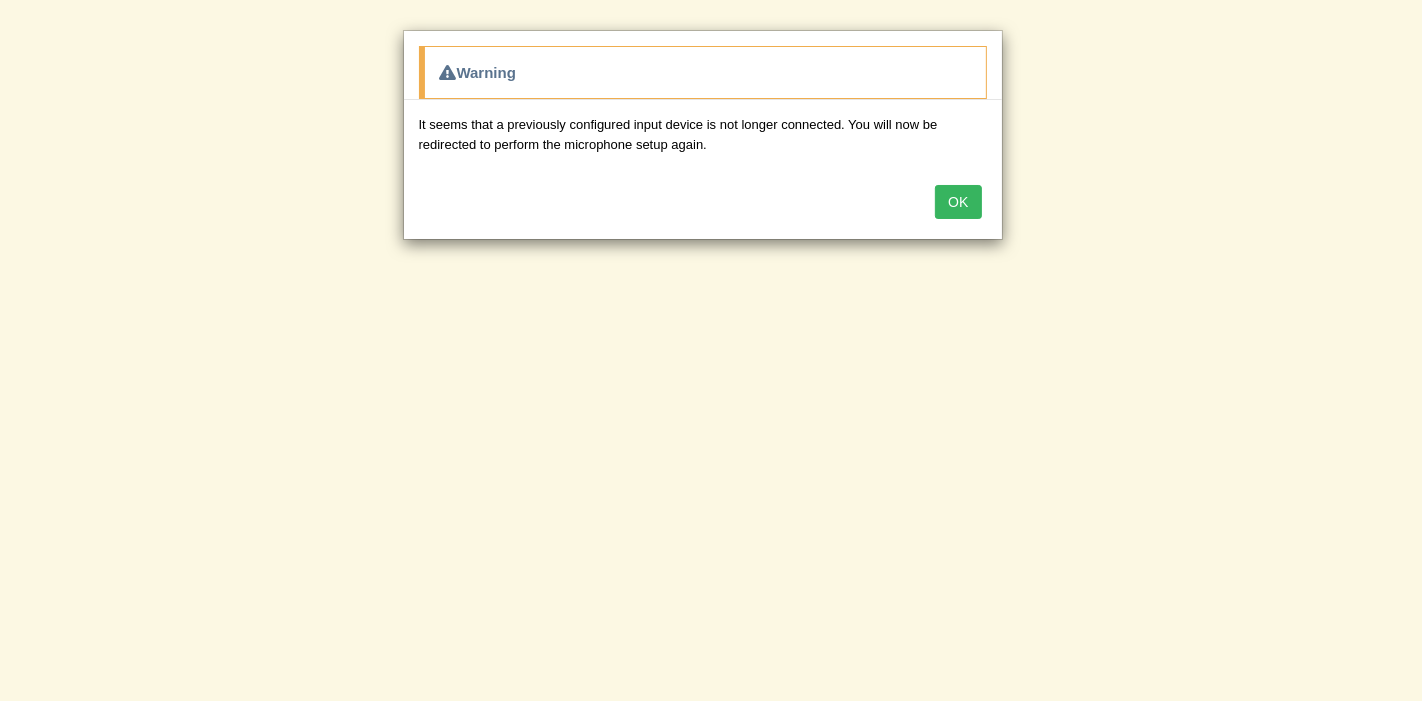 click on "OK" at bounding box center [958, 202] 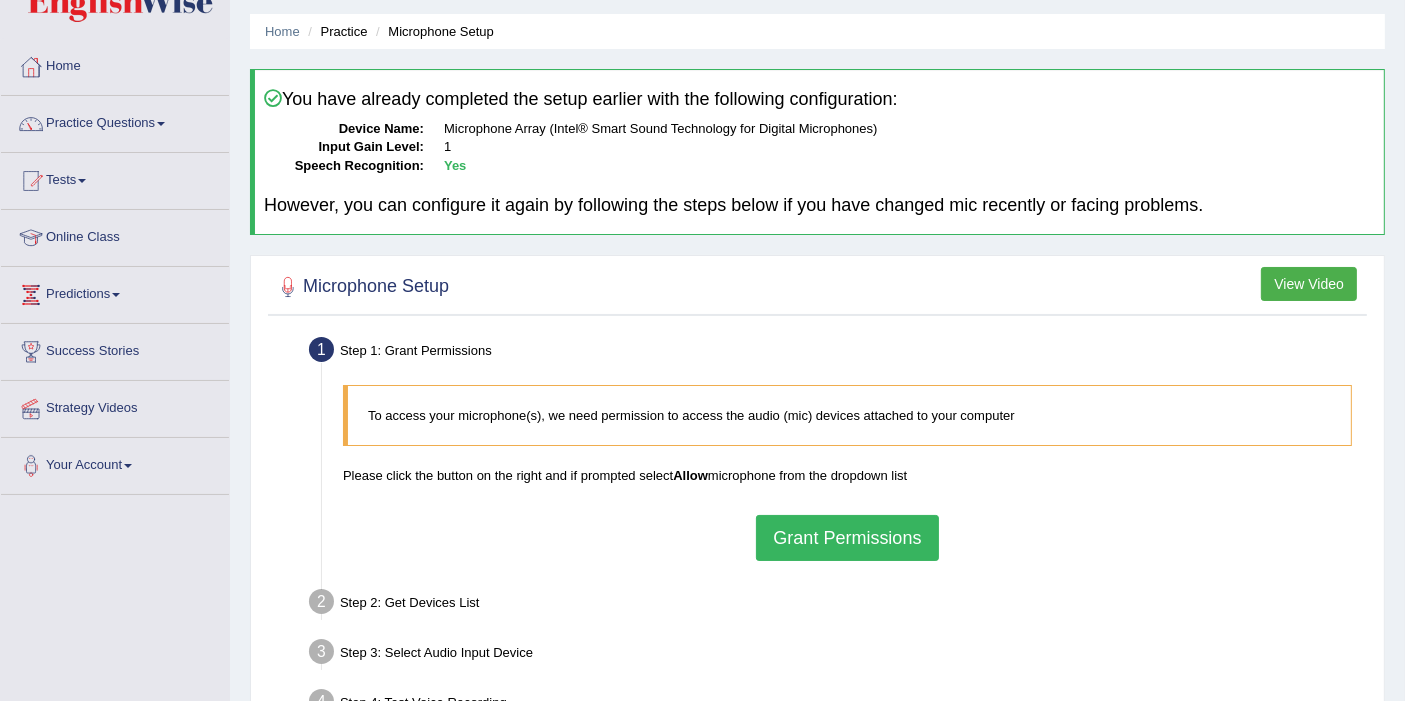 scroll, scrollTop: 111, scrollLeft: 0, axis: vertical 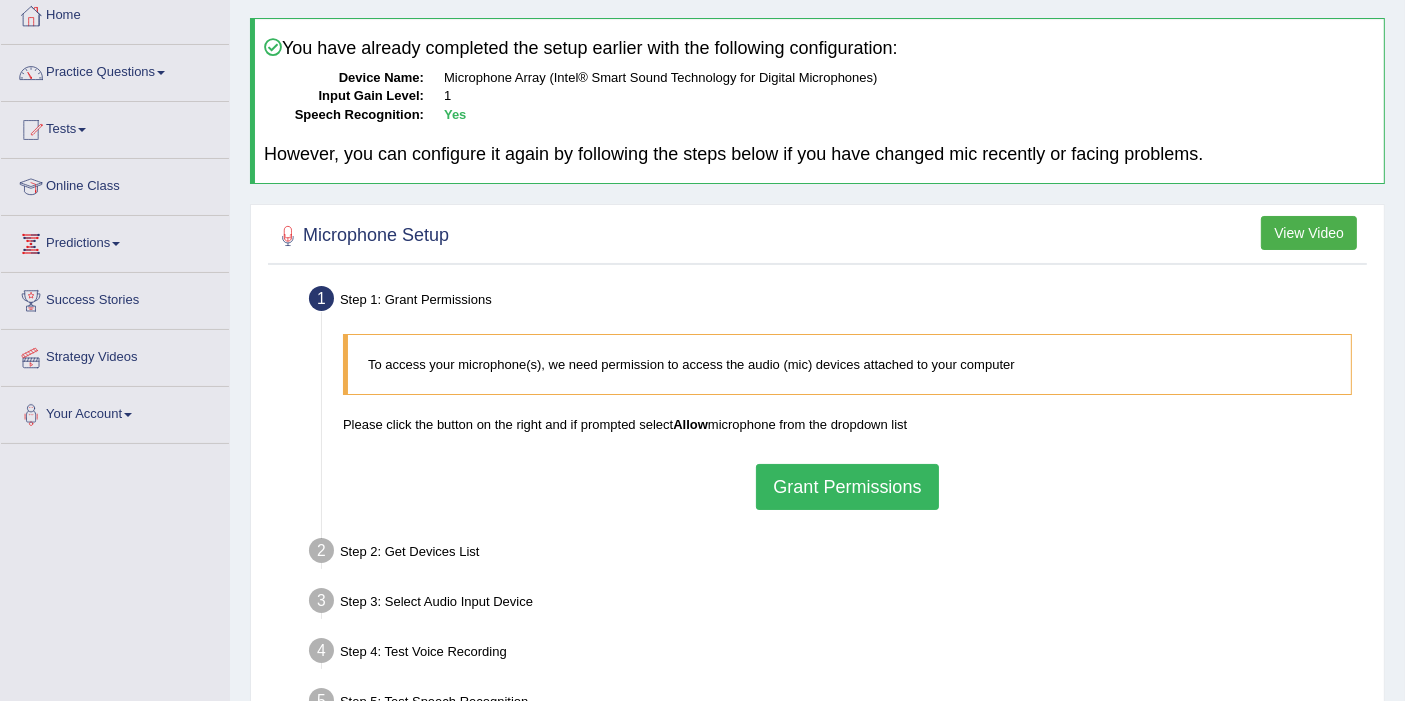 click on "Grant Permissions" at bounding box center (847, 487) 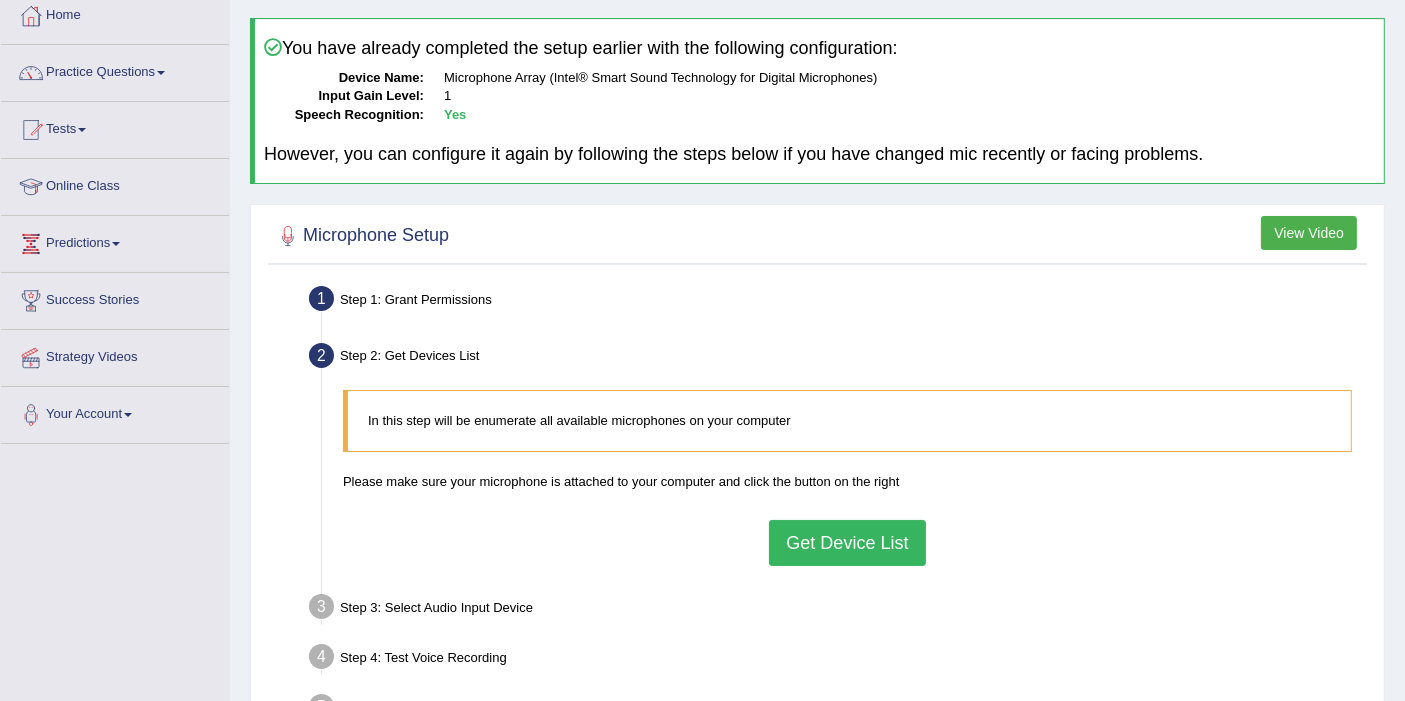 click on "Get Device List" at bounding box center [847, 543] 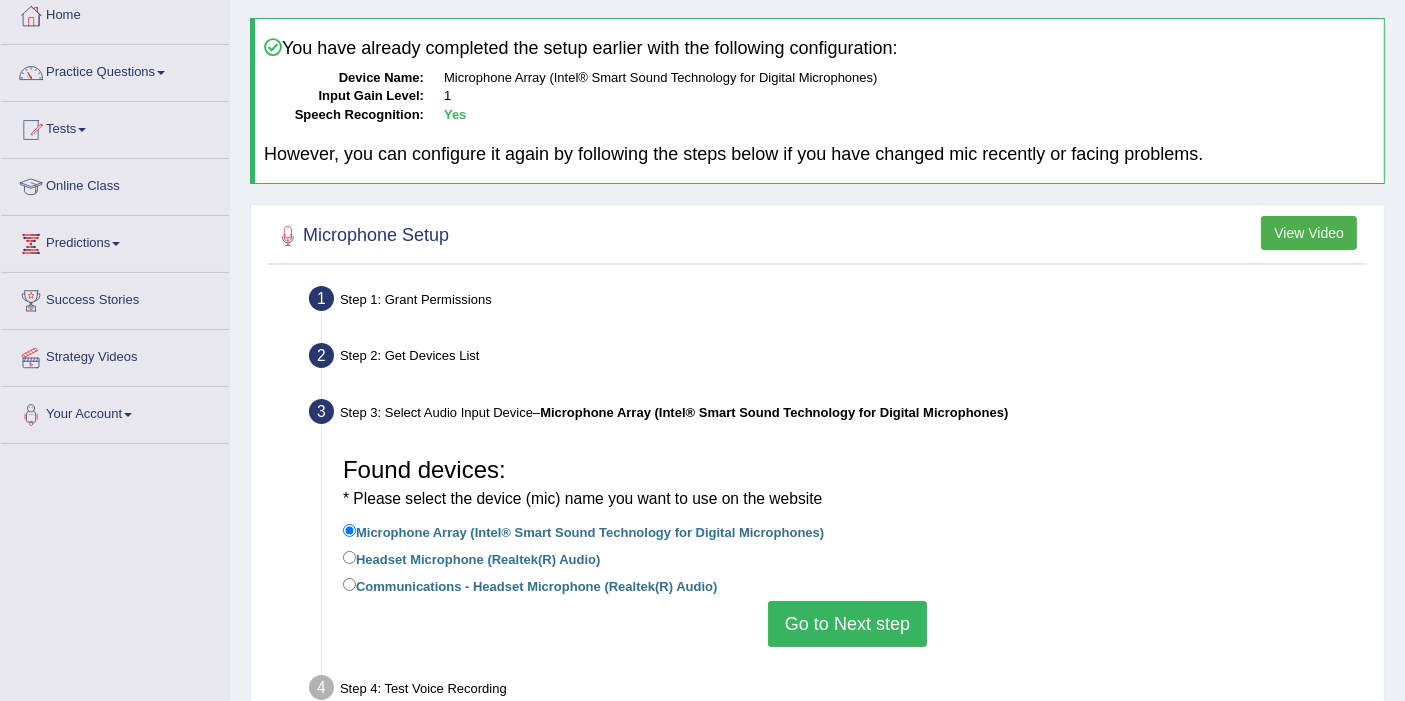 click on "Go to Next step" at bounding box center [847, 624] 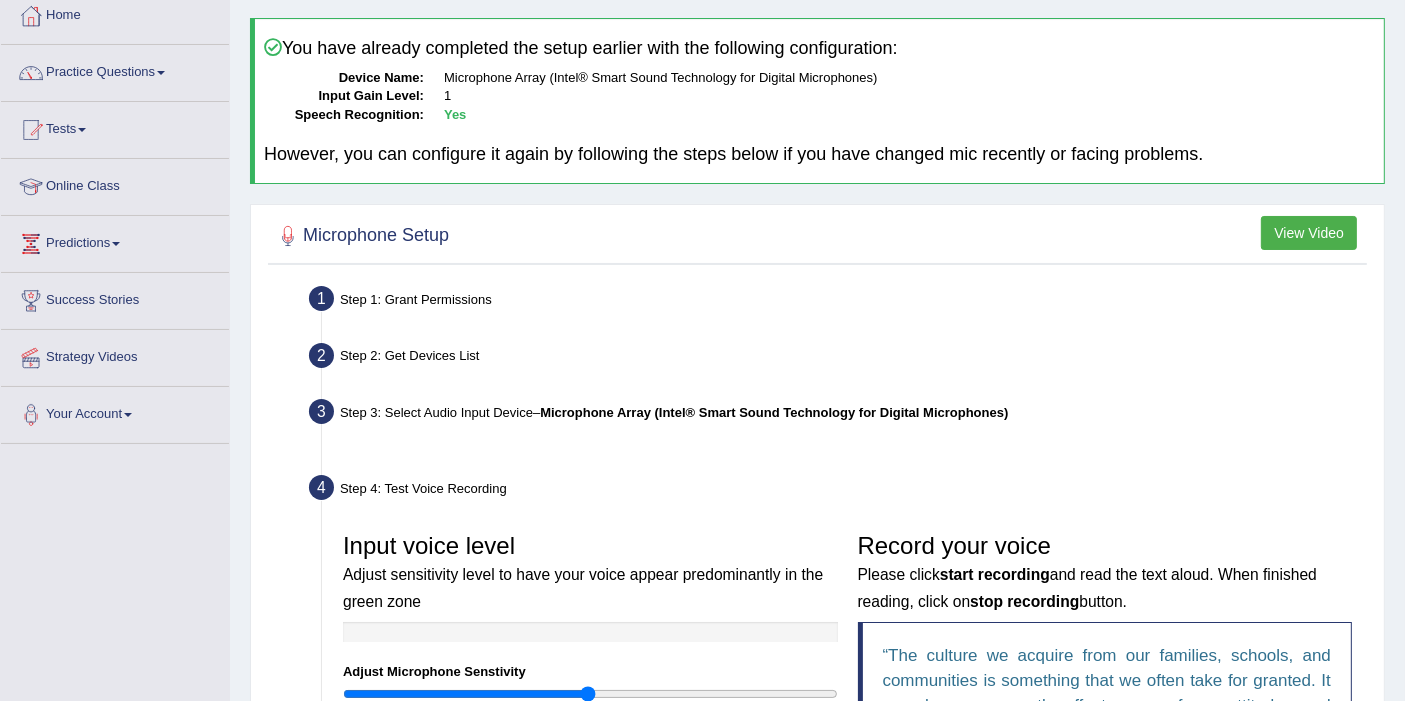click on "Input voice level   Adjust sensitivity level to have your voice appear predominantly in the green zone     Adjust Microphone Senstivity     Low   High" at bounding box center [590, 622] 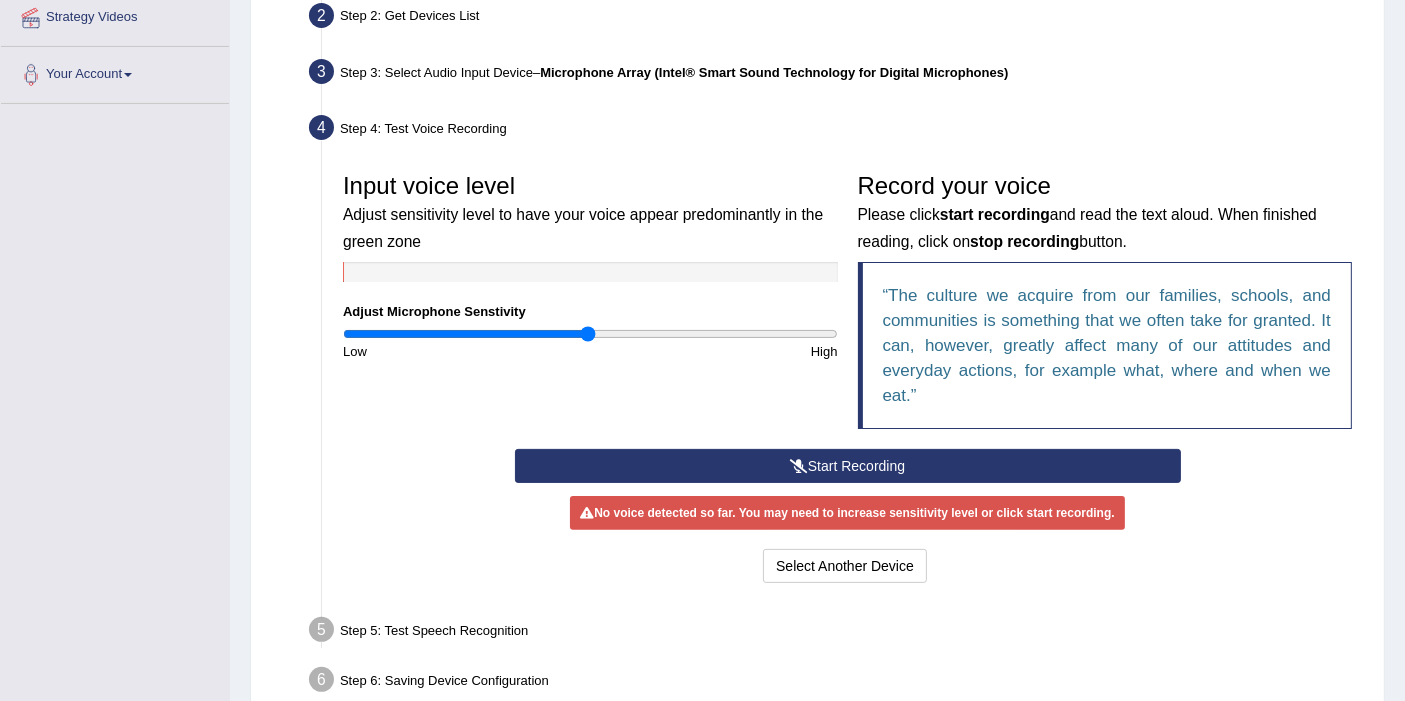 scroll, scrollTop: 441, scrollLeft: 0, axis: vertical 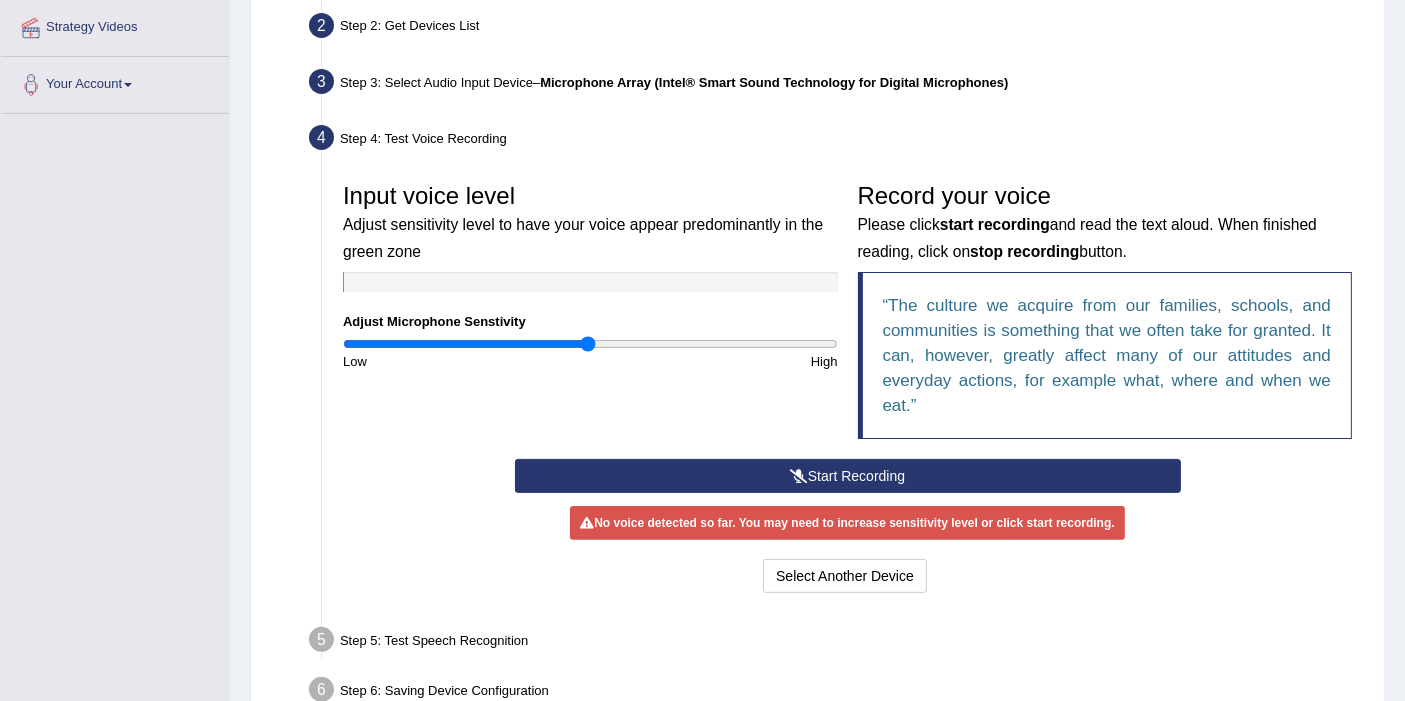 click on "Start Recording" at bounding box center [848, 476] 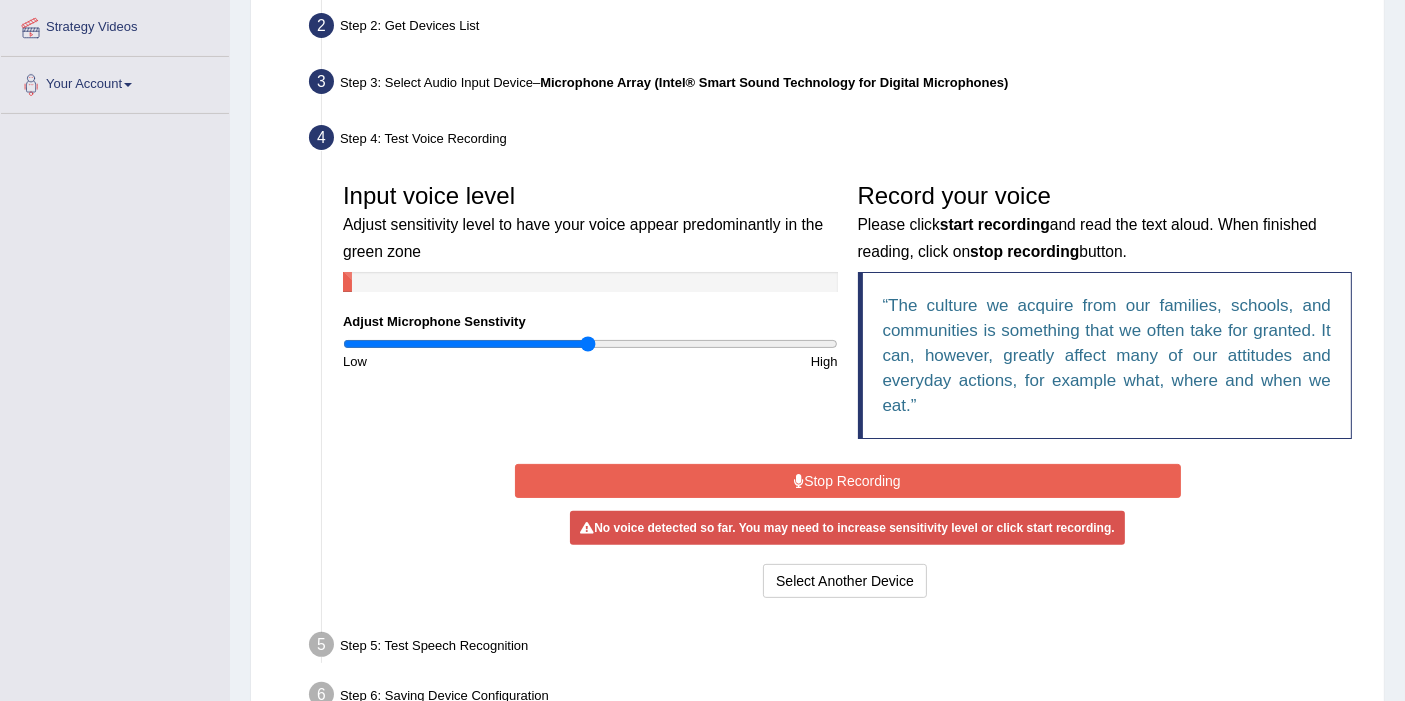 click on "Stop Recording" at bounding box center [848, 481] 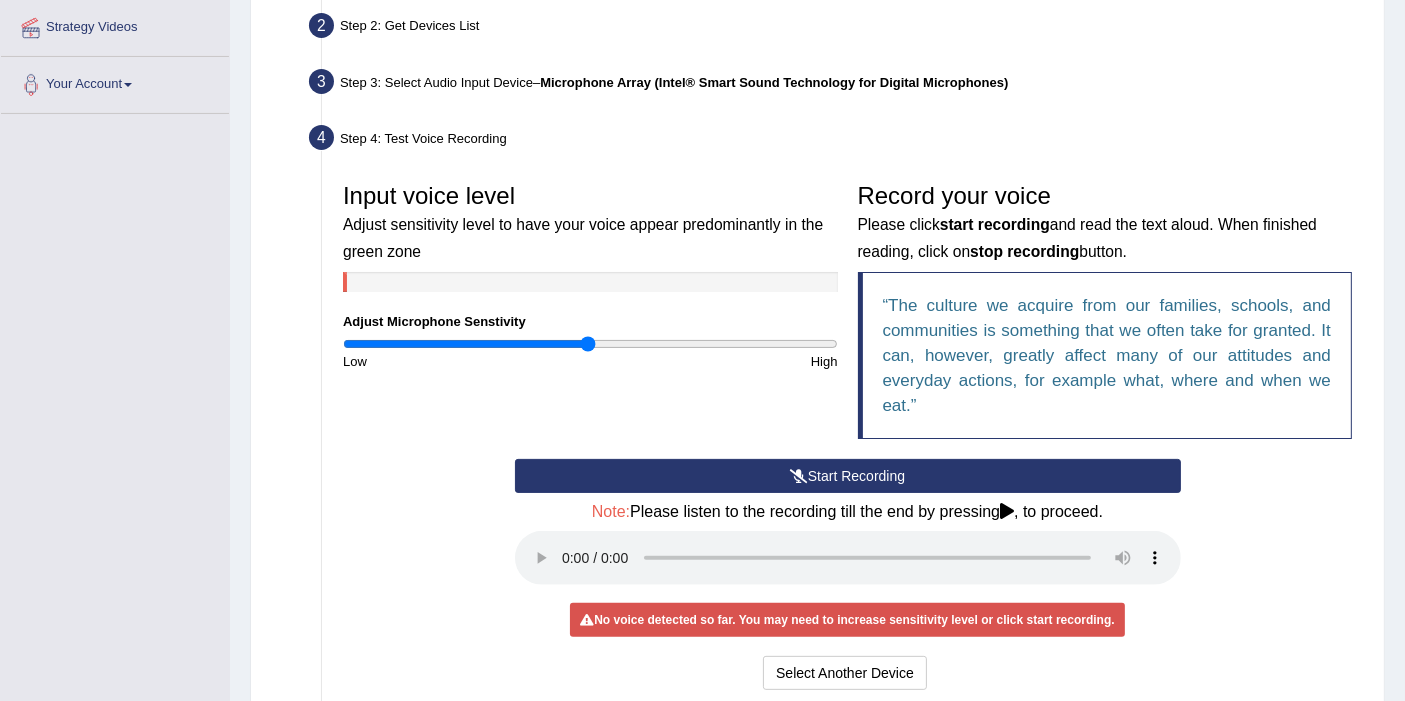 drag, startPoint x: 322, startPoint y: 407, endPoint x: 328, endPoint y: 450, distance: 43.416588 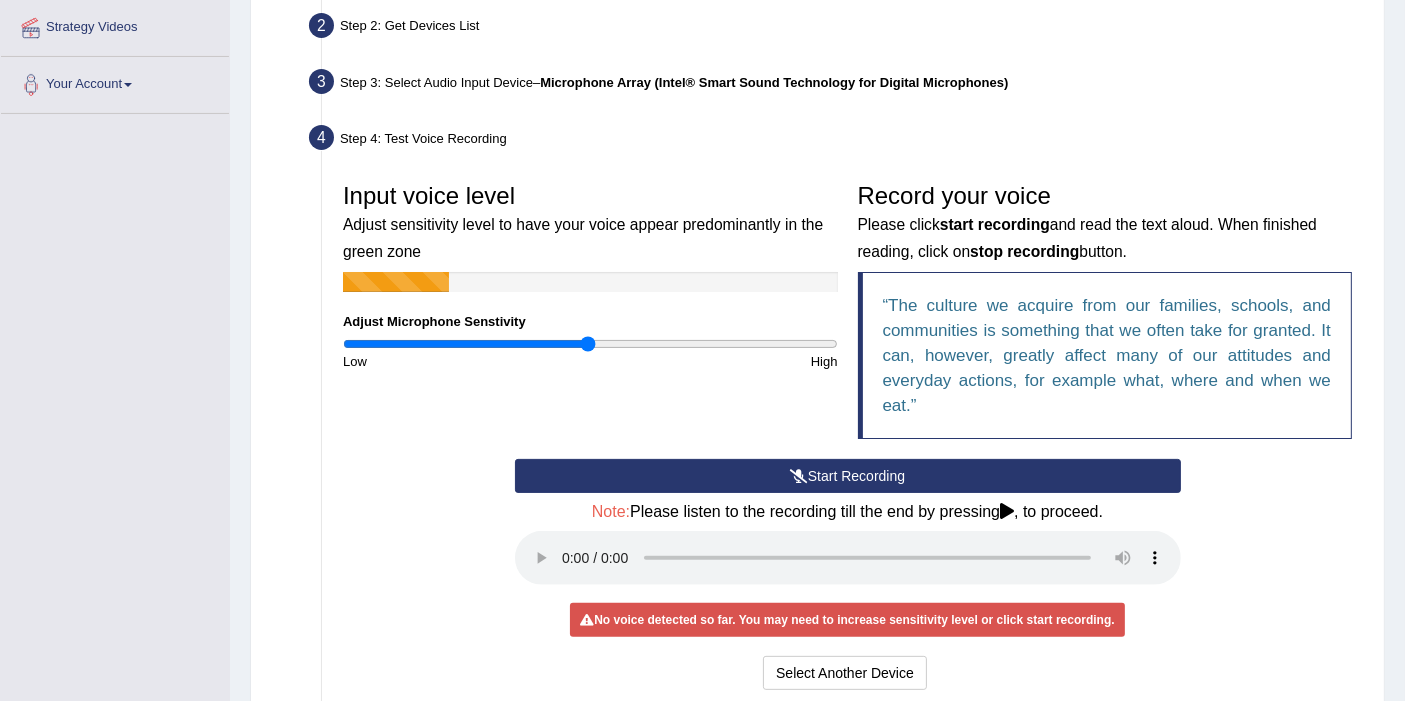 click on "Start Recording" at bounding box center (848, 476) 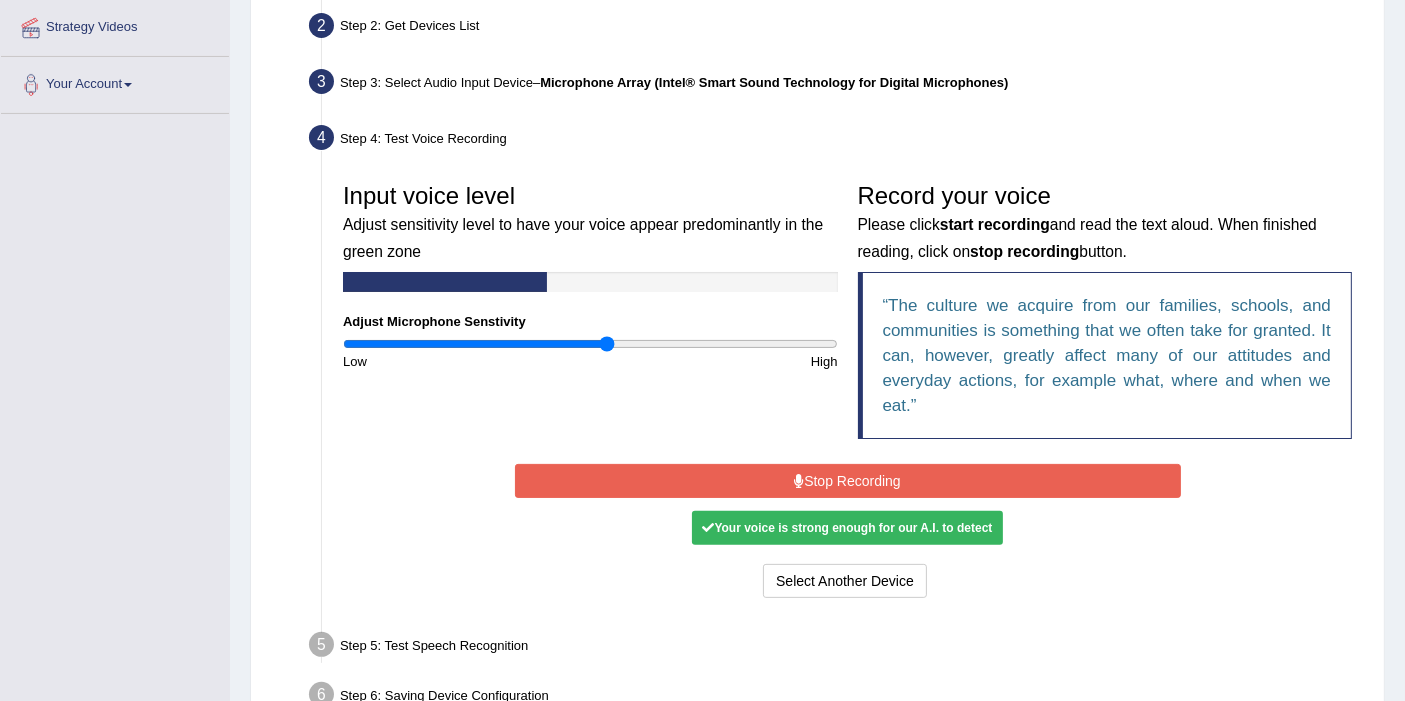 drag, startPoint x: 587, startPoint y: 344, endPoint x: 606, endPoint y: 347, distance: 19.235384 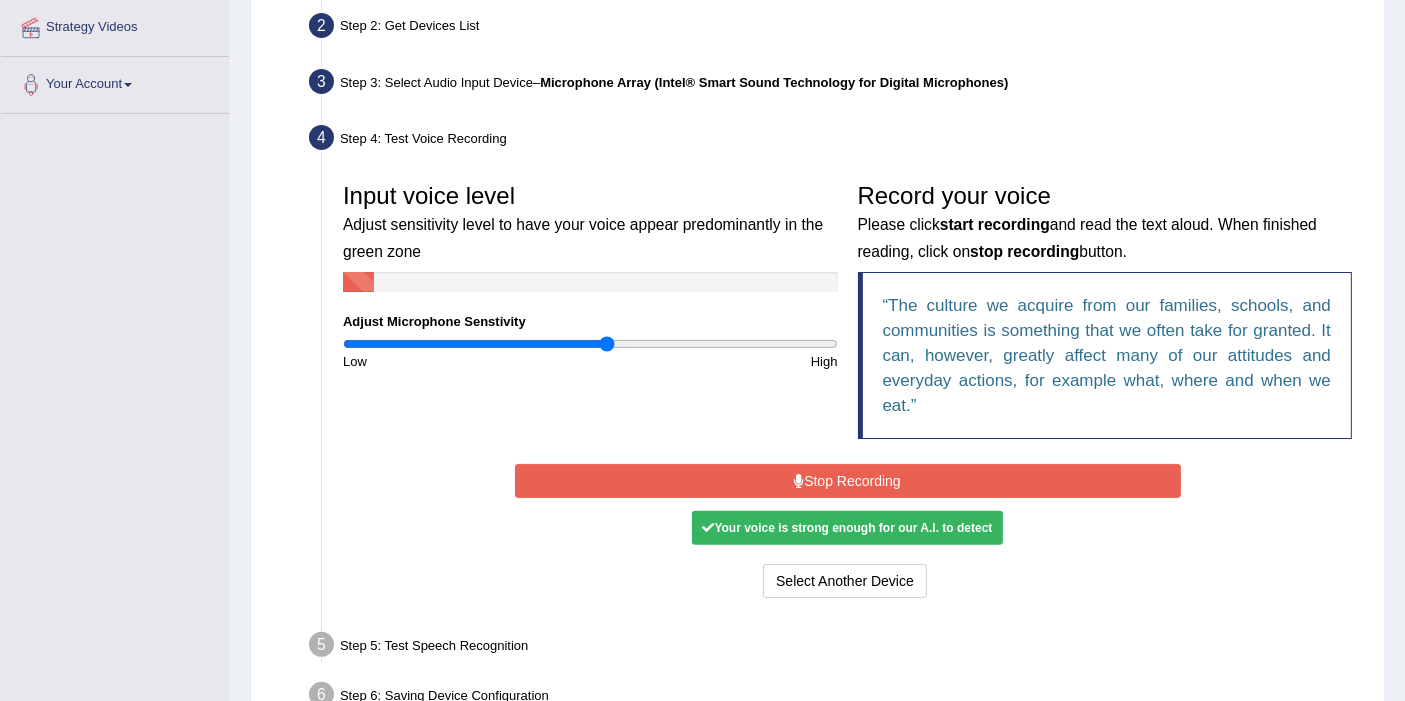 click on "Stop Recording" at bounding box center (848, 481) 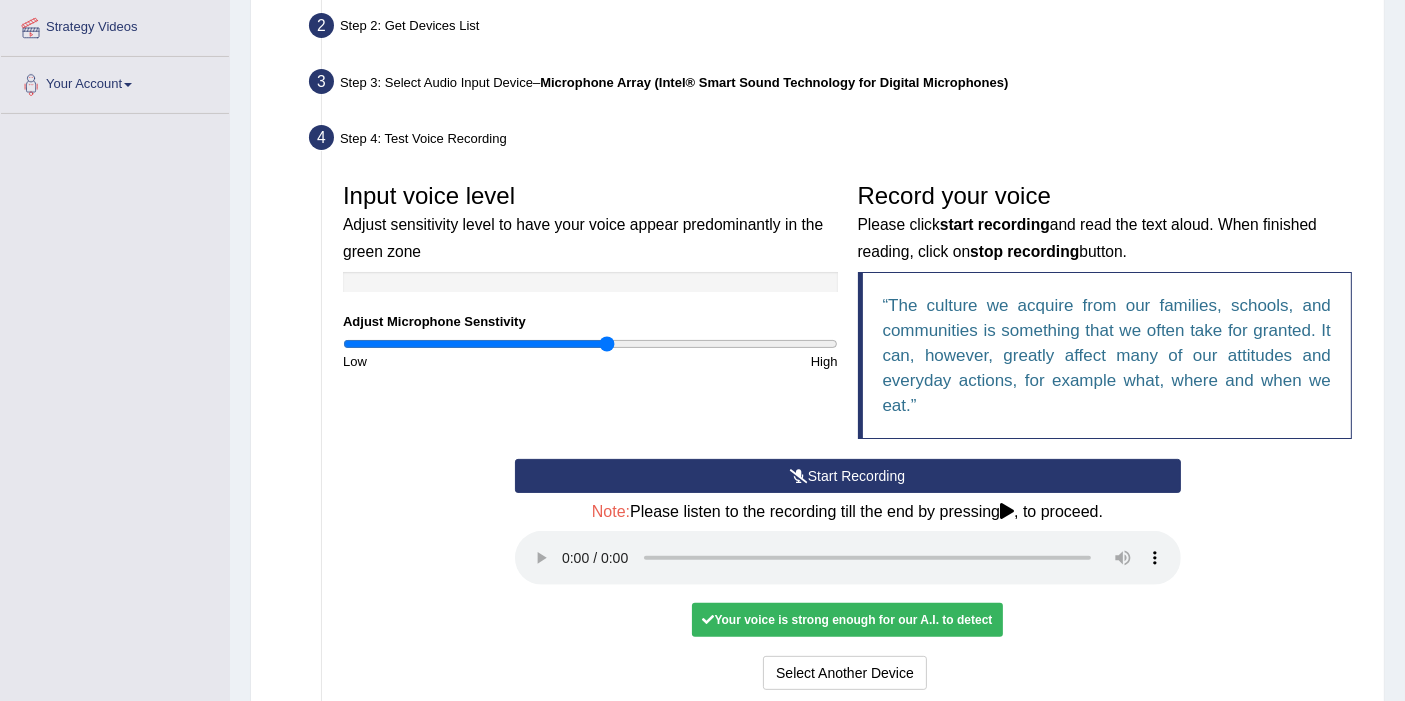 type 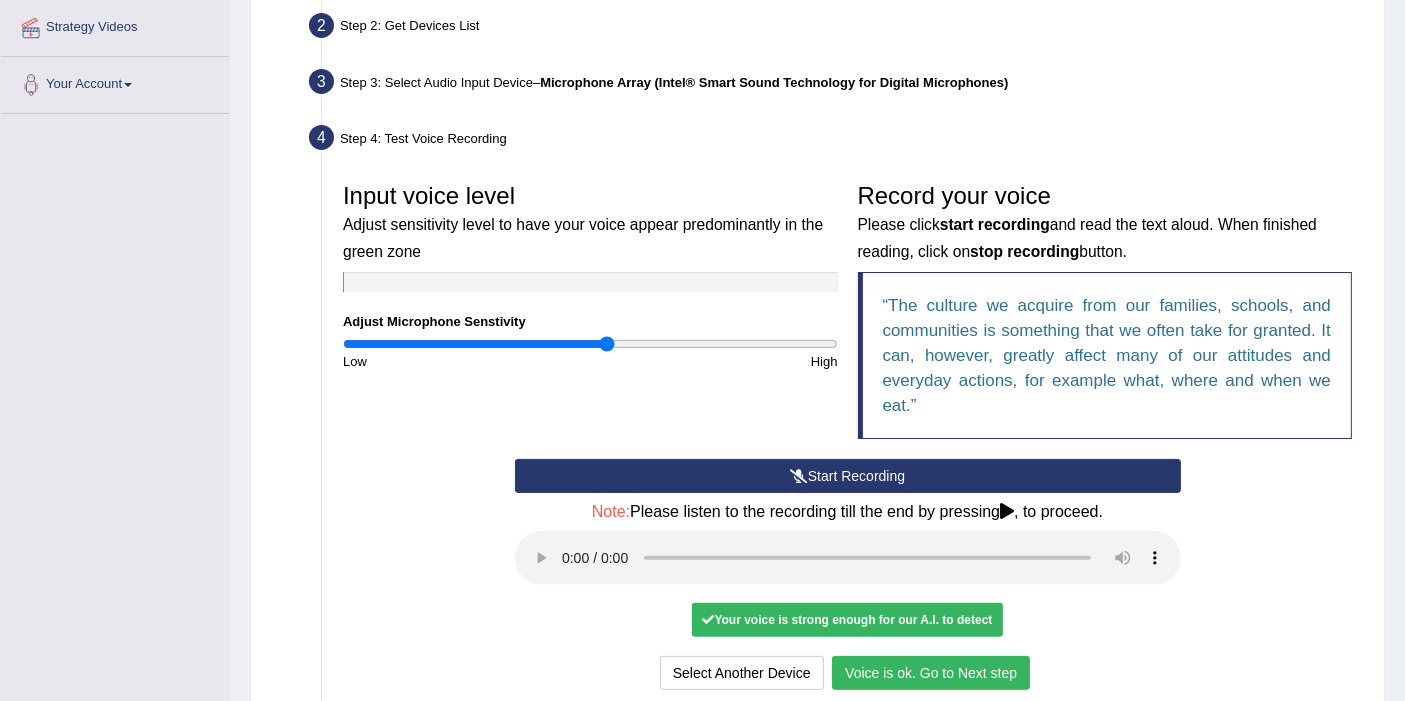 drag, startPoint x: 980, startPoint y: 661, endPoint x: 977, endPoint y: 678, distance: 17.262676 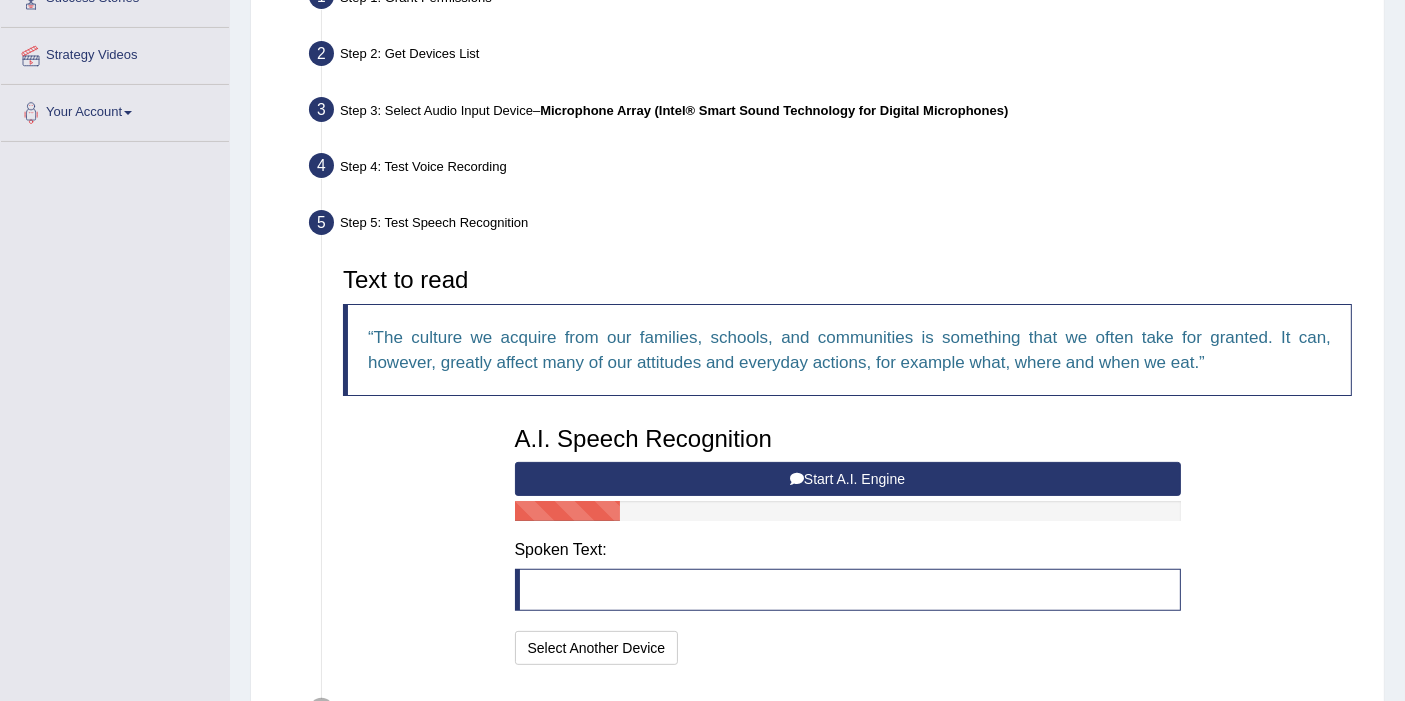 scroll, scrollTop: 434, scrollLeft: 0, axis: vertical 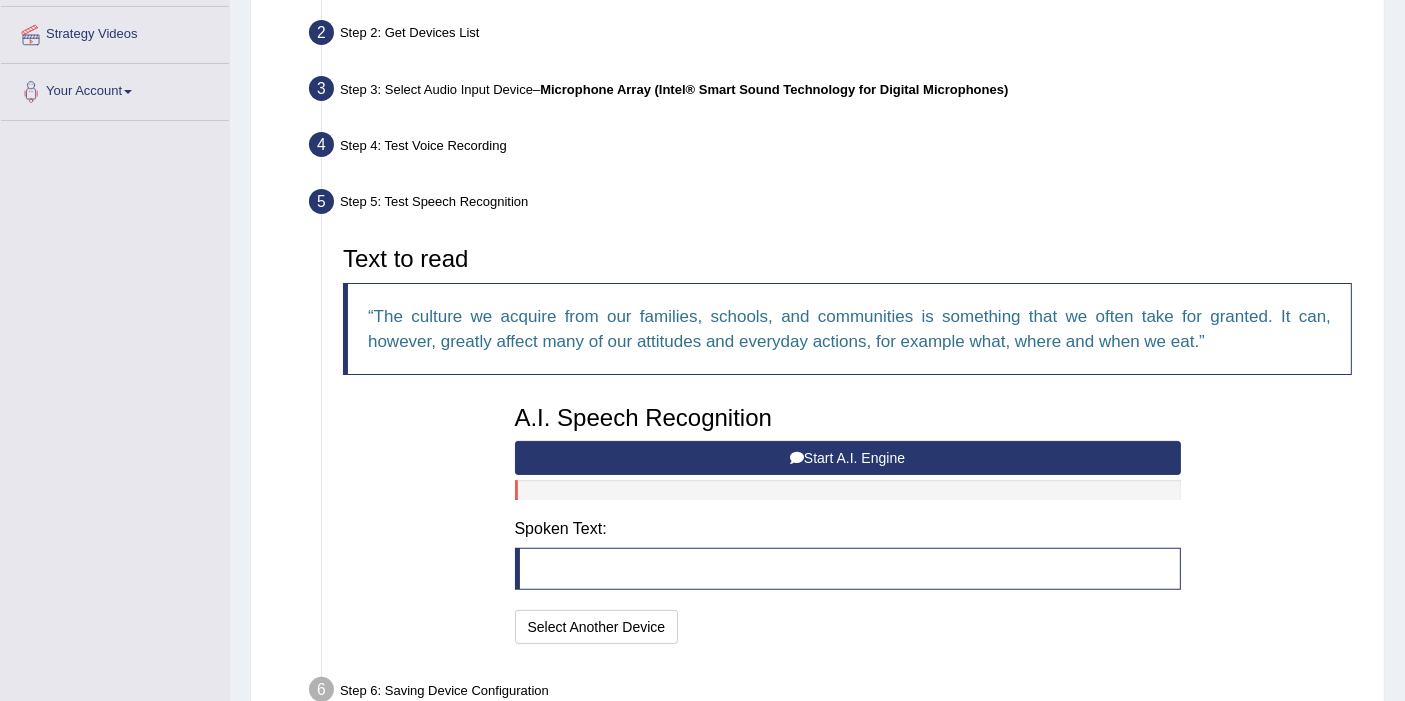click on "Start A.I. Engine" at bounding box center (848, 458) 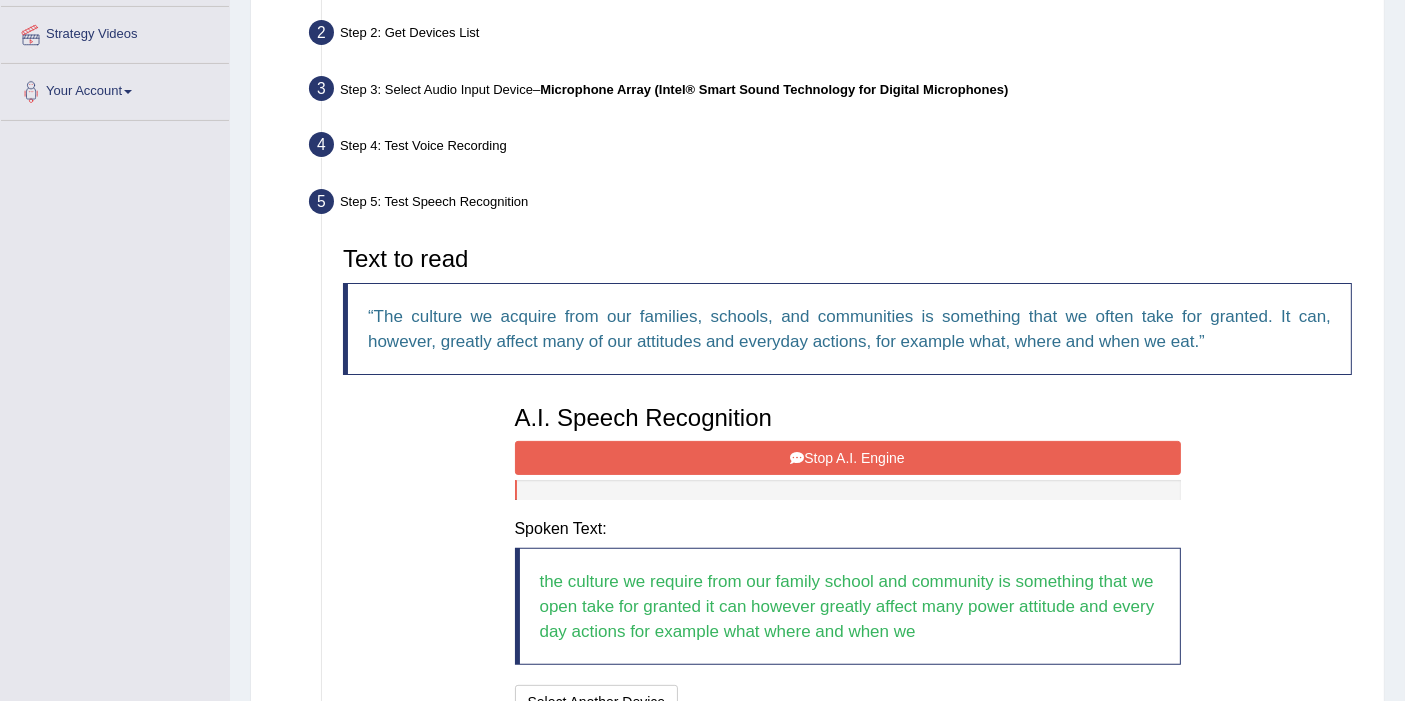 drag, startPoint x: 928, startPoint y: 455, endPoint x: 960, endPoint y: 467, distance: 34.176014 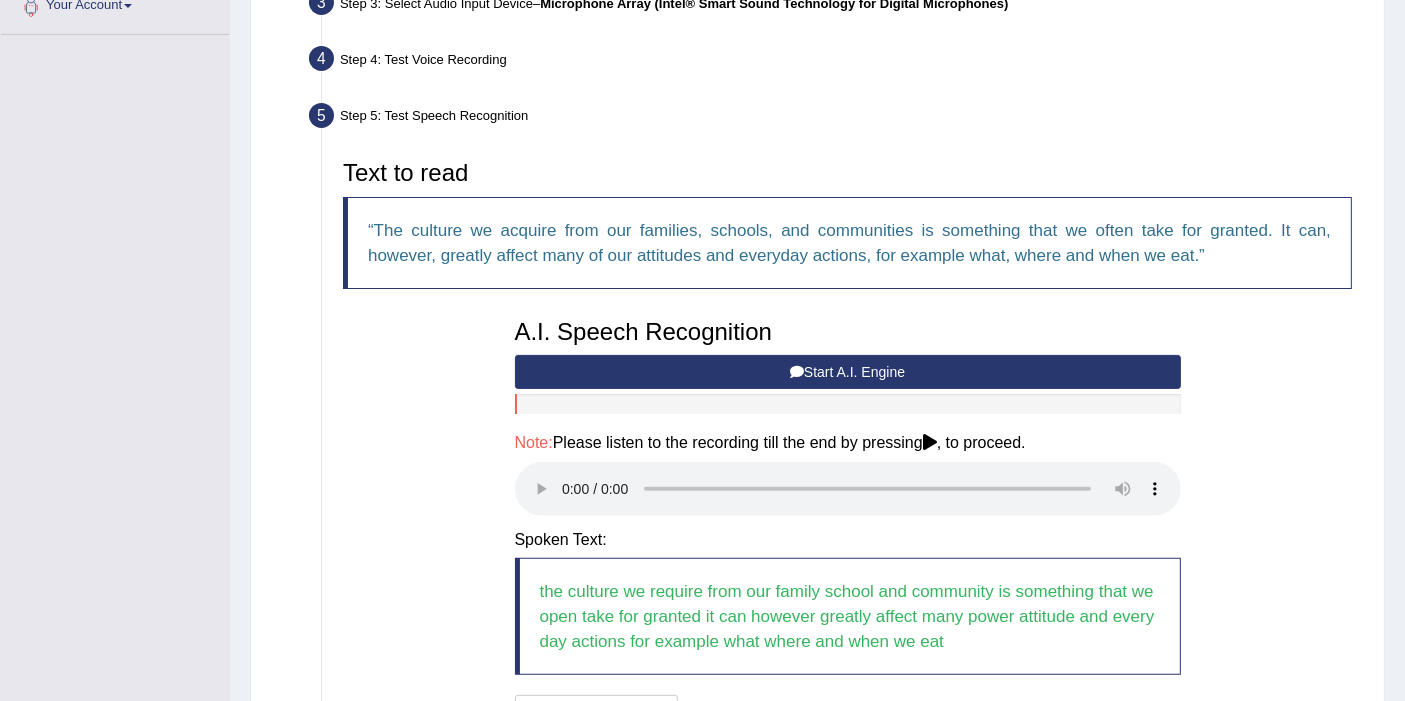 scroll, scrollTop: 656, scrollLeft: 0, axis: vertical 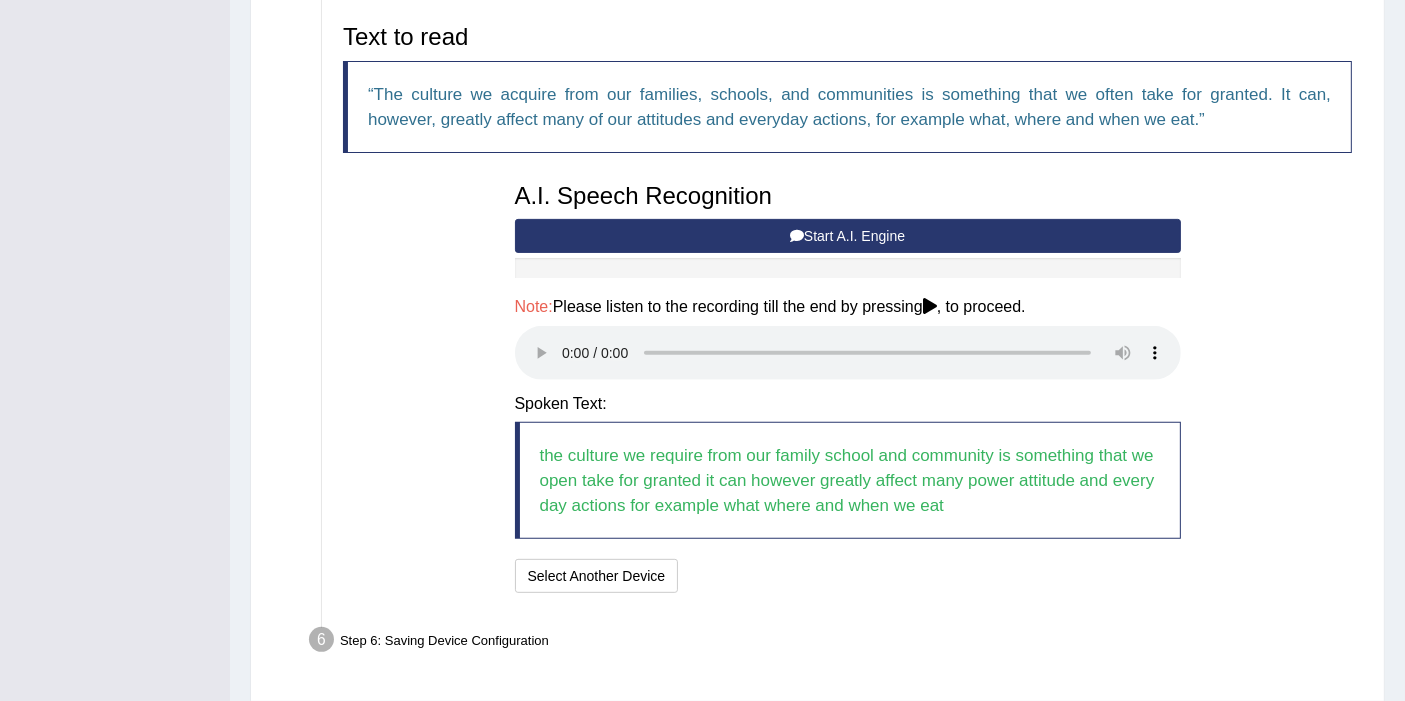type 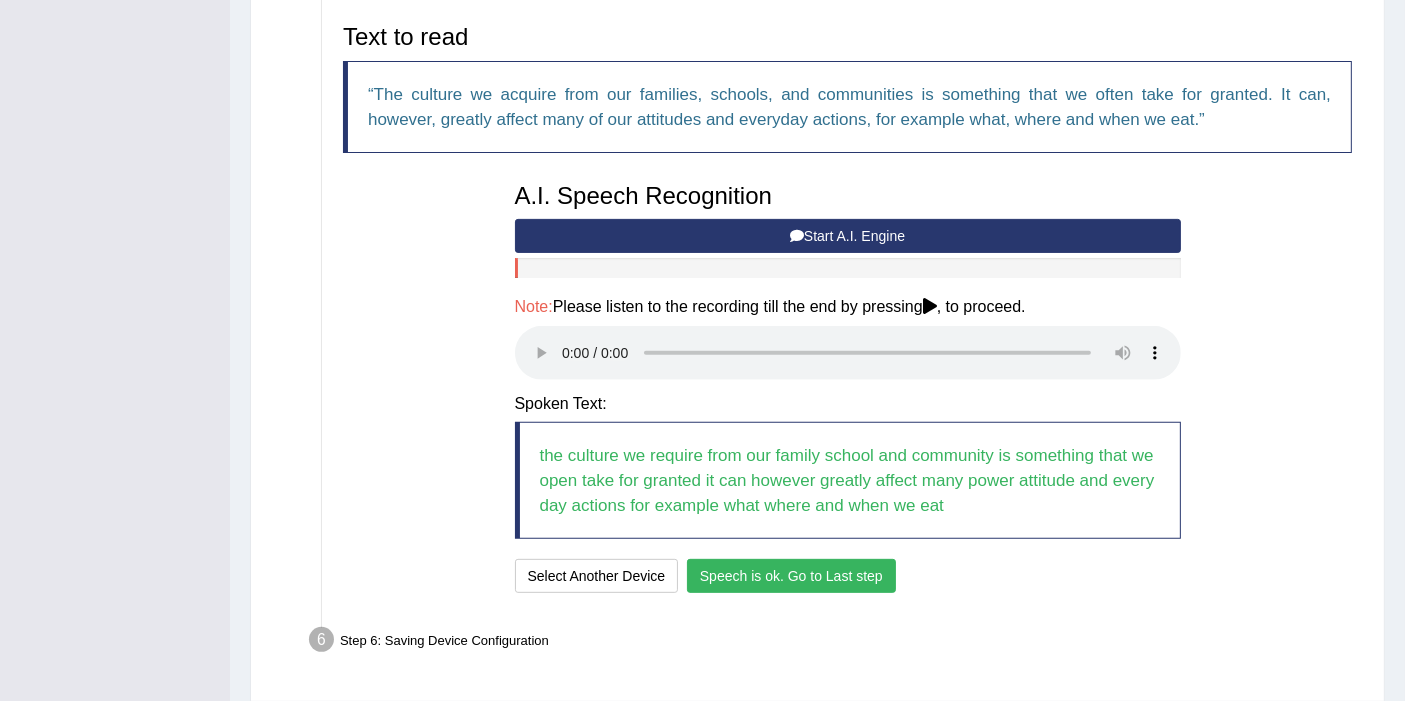 click on "Speech is ok. Go to Last step" at bounding box center (791, 576) 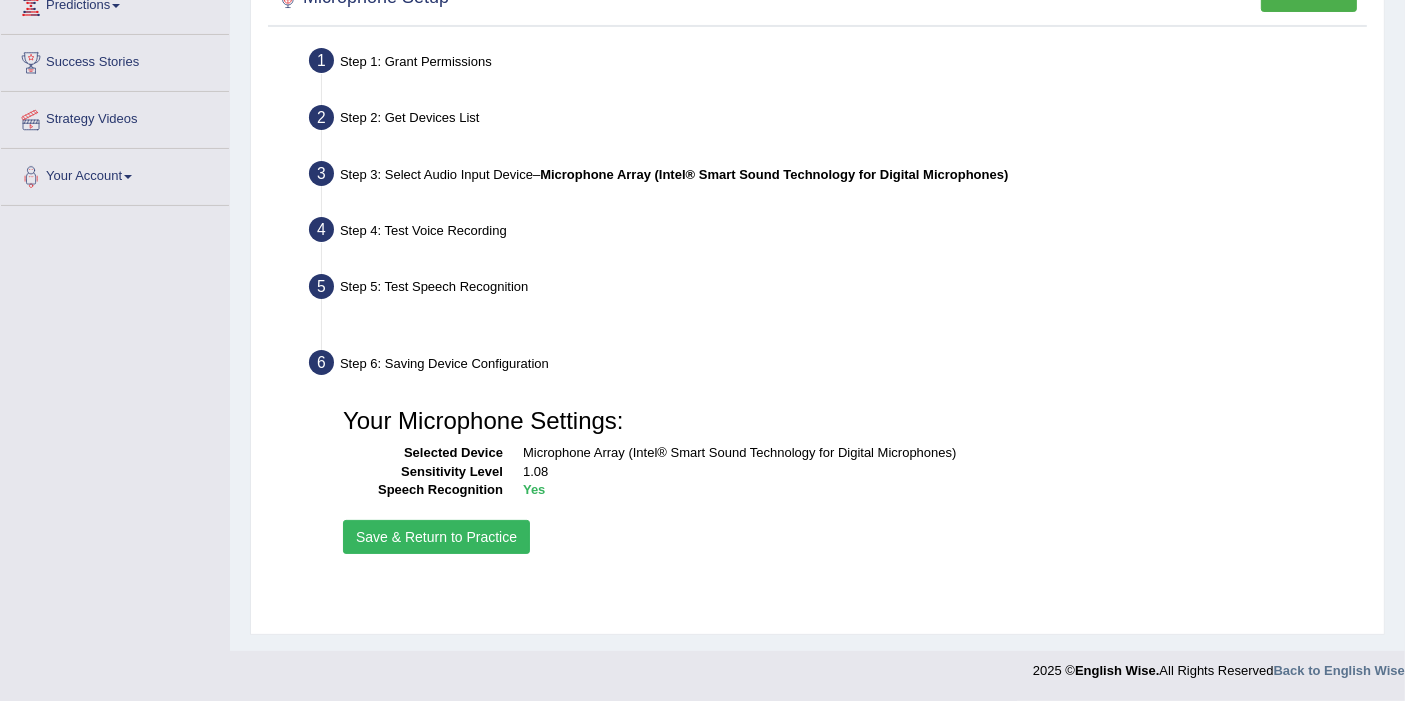 scroll, scrollTop: 348, scrollLeft: 0, axis: vertical 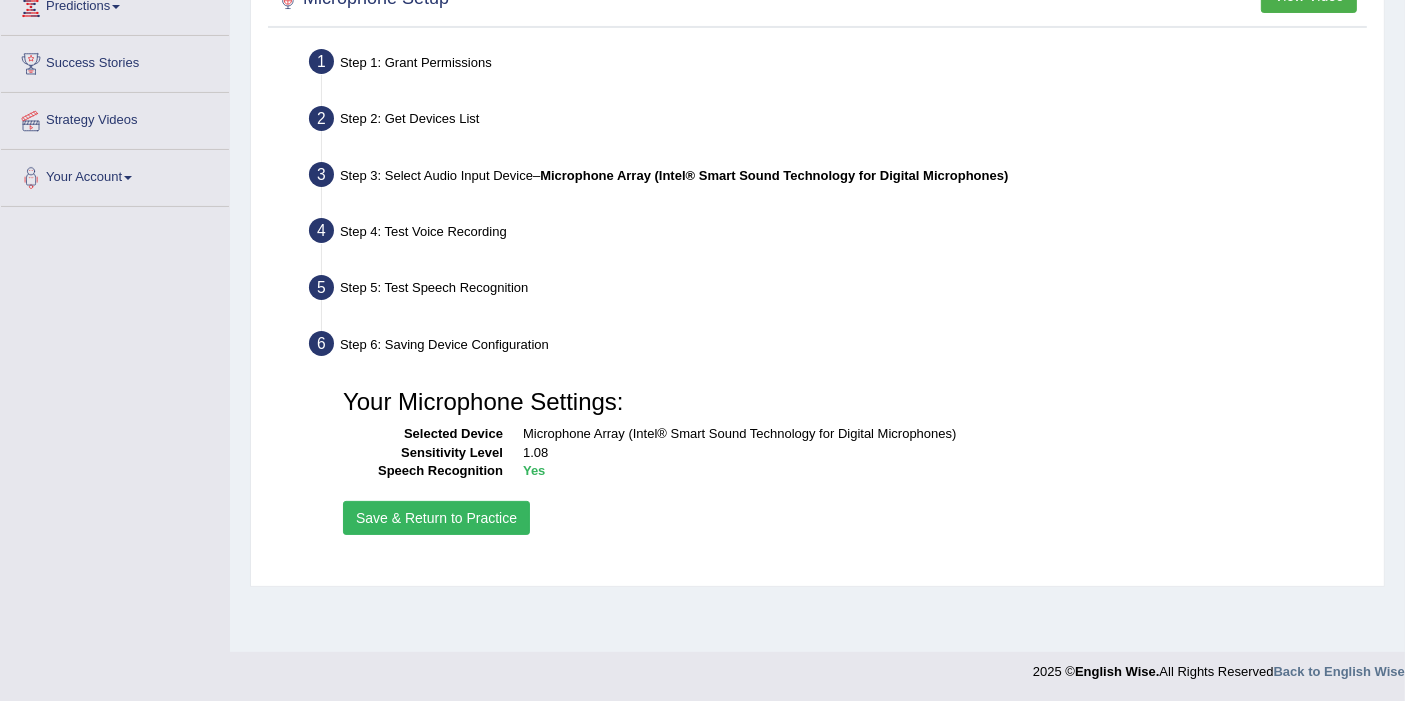 click on "Save & Return to Practice" at bounding box center [436, 518] 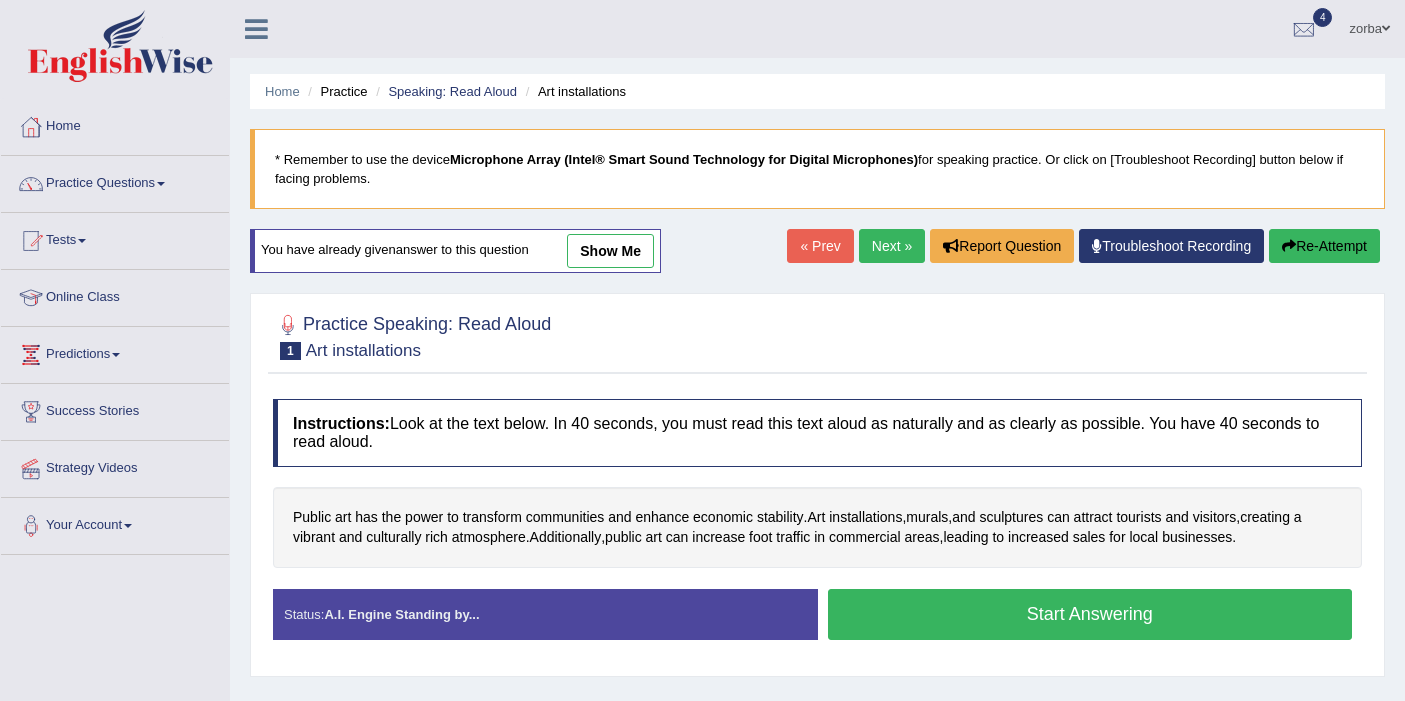 scroll, scrollTop: 111, scrollLeft: 0, axis: vertical 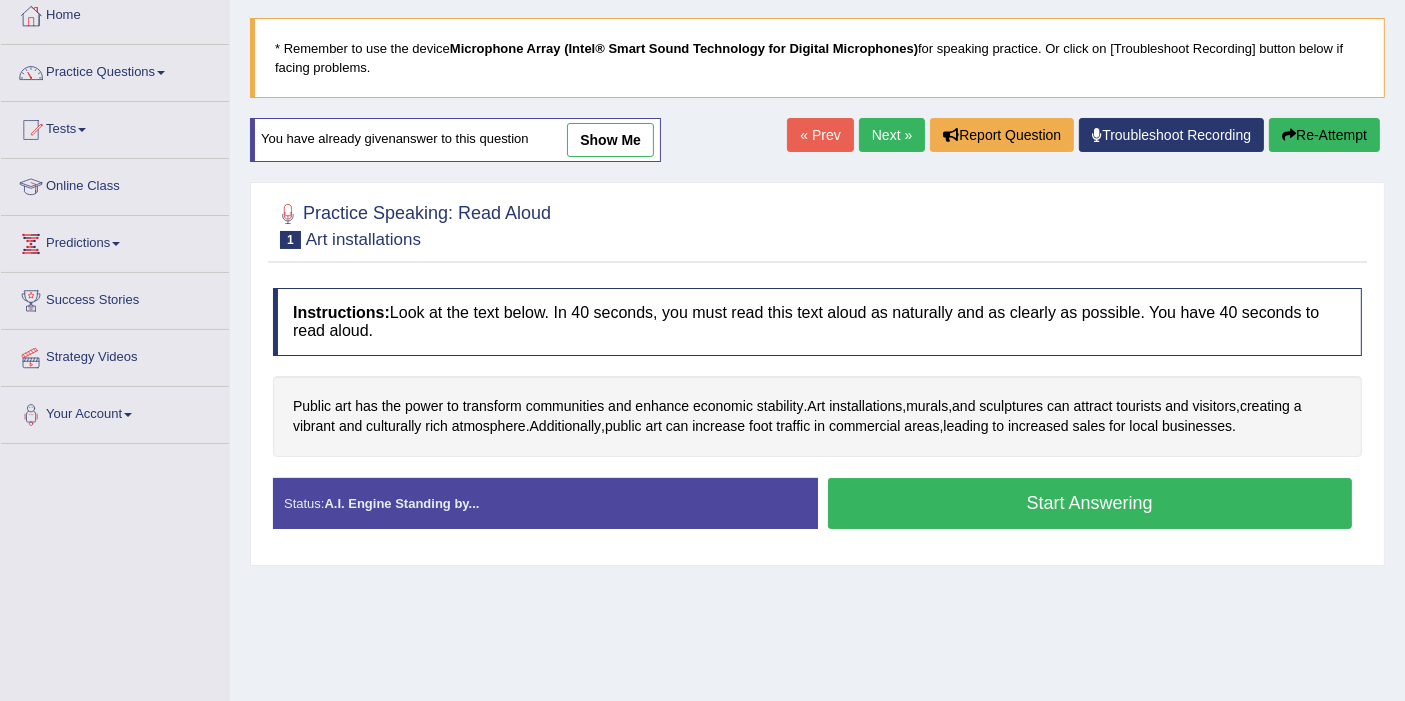 click on "Start Answering" at bounding box center [1090, 503] 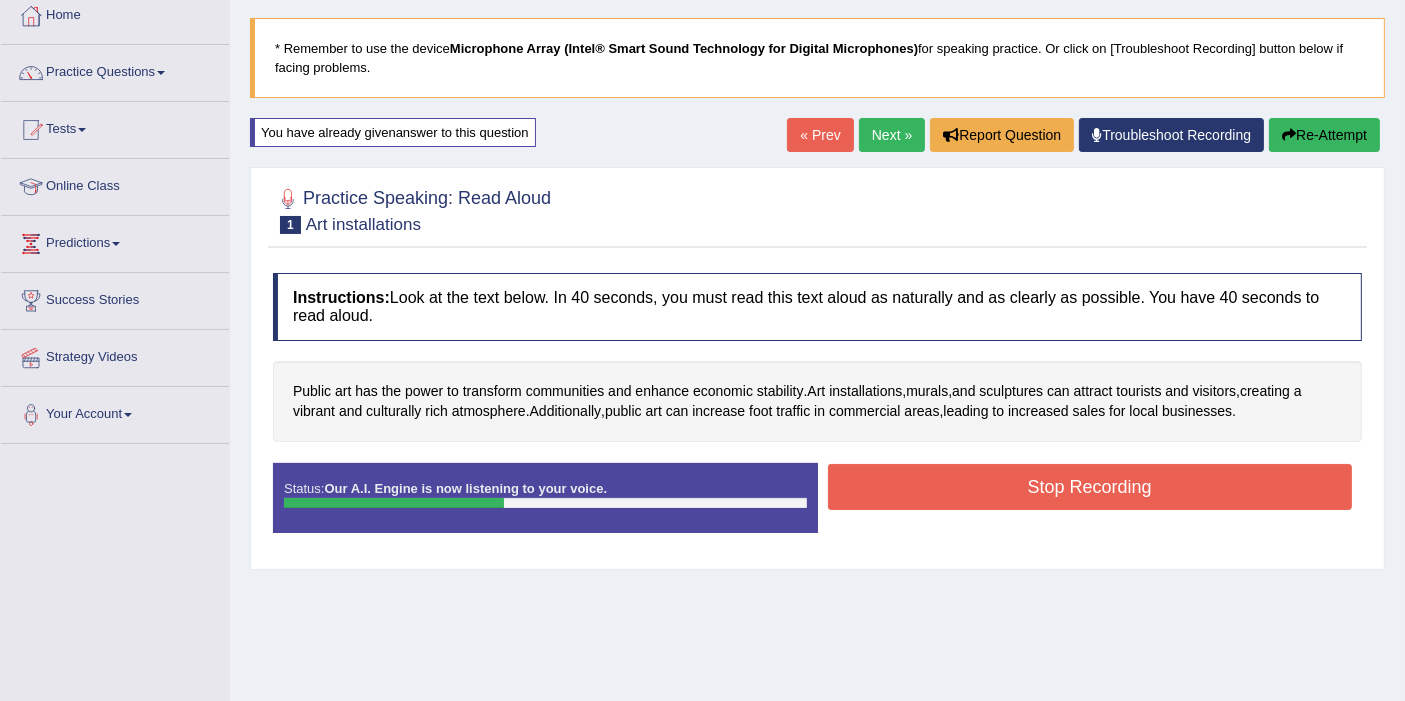 click on "Stop Recording" at bounding box center (1090, 487) 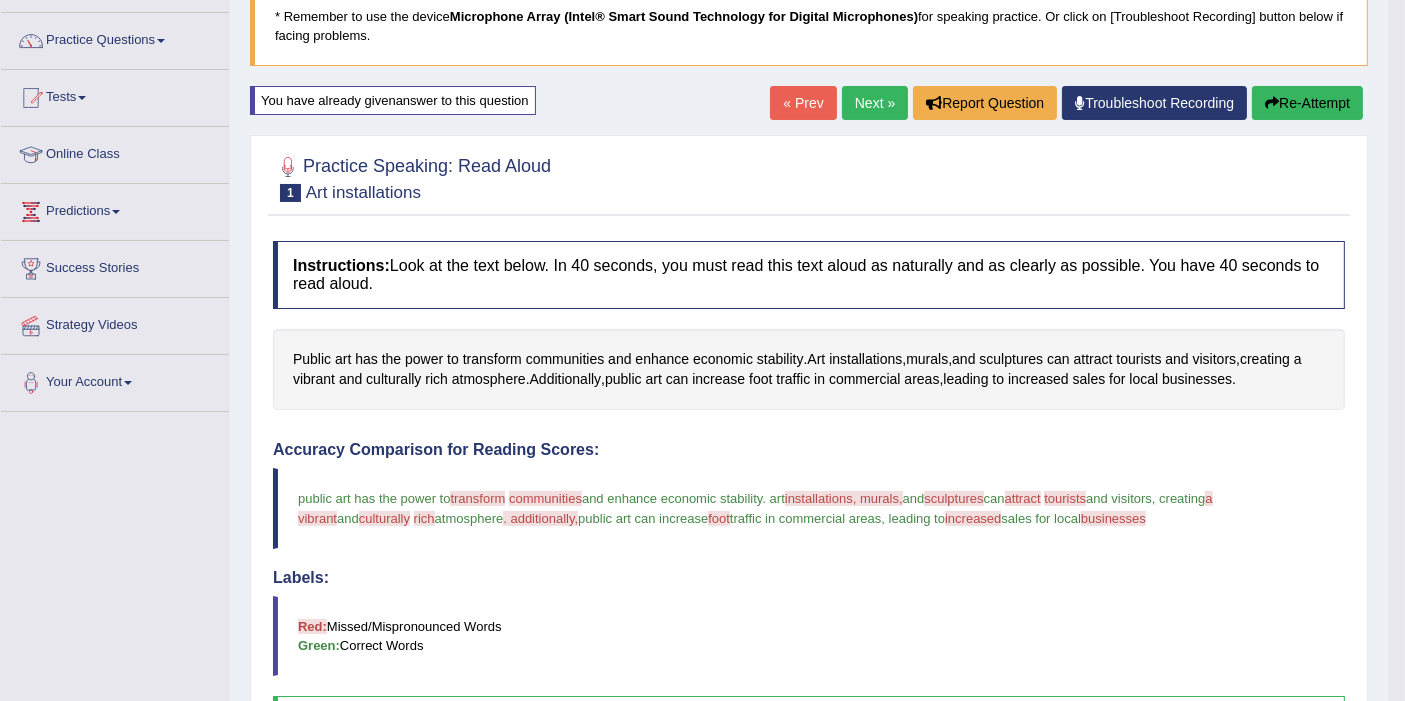 scroll, scrollTop: 0, scrollLeft: 0, axis: both 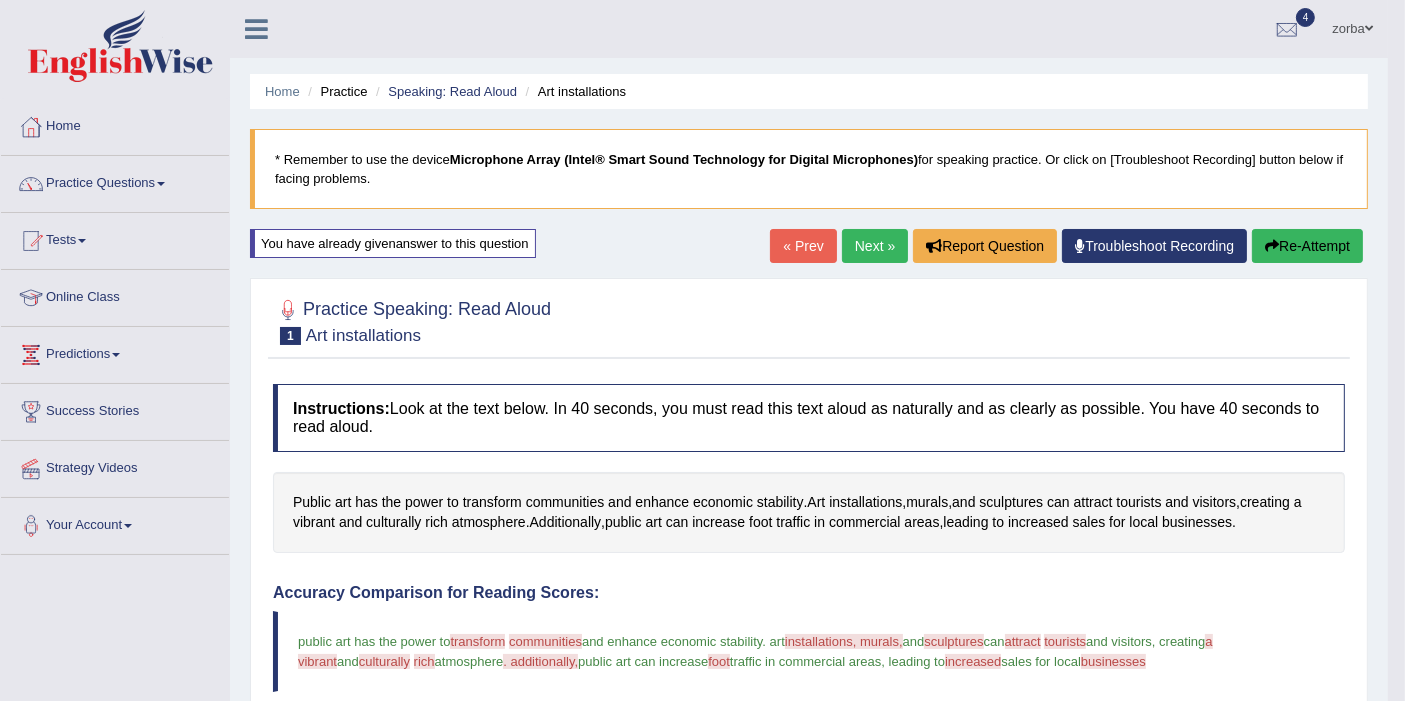 click on "Re-Attempt" at bounding box center (1307, 246) 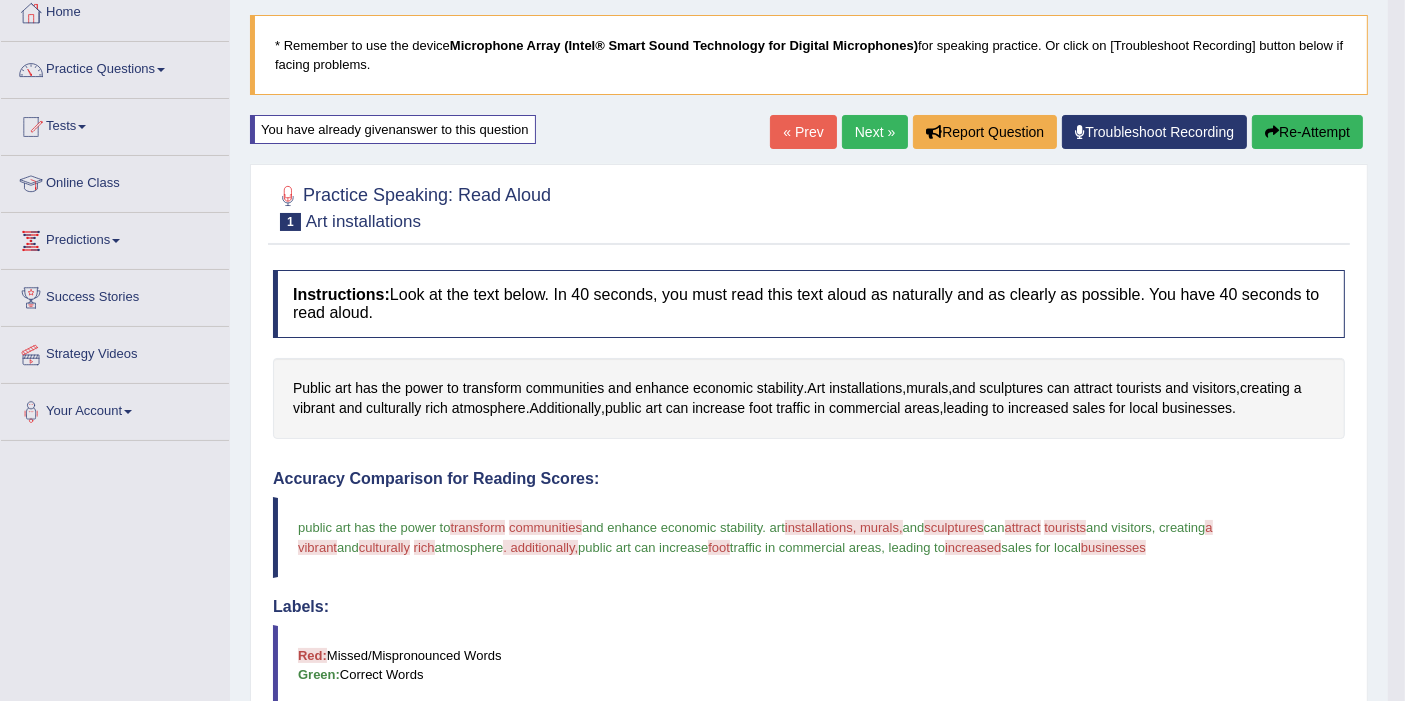 scroll, scrollTop: 333, scrollLeft: 0, axis: vertical 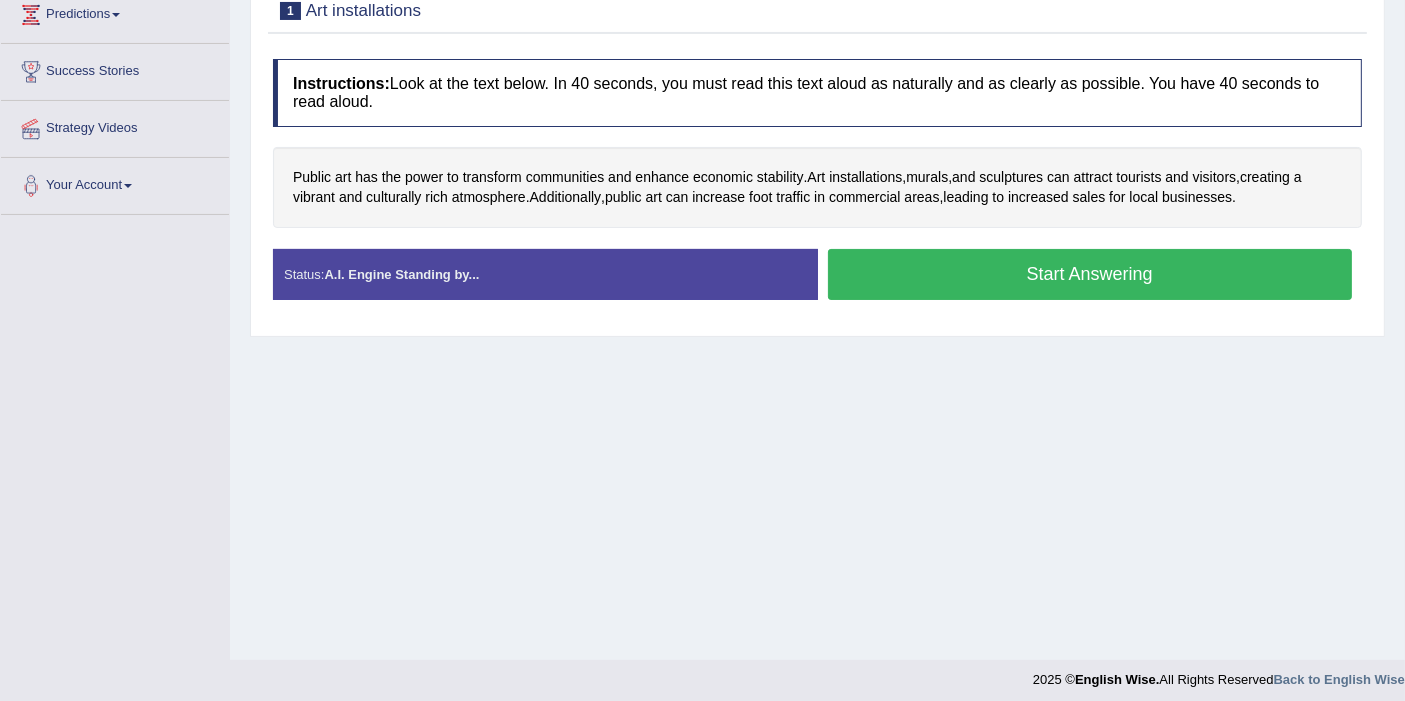 click on "Start Answering" at bounding box center [1090, 274] 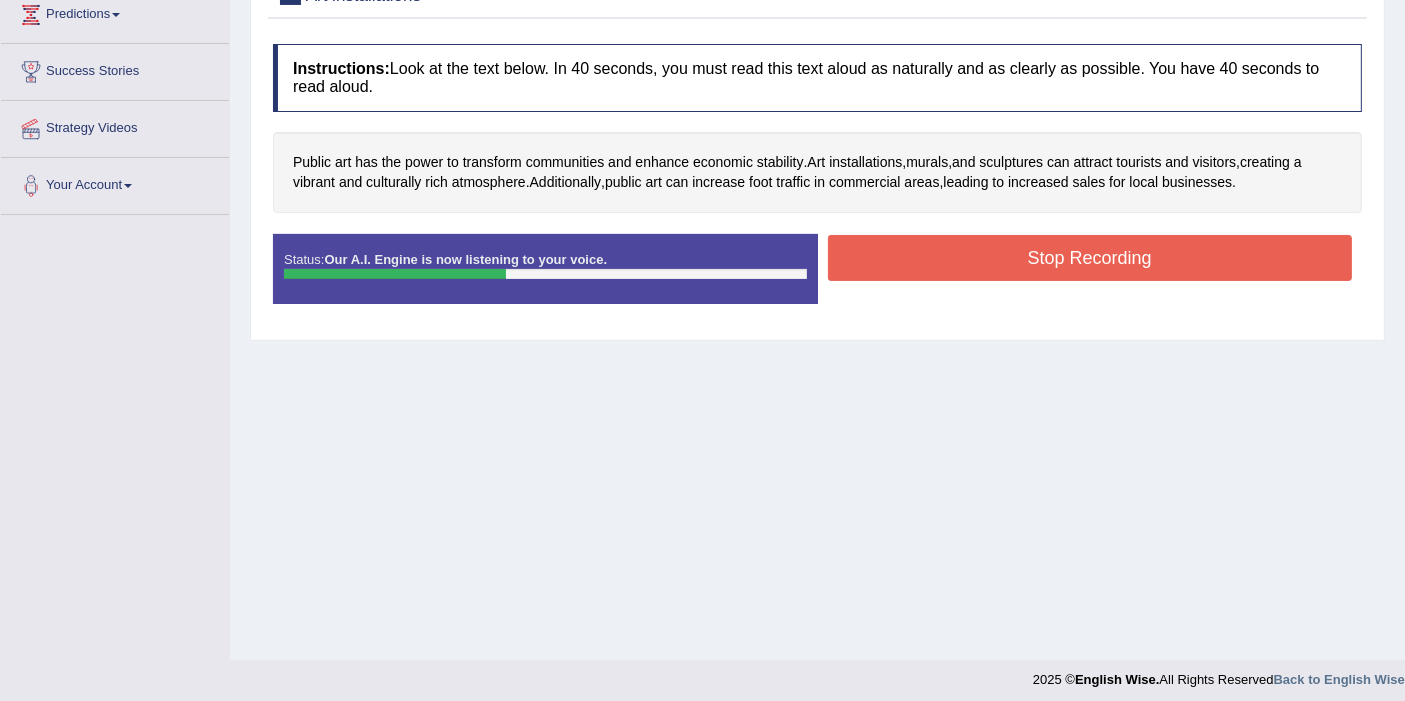 click on "Stop Recording" at bounding box center (1090, 258) 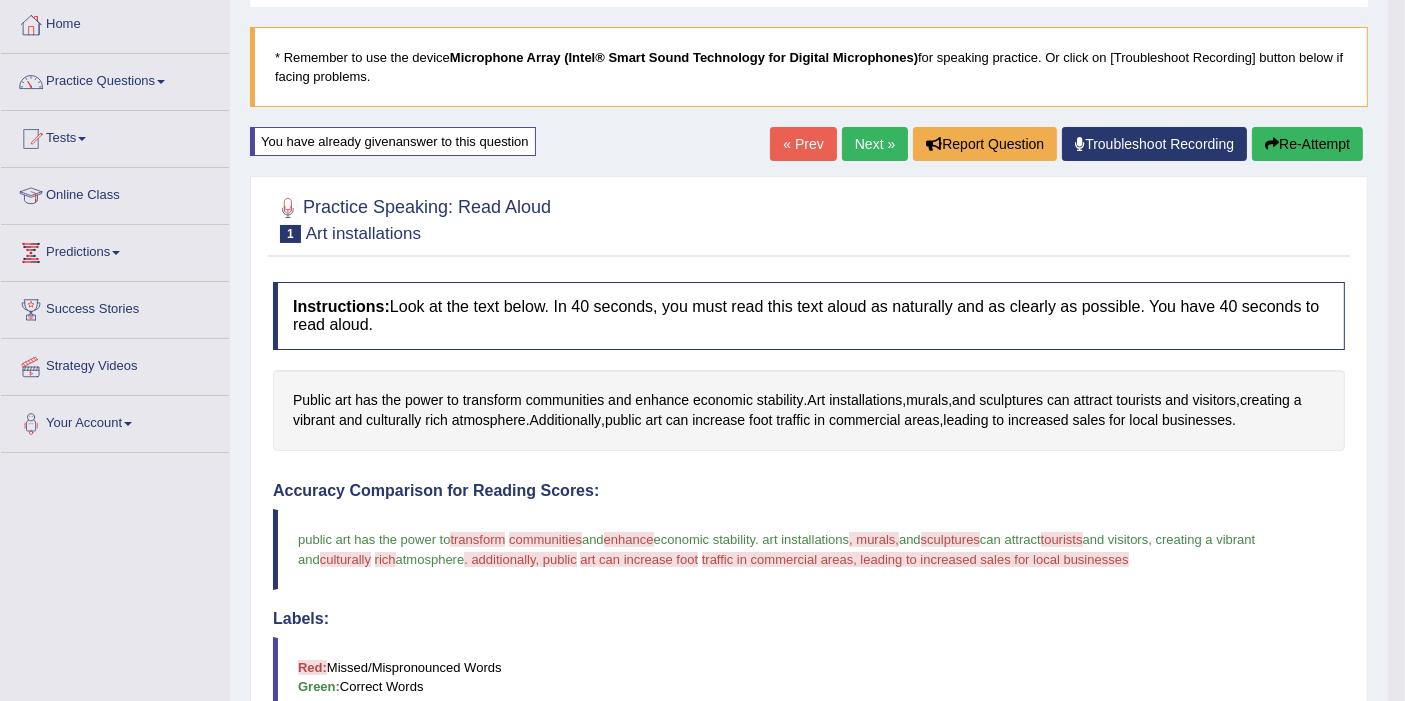 scroll, scrollTop: 0, scrollLeft: 0, axis: both 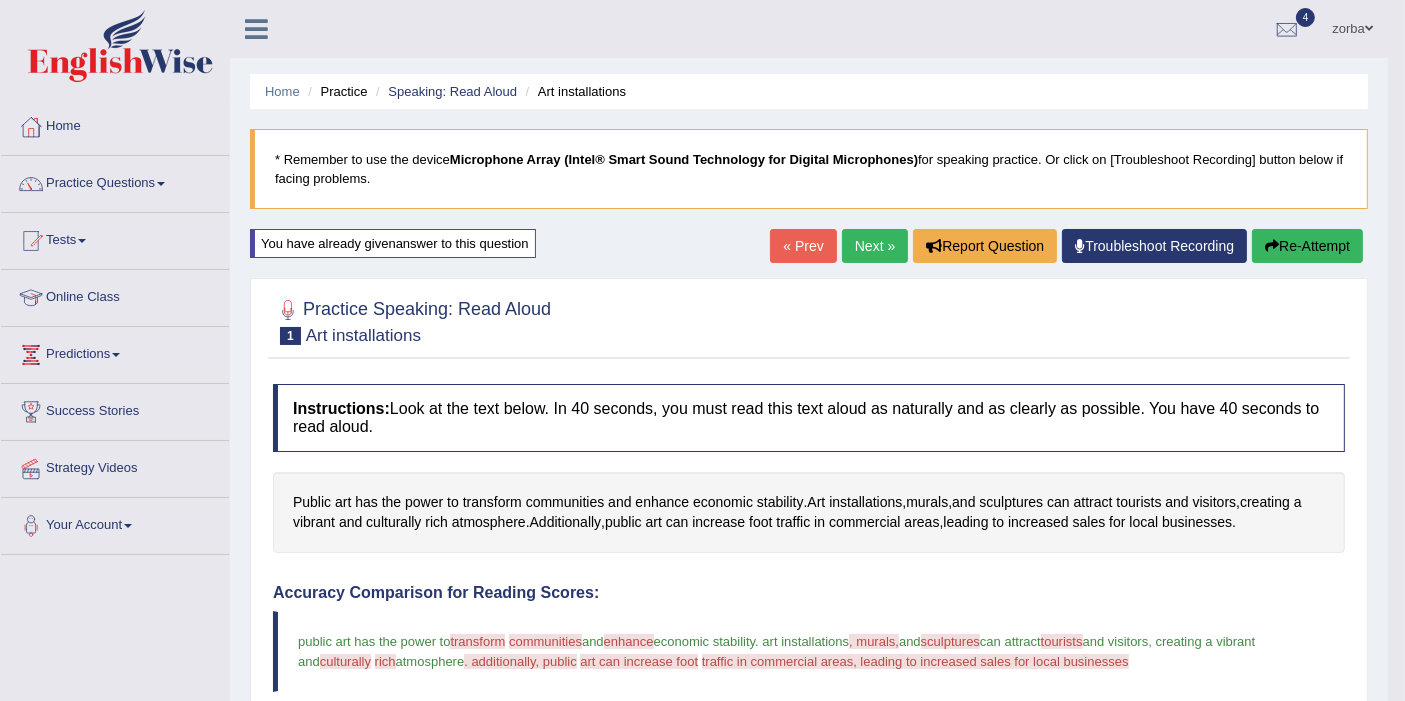 click on "Re-Attempt" at bounding box center [1307, 246] 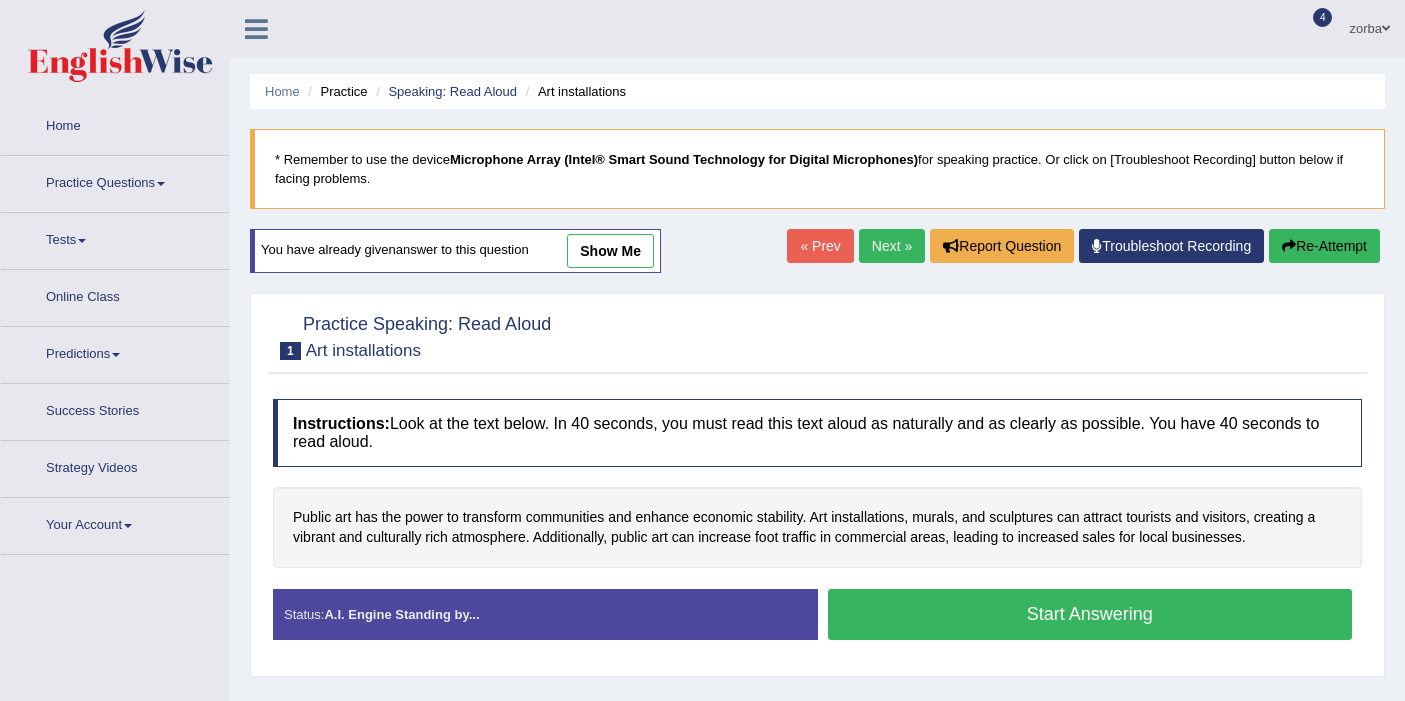 scroll, scrollTop: 111, scrollLeft: 0, axis: vertical 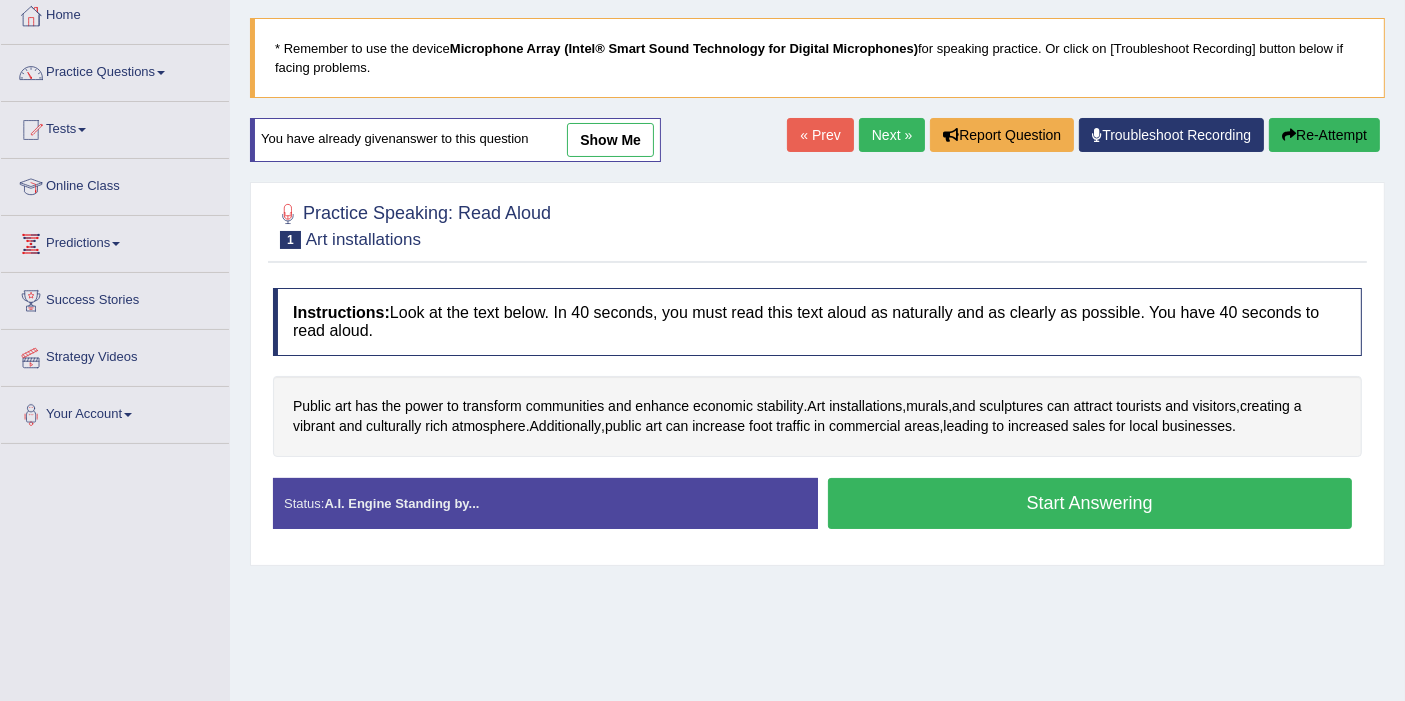 click on "Start Answering" at bounding box center (1090, 503) 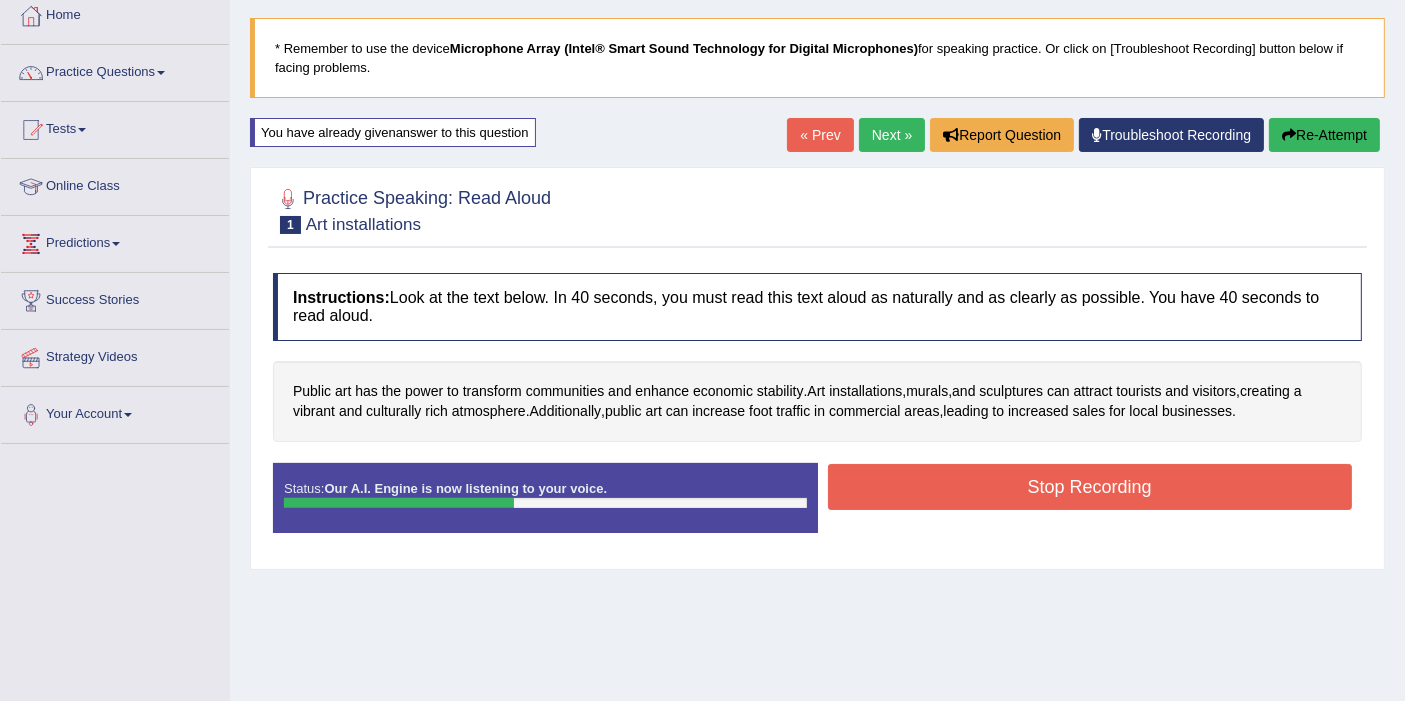 click on "Stop Recording" at bounding box center (1090, 487) 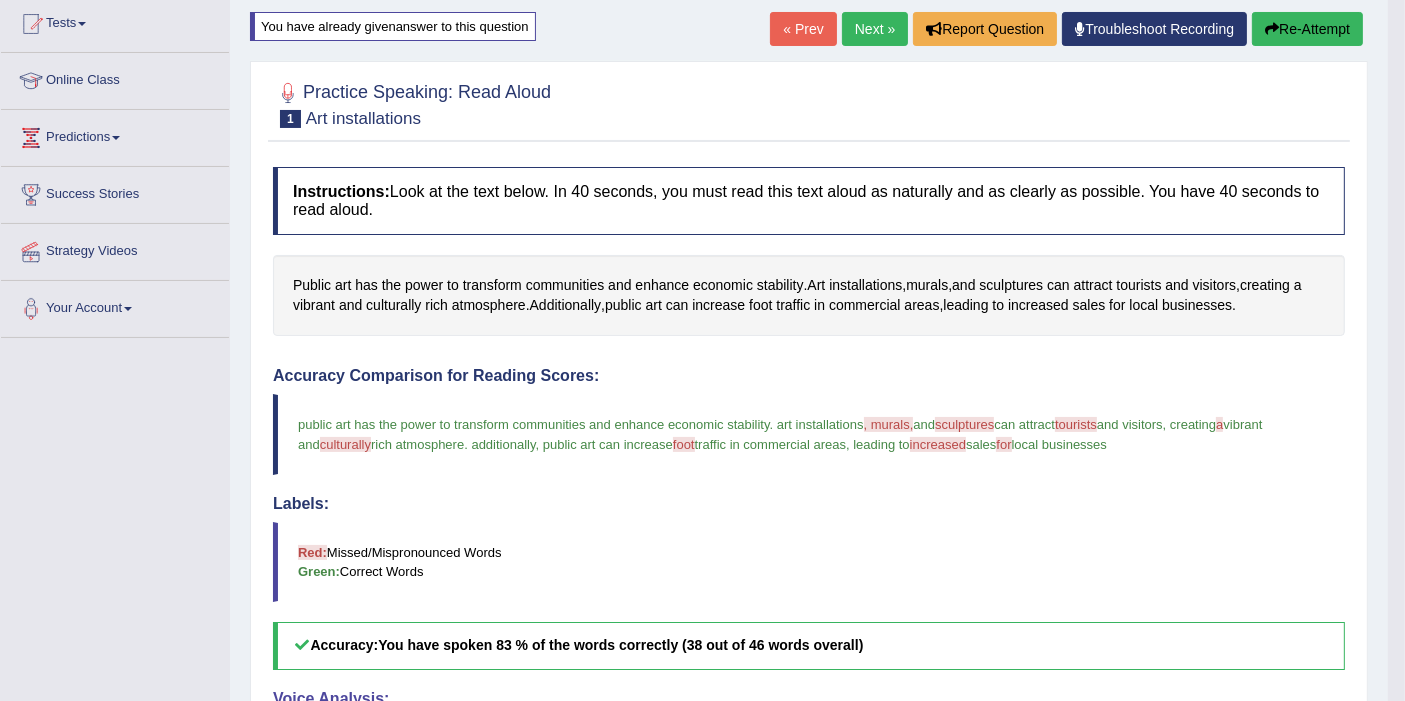 scroll, scrollTop: 111, scrollLeft: 0, axis: vertical 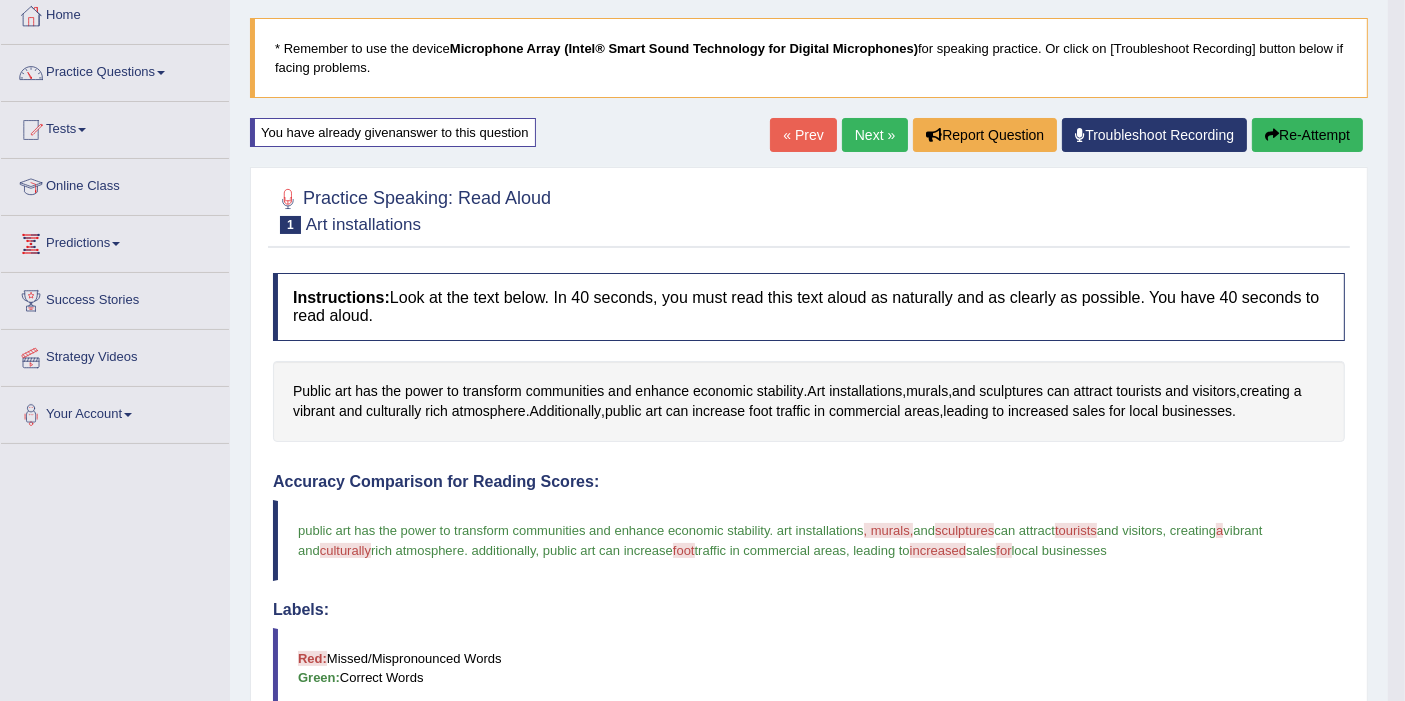 click on "Re-Attempt" at bounding box center [1307, 135] 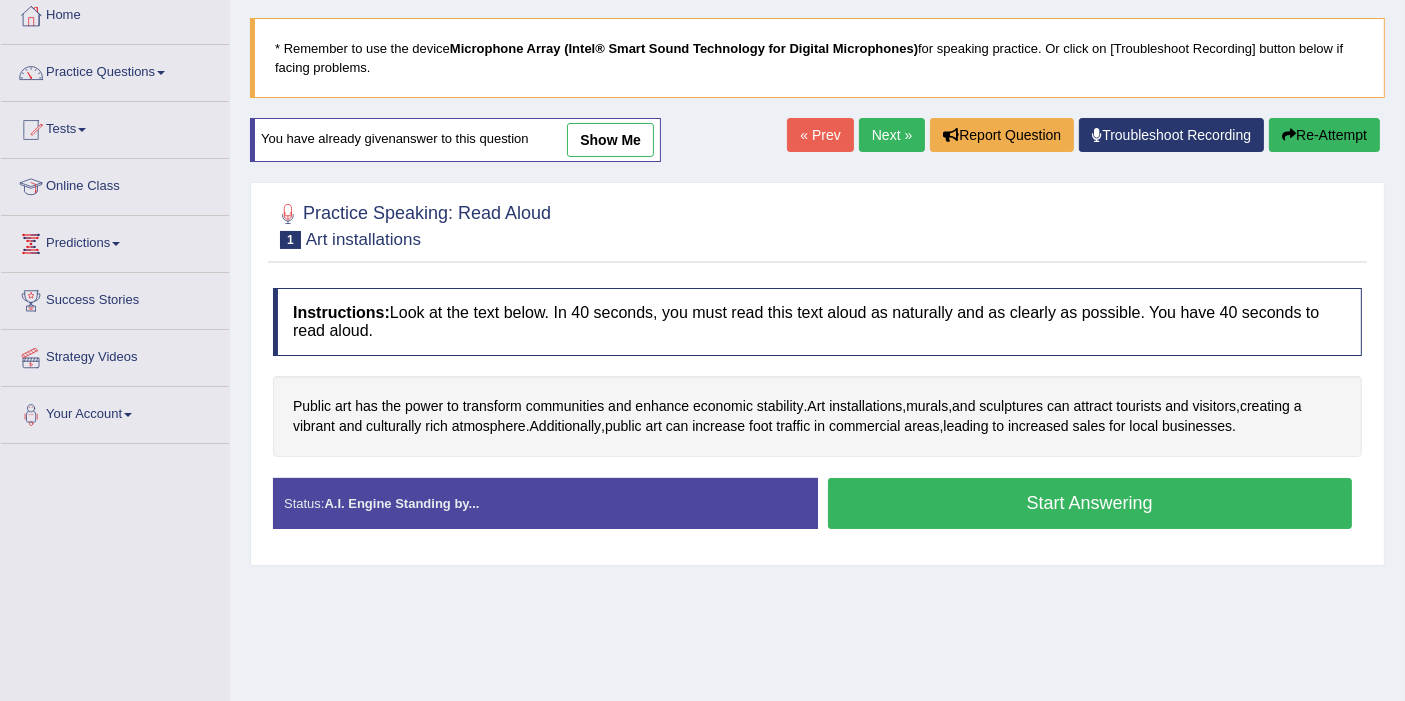 scroll, scrollTop: 0, scrollLeft: 0, axis: both 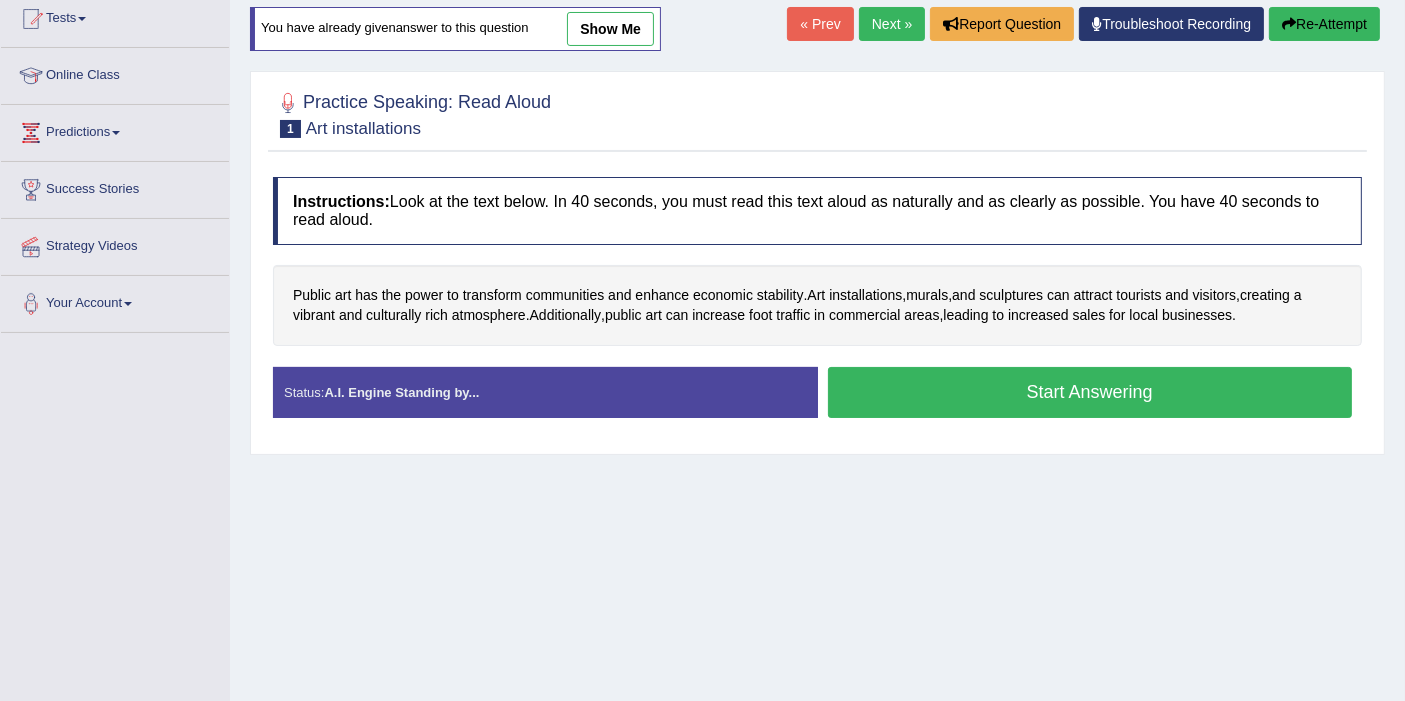 click on "Start Answering" at bounding box center [1090, 392] 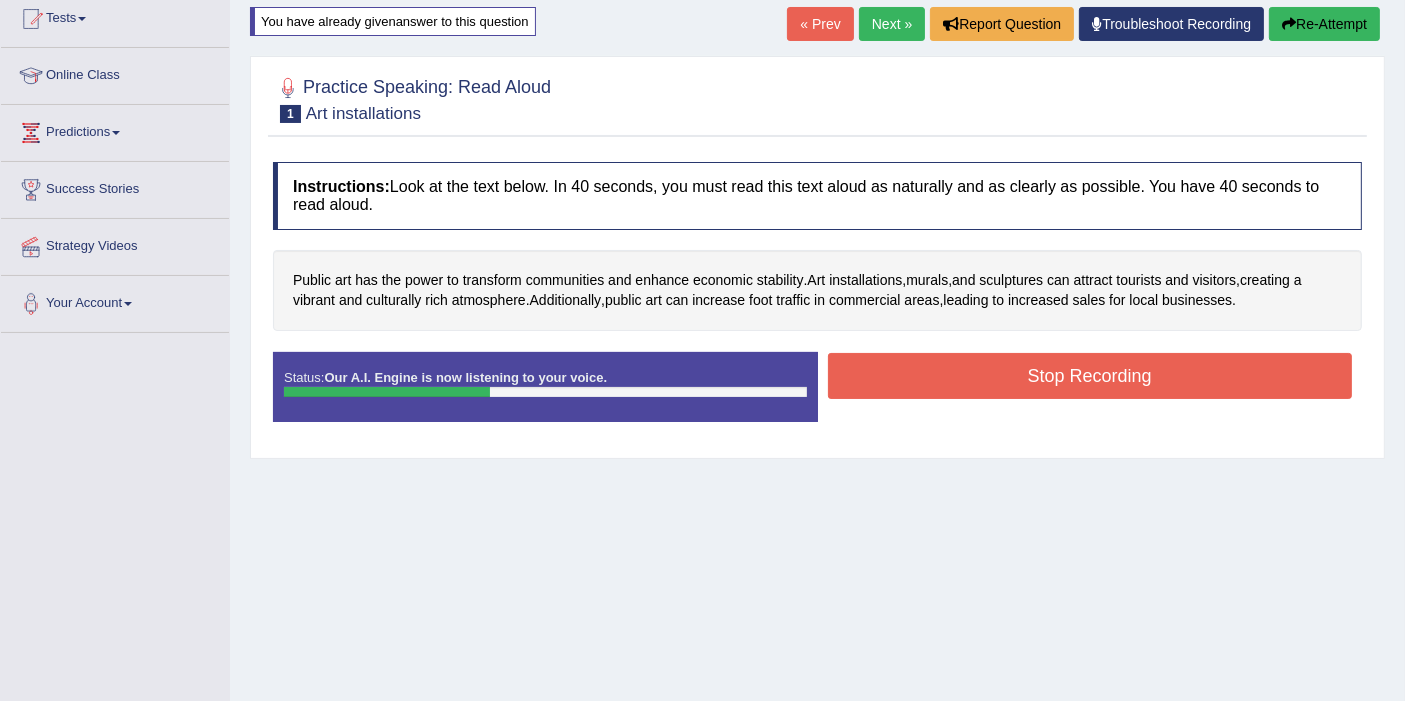 click on "Stop Recording" at bounding box center (1090, 376) 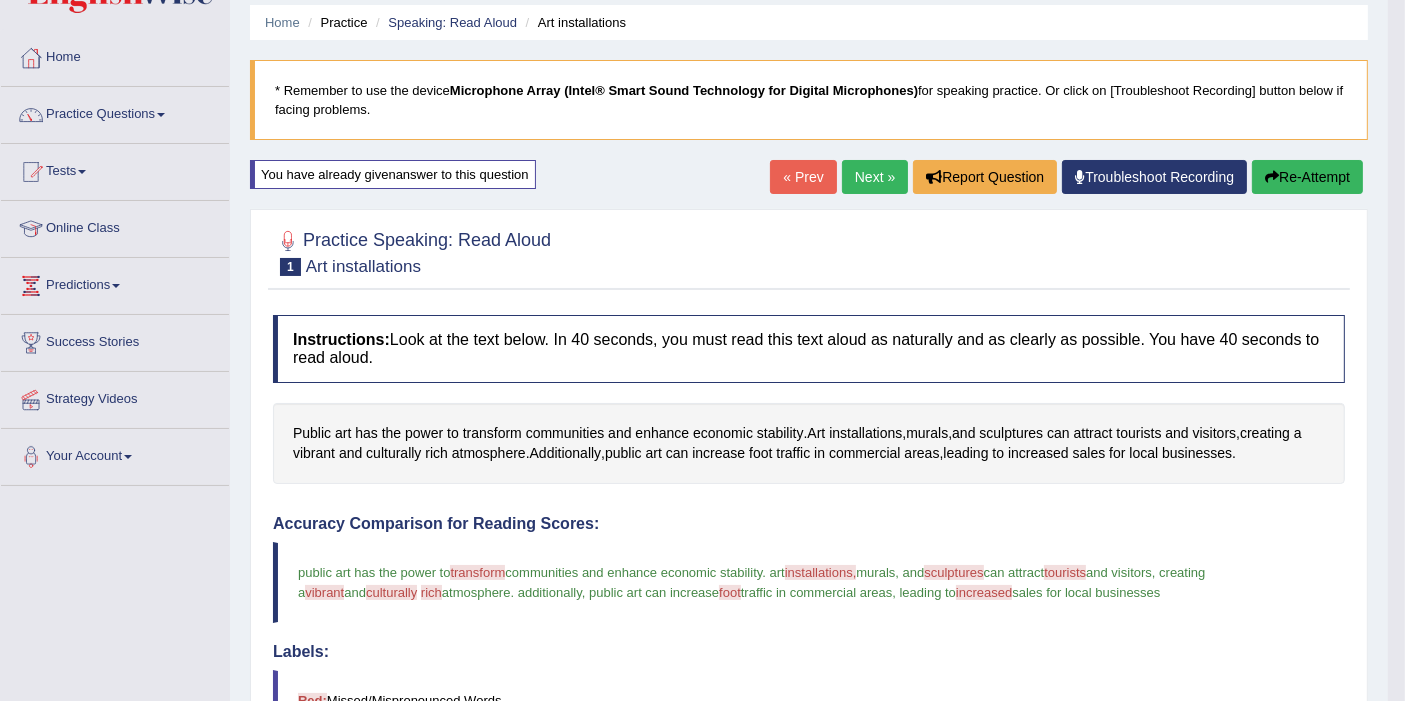 scroll, scrollTop: 0, scrollLeft: 0, axis: both 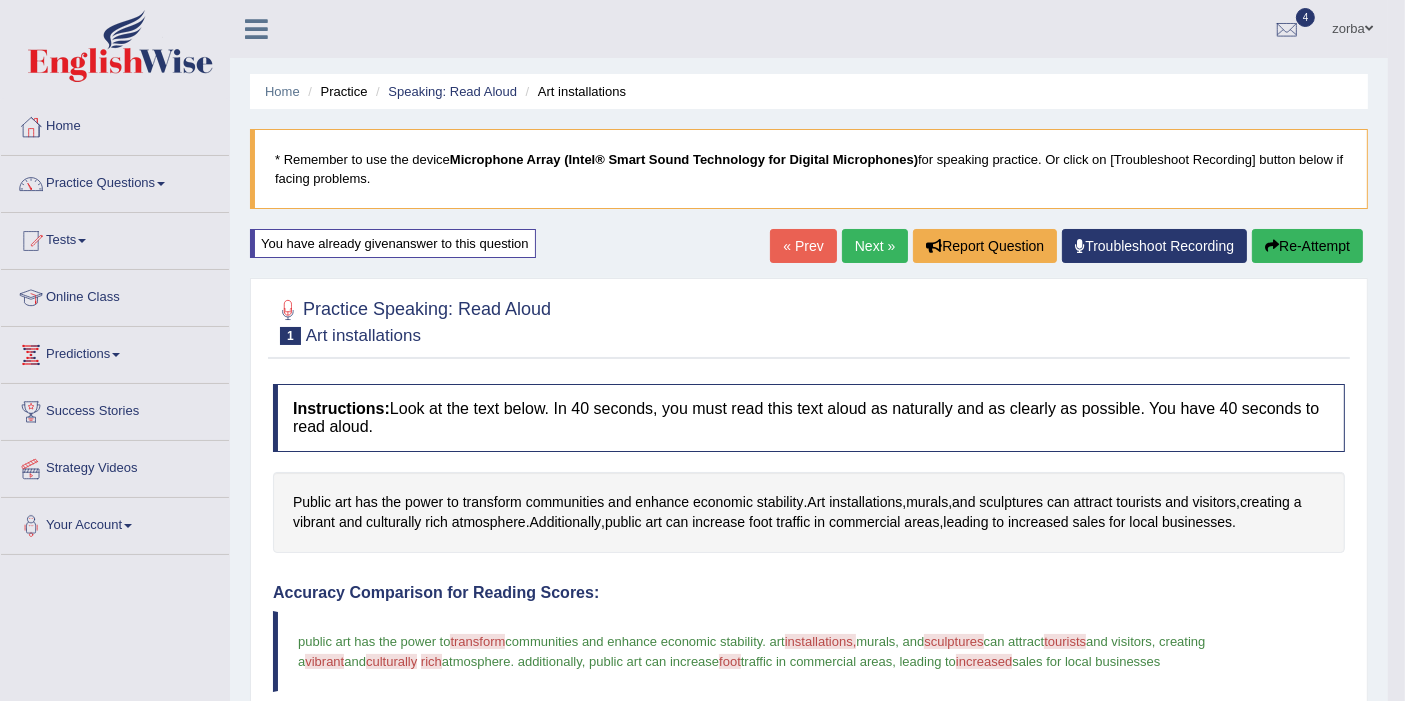 click on "Next »" at bounding box center [875, 246] 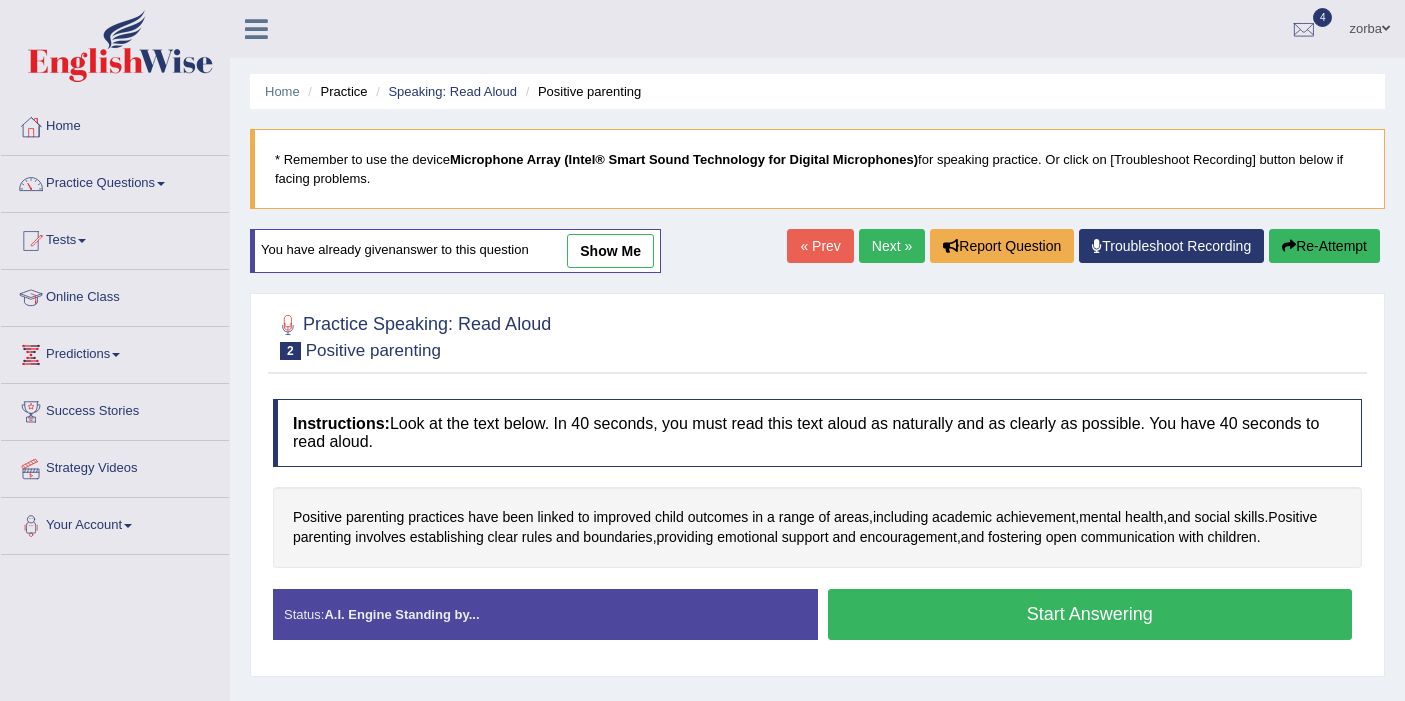 scroll, scrollTop: 111, scrollLeft: 0, axis: vertical 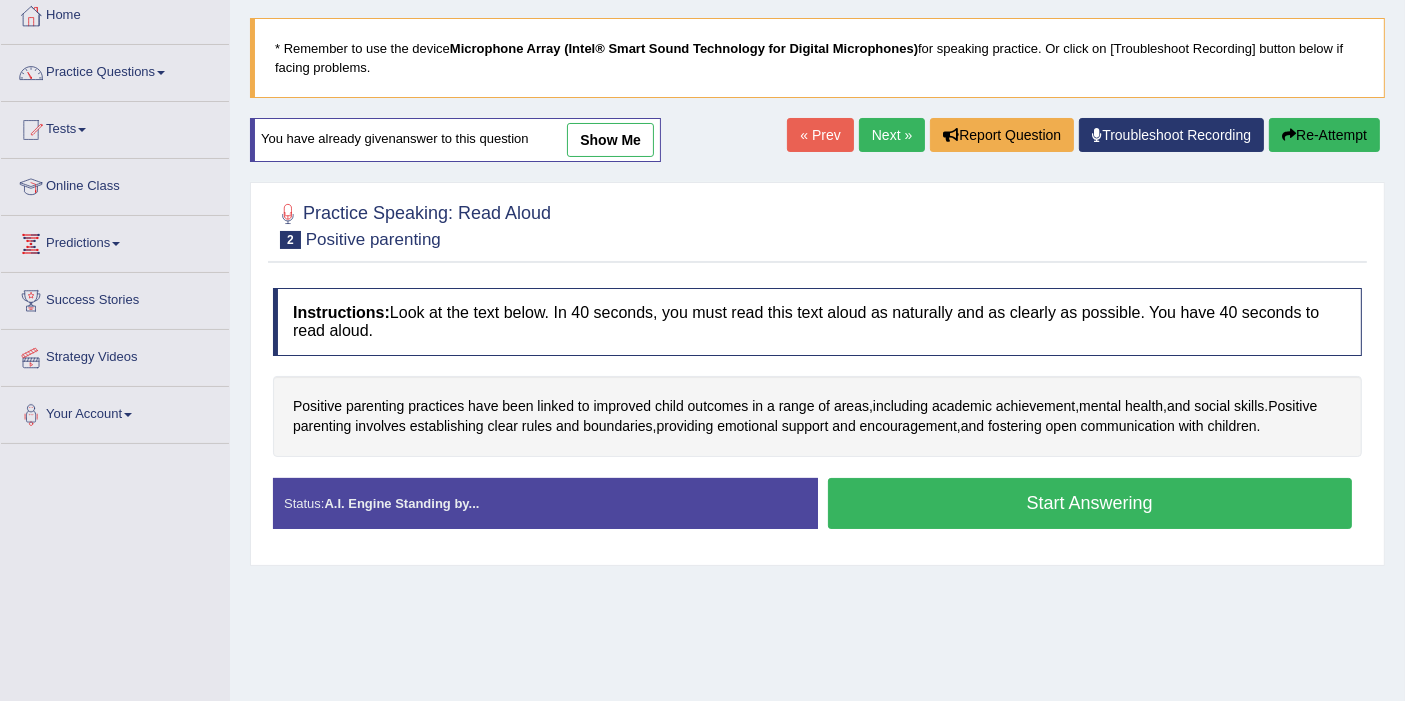drag, startPoint x: 1071, startPoint y: 504, endPoint x: 1047, endPoint y: 528, distance: 33.941124 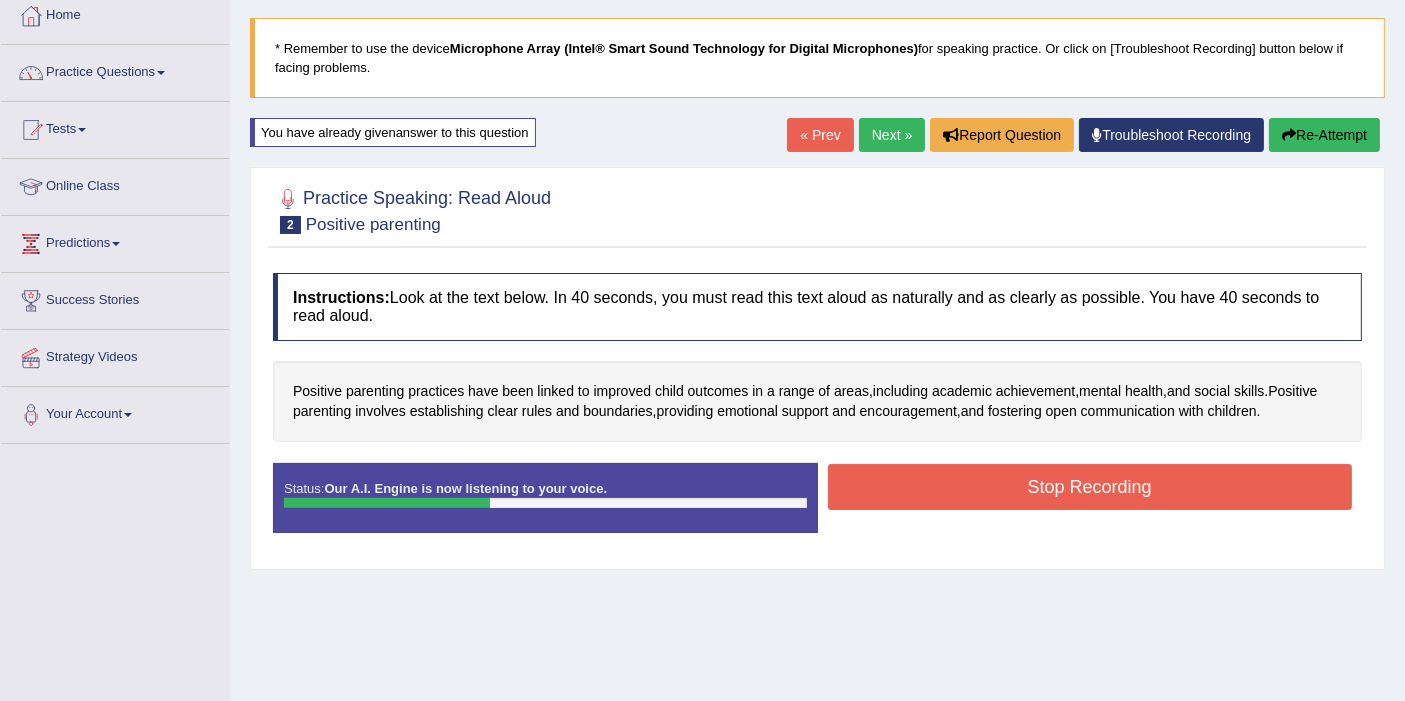 click on "Instructions:  Look at the text below. In 40 seconds, you must read this text aloud as naturally and as clearly as possible. You have 40 seconds to read aloud.
Positive   parenting   practices   have   been   linked   to   improved   child   outcomes   in   a   range   of   areas ,  including   academic   achievement ,  mental   health ,  and   social   skills .  Positive   parenting   involves   establishing   clear   rules   and   boundaries ,  providing   emotional   support   and   encouragement ,  and   fostering   open   communication   with   children . Created with Highcharts 7.1.2 Too low Too high Time Pitch meter: 0 10 20 30 40 Created with Highcharts 7.1.2 Great Too slow Too fast Time Speech pace meter: 0 10 20 30 40 Accuracy Comparison for Reading Scores: Labels:
Red:  Missed/Mispronounced Words
Green:  Correct Words
Accuracy:  Voice Analysis: A.I. Scores:
3.95  / 6              Content 4.5" at bounding box center [817, 410] 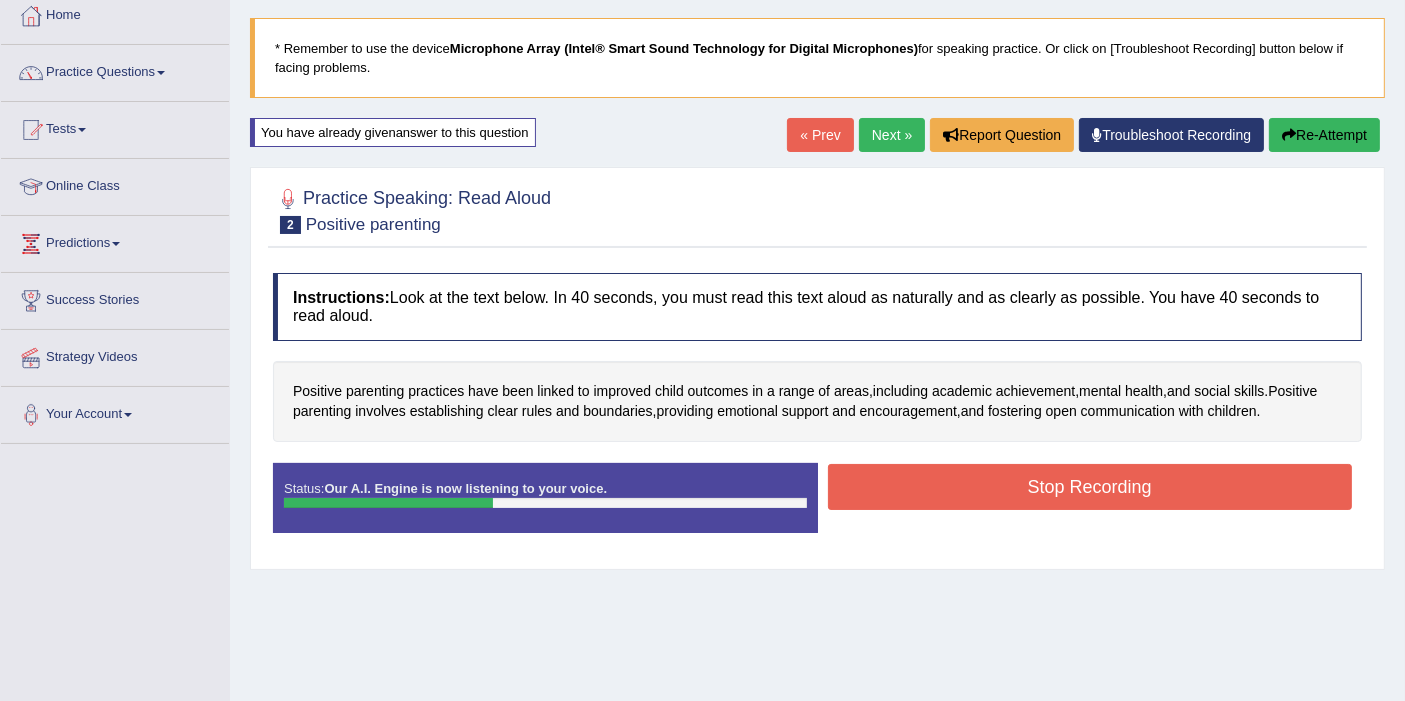 click on "Stop Recording" at bounding box center (1090, 487) 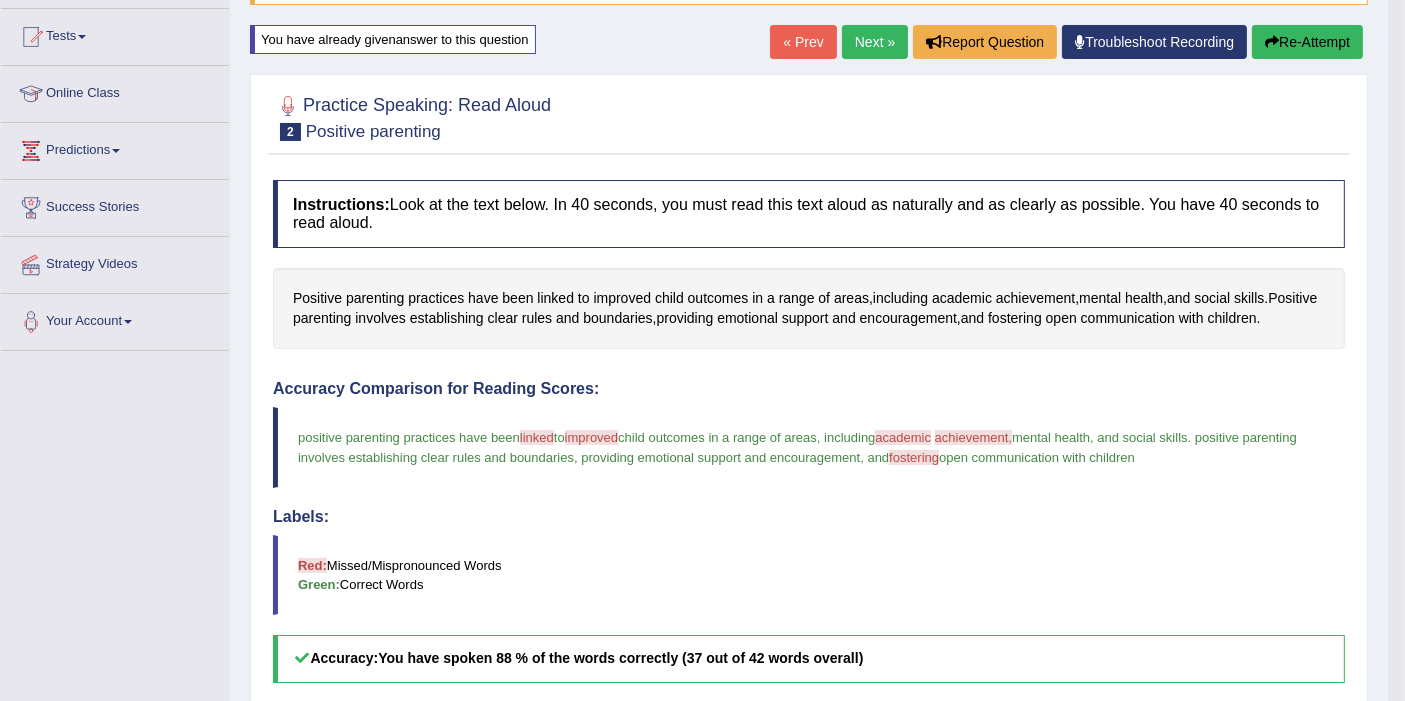 scroll, scrollTop: 111, scrollLeft: 0, axis: vertical 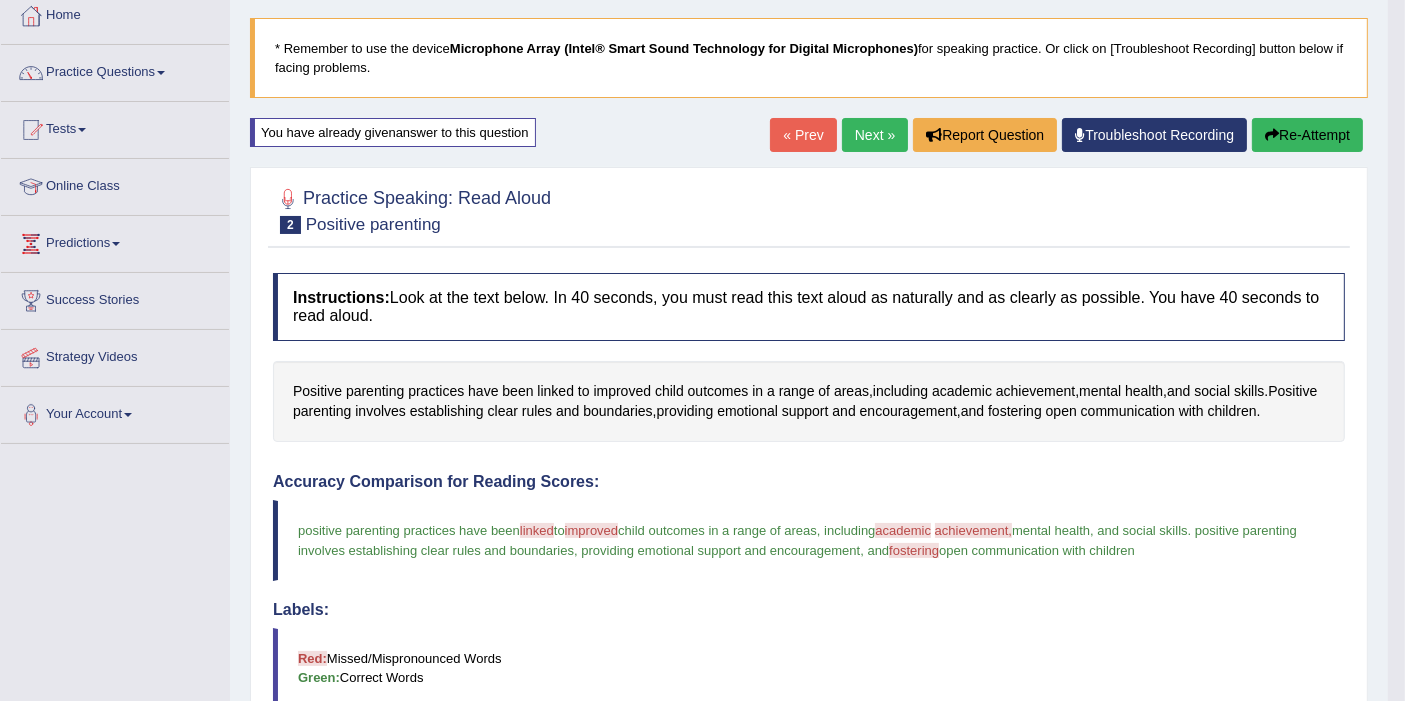 click on "Re-Attempt" at bounding box center [1307, 135] 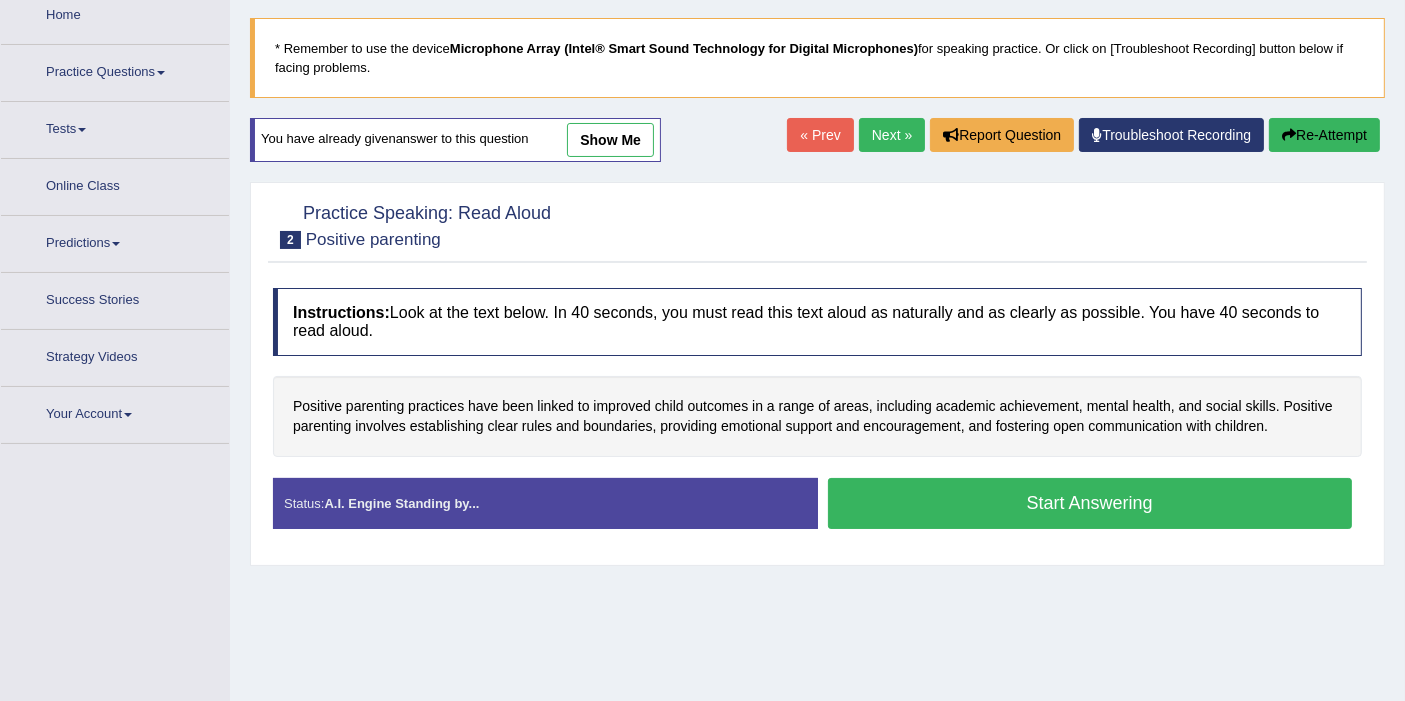 scroll, scrollTop: 0, scrollLeft: 0, axis: both 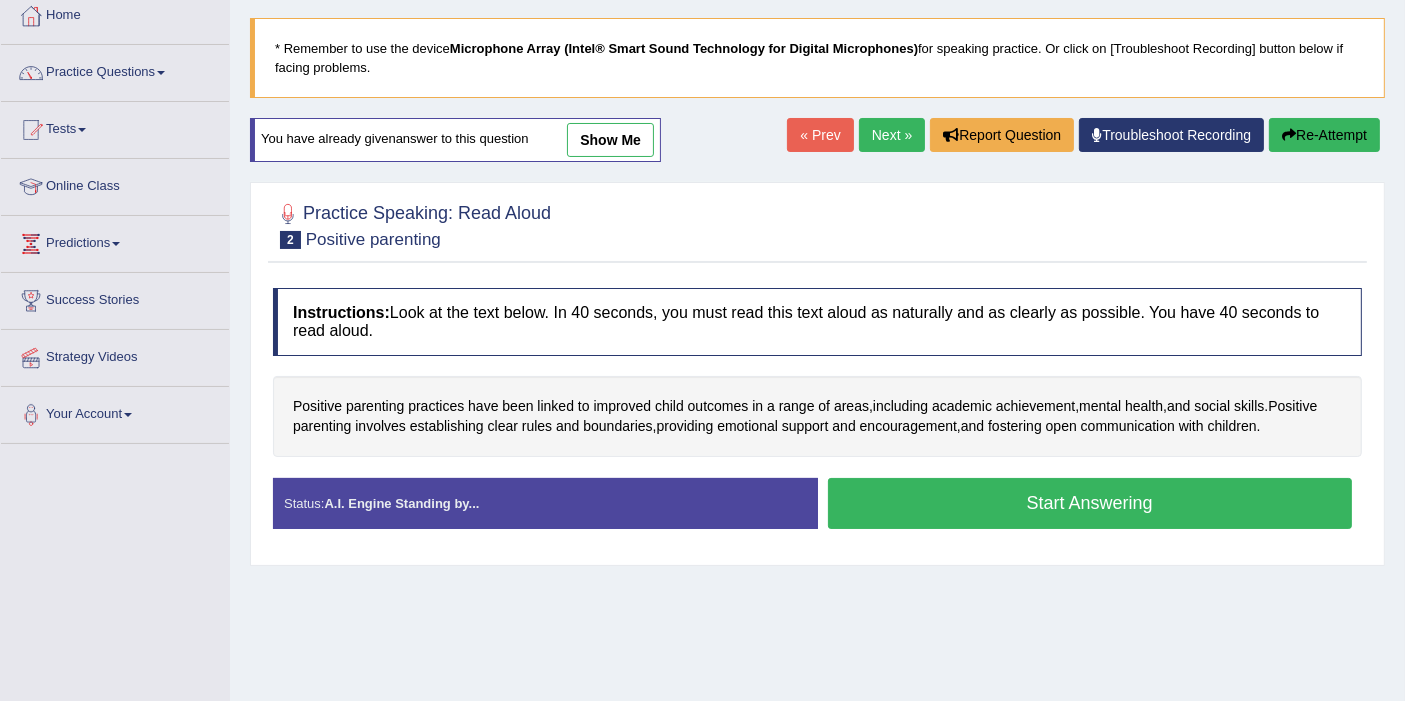 click on "Start Answering" at bounding box center [1090, 503] 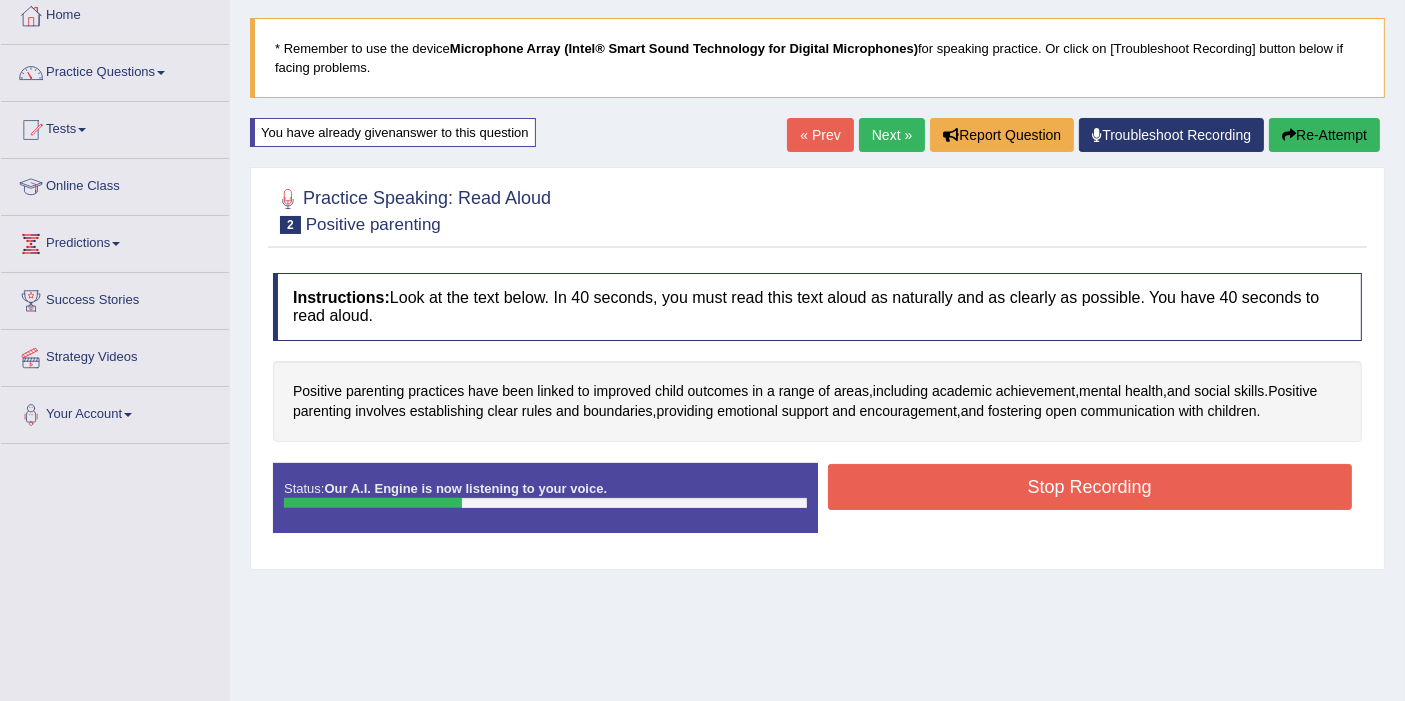 click on "Stop Recording" at bounding box center (1090, 487) 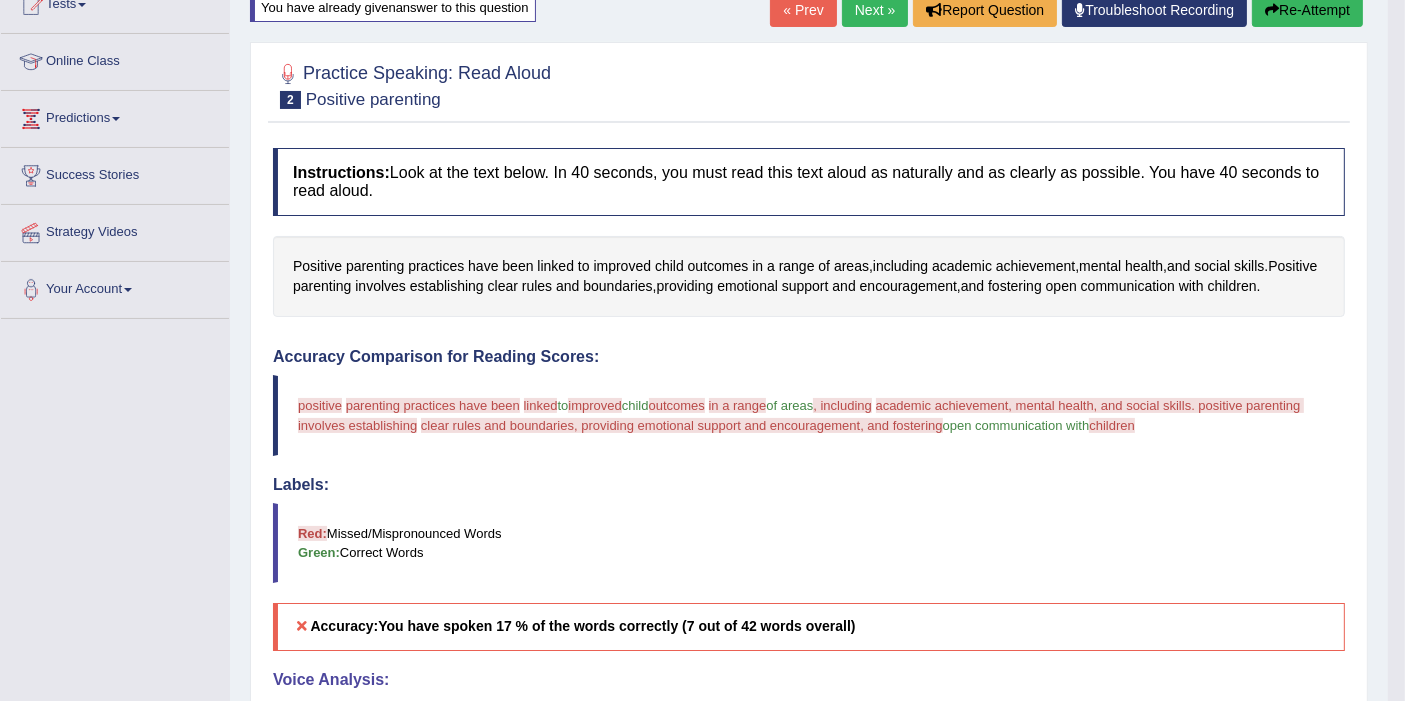 scroll, scrollTop: 0, scrollLeft: 0, axis: both 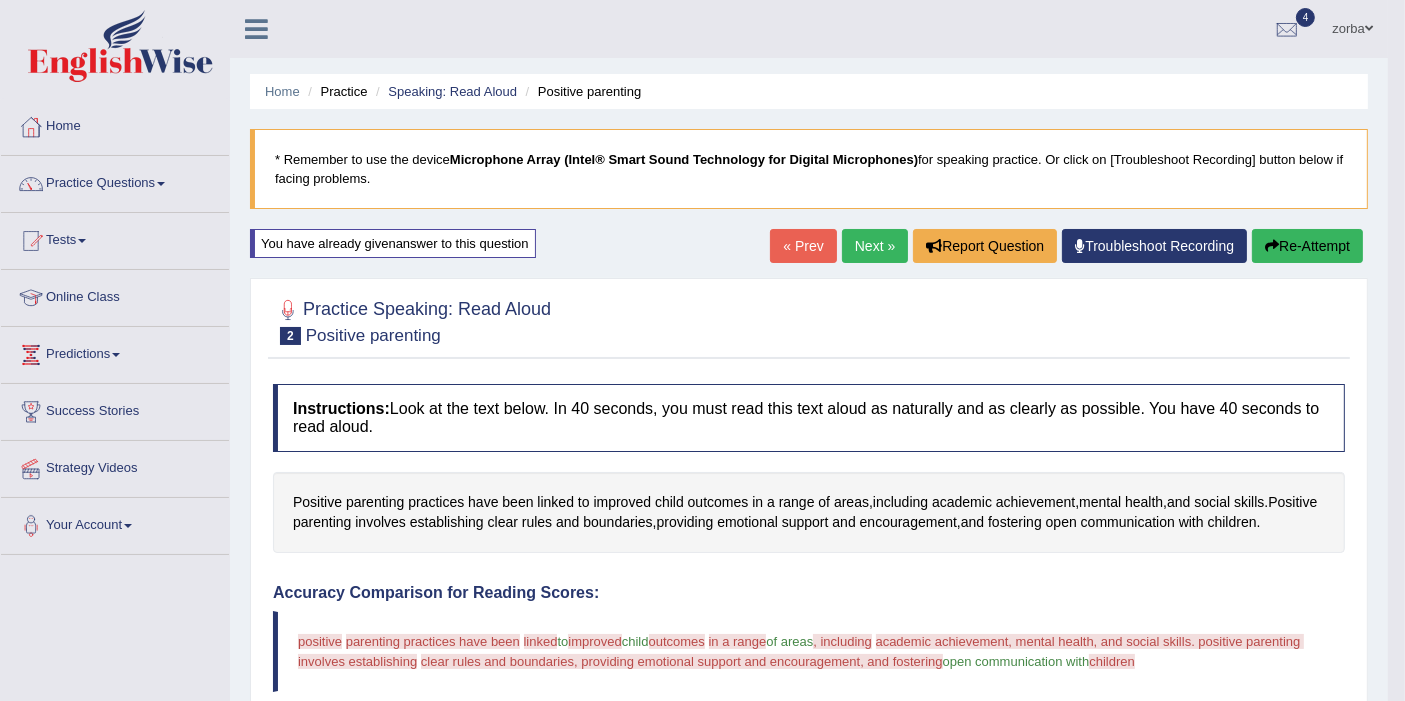 drag, startPoint x: 1322, startPoint y: 252, endPoint x: 1322, endPoint y: 270, distance: 18 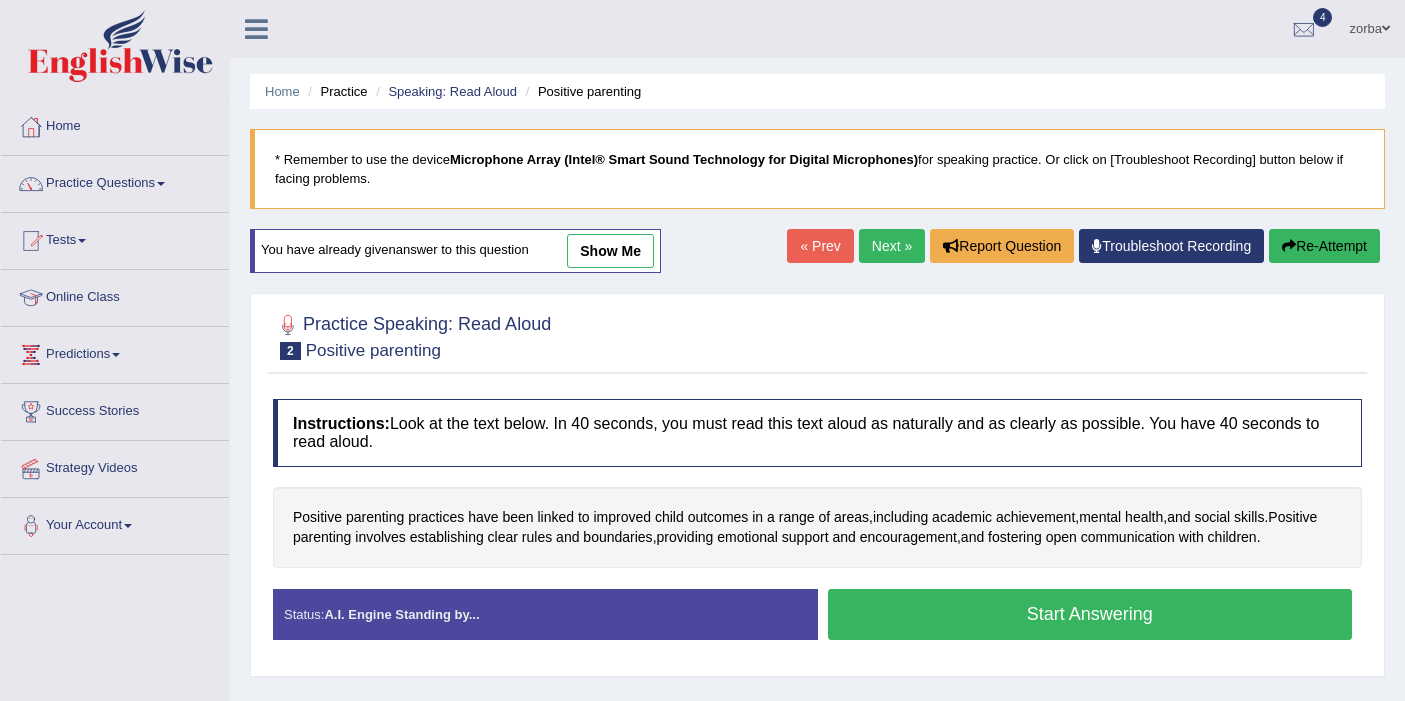 scroll, scrollTop: 162, scrollLeft: 0, axis: vertical 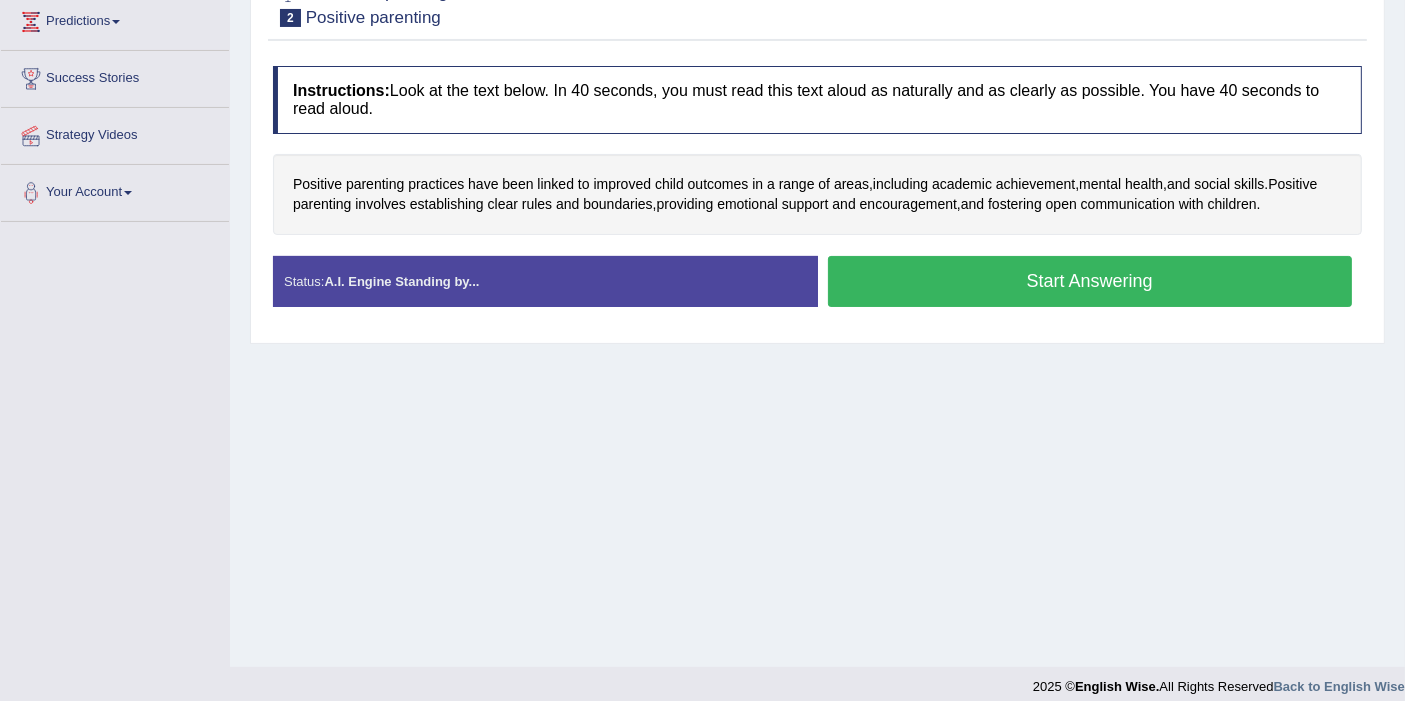click on "Start Answering" at bounding box center (1090, 281) 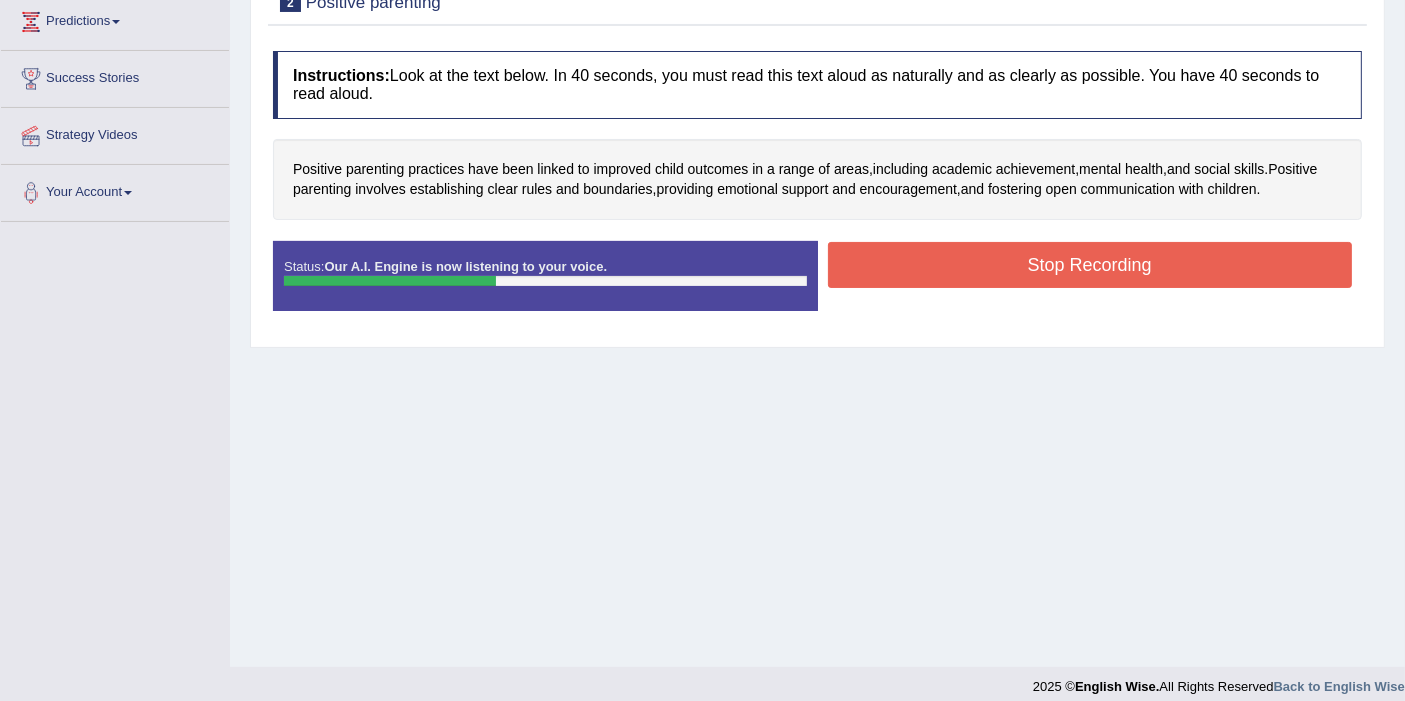 click on "Positive   parenting   practices   have   been   linked   to   improved   child   outcomes   in   a   range   of   areas ,  including   academic   achievement ,  mental   health ,  and   social   skills .  Positive   parenting   involves   establishing   clear   rules   and   boundaries ,  providing   emotional   support   and   encouragement ,  and   fostering   open   communication   with   children ." at bounding box center (817, 179) 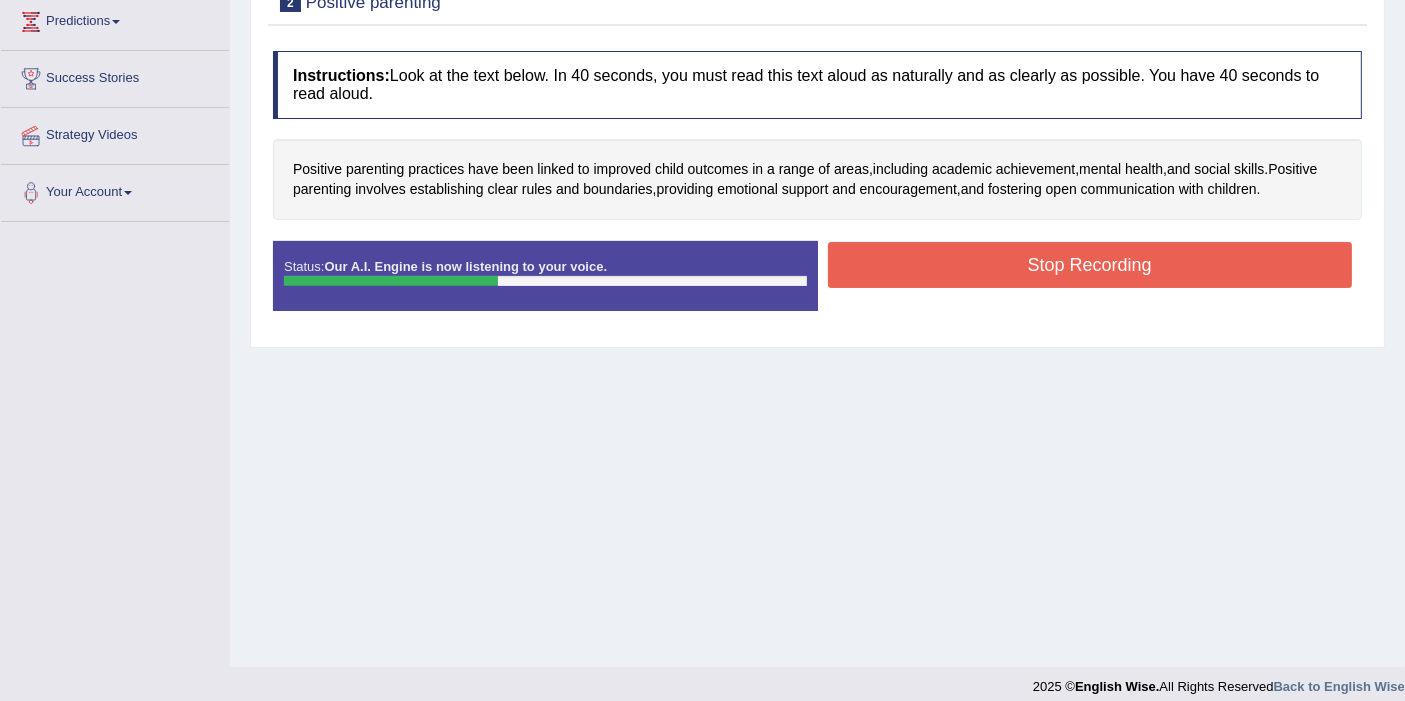 click on "Stop Recording" at bounding box center [1090, 265] 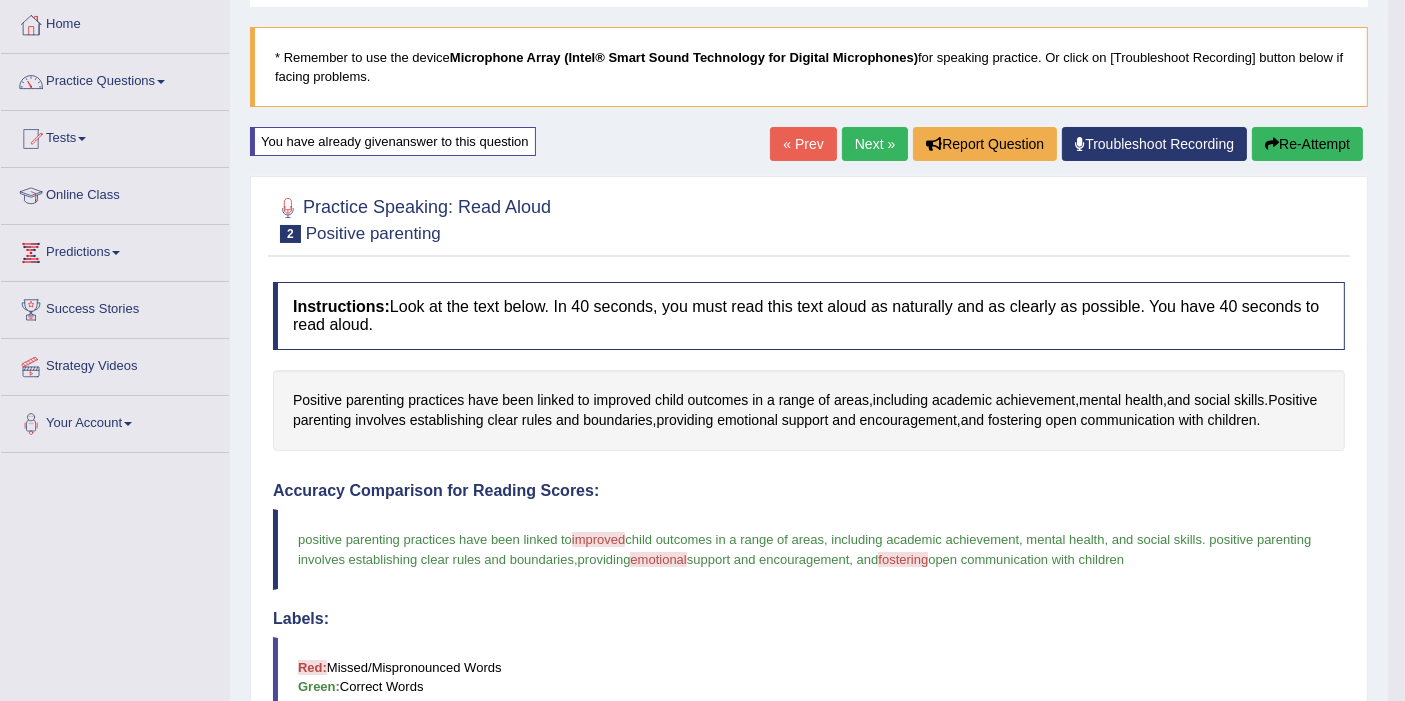 scroll, scrollTop: 0, scrollLeft: 0, axis: both 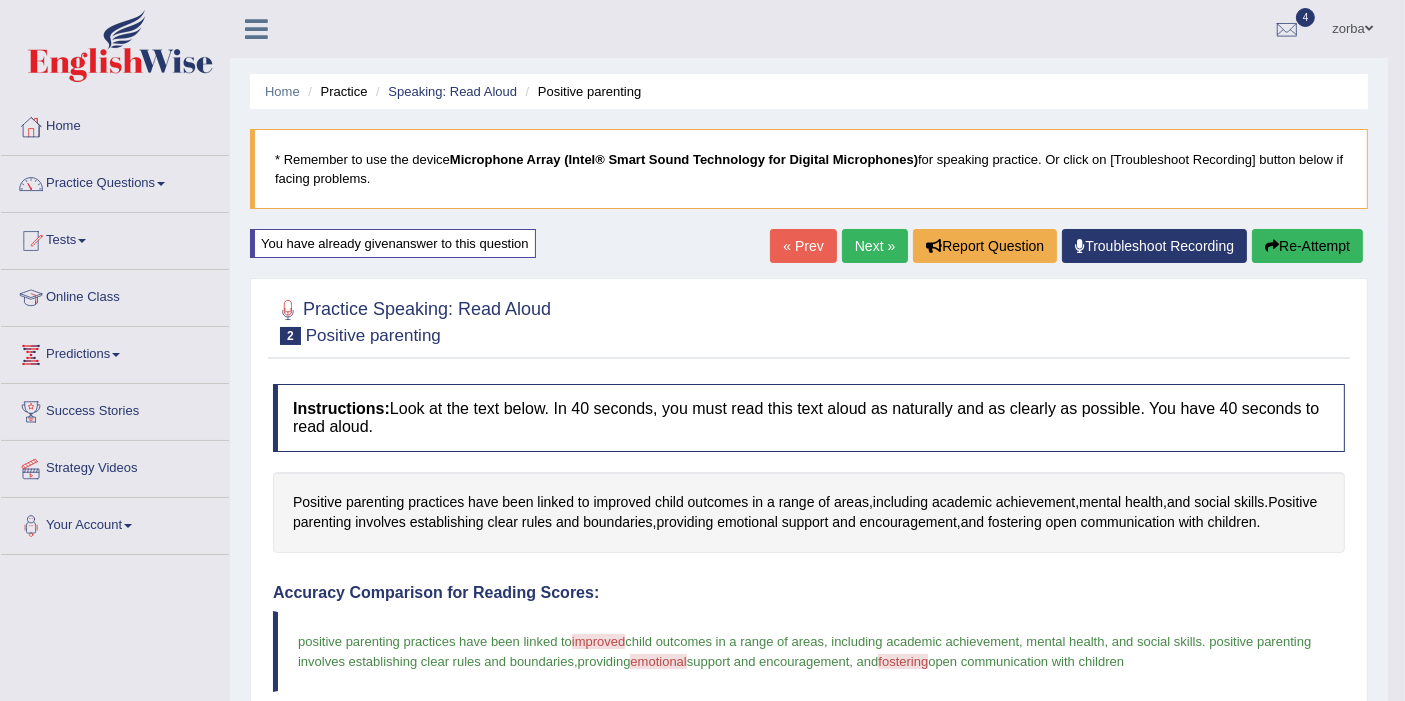 click on "Next »" at bounding box center (875, 246) 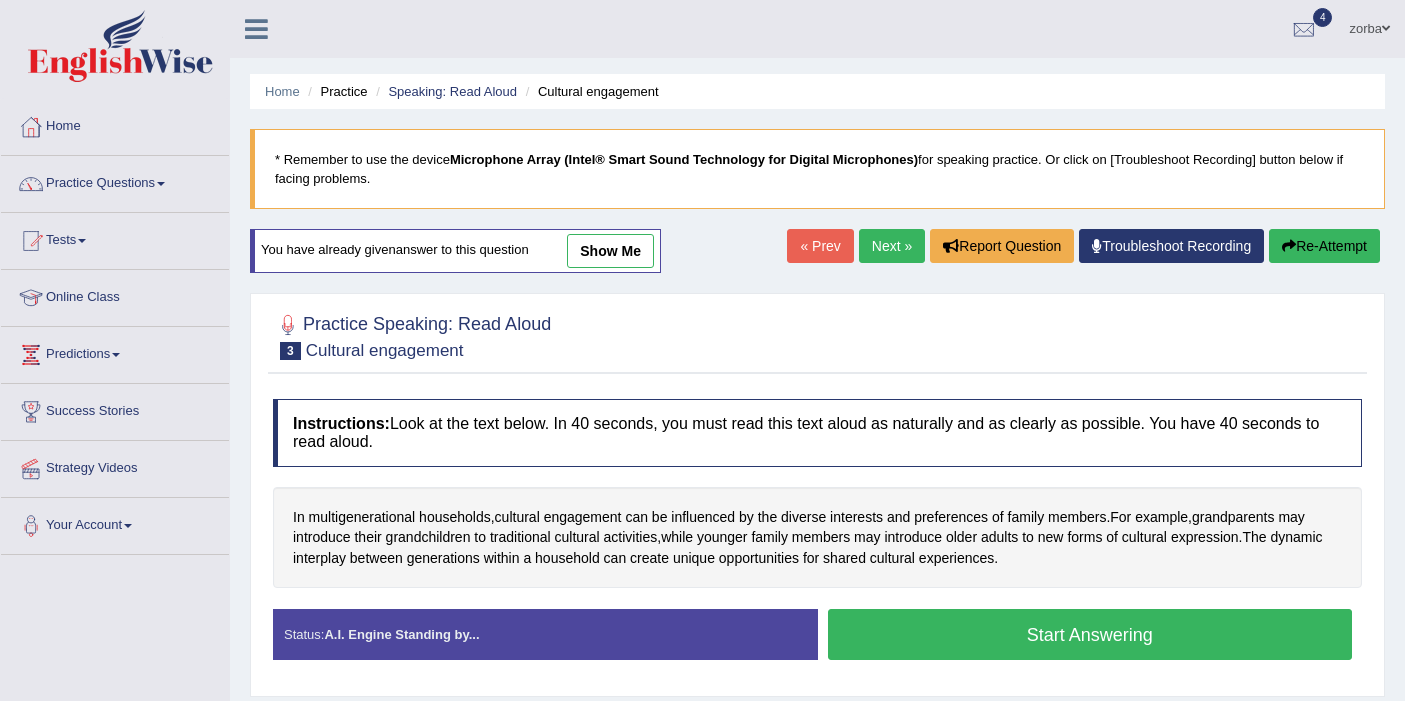 scroll, scrollTop: 0, scrollLeft: 0, axis: both 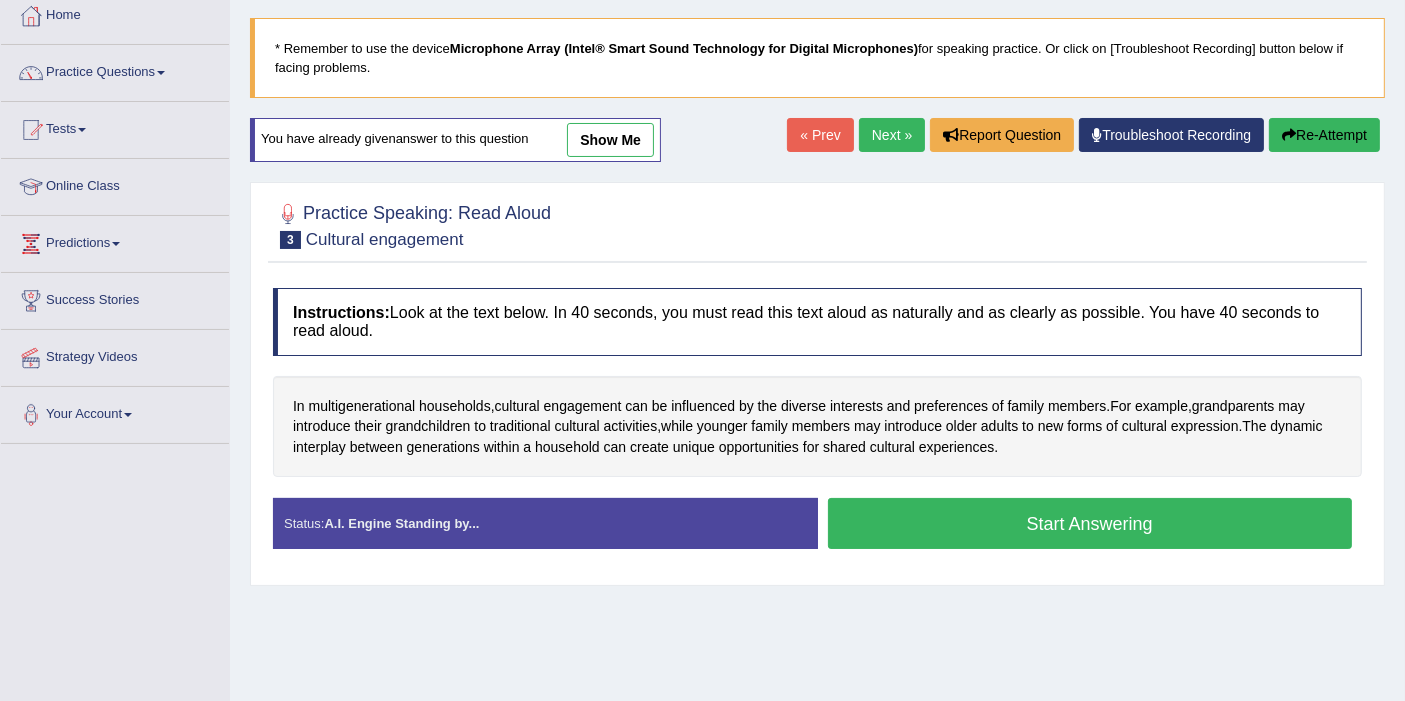 click on "Start Answering" at bounding box center (1090, 523) 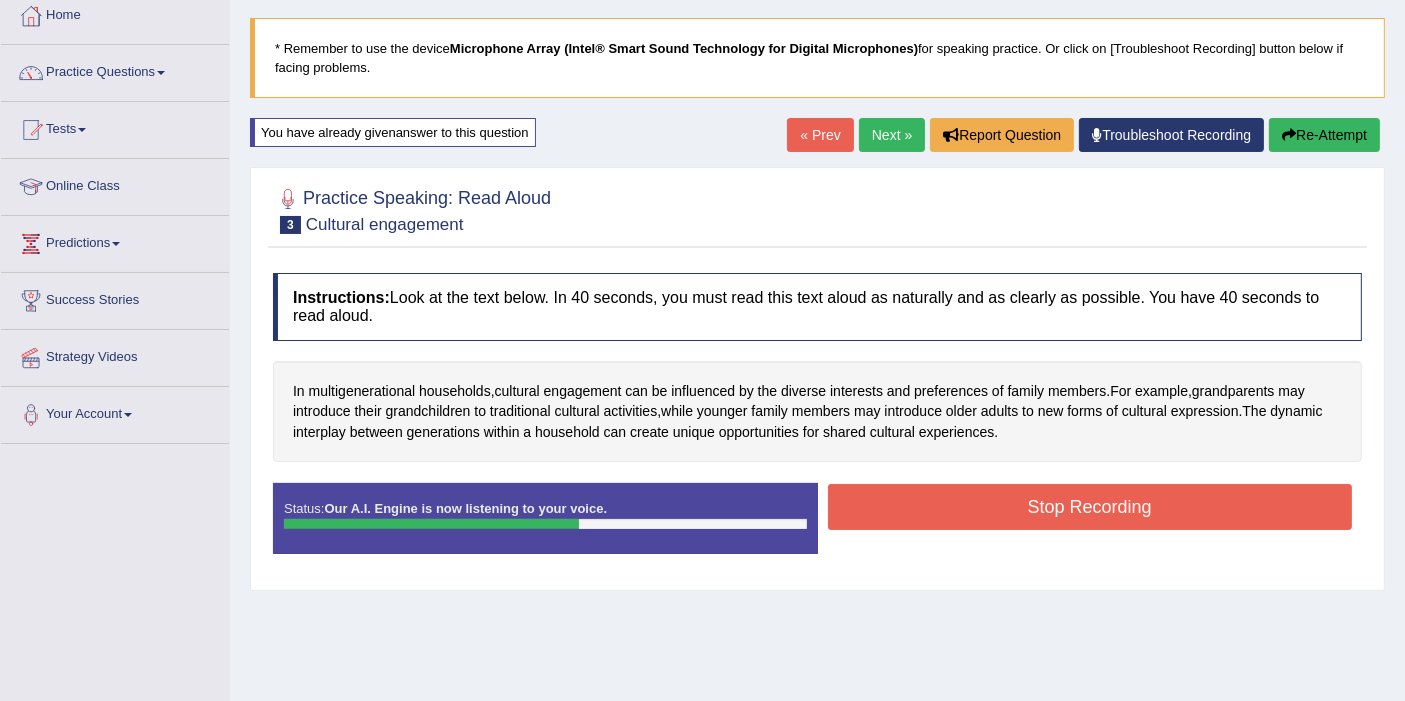 click on "Stop Recording" at bounding box center (1090, 507) 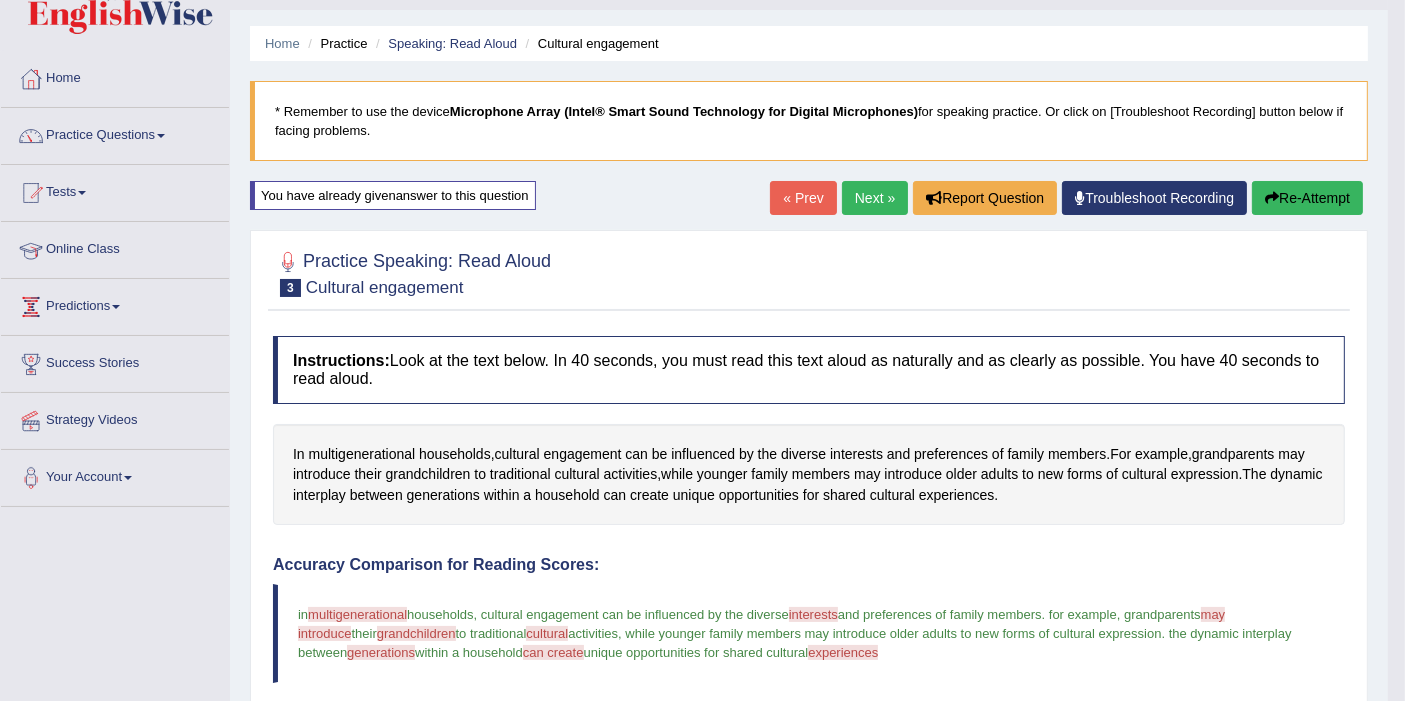 scroll, scrollTop: 0, scrollLeft: 0, axis: both 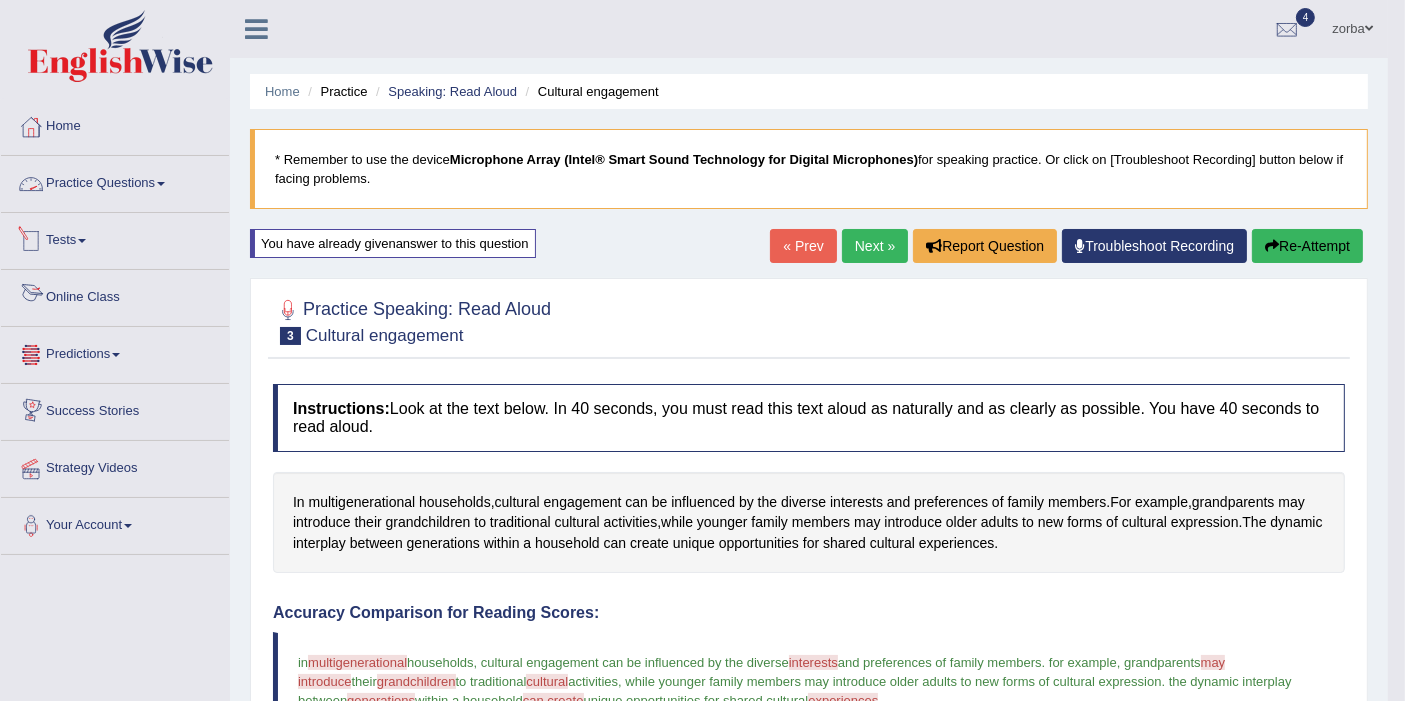 click on "Practice Questions" at bounding box center (115, 181) 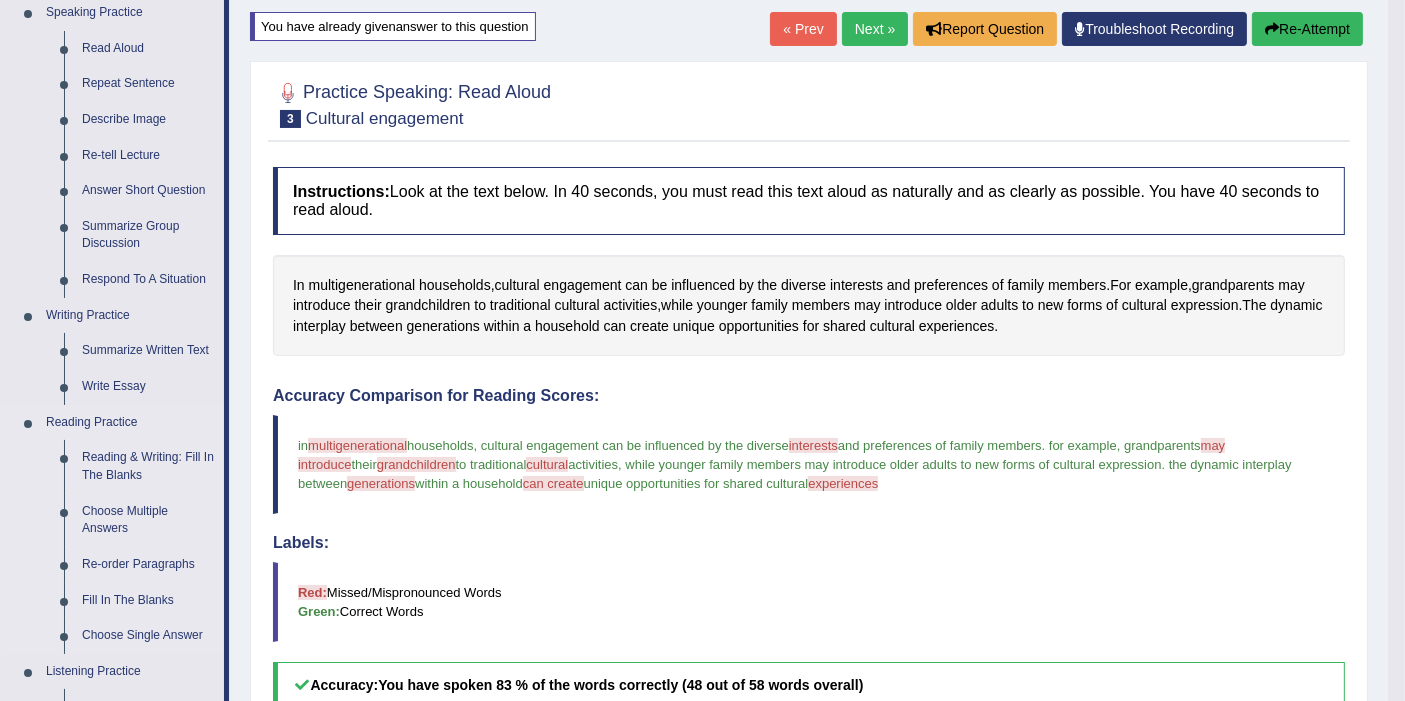 scroll, scrollTop: 222, scrollLeft: 0, axis: vertical 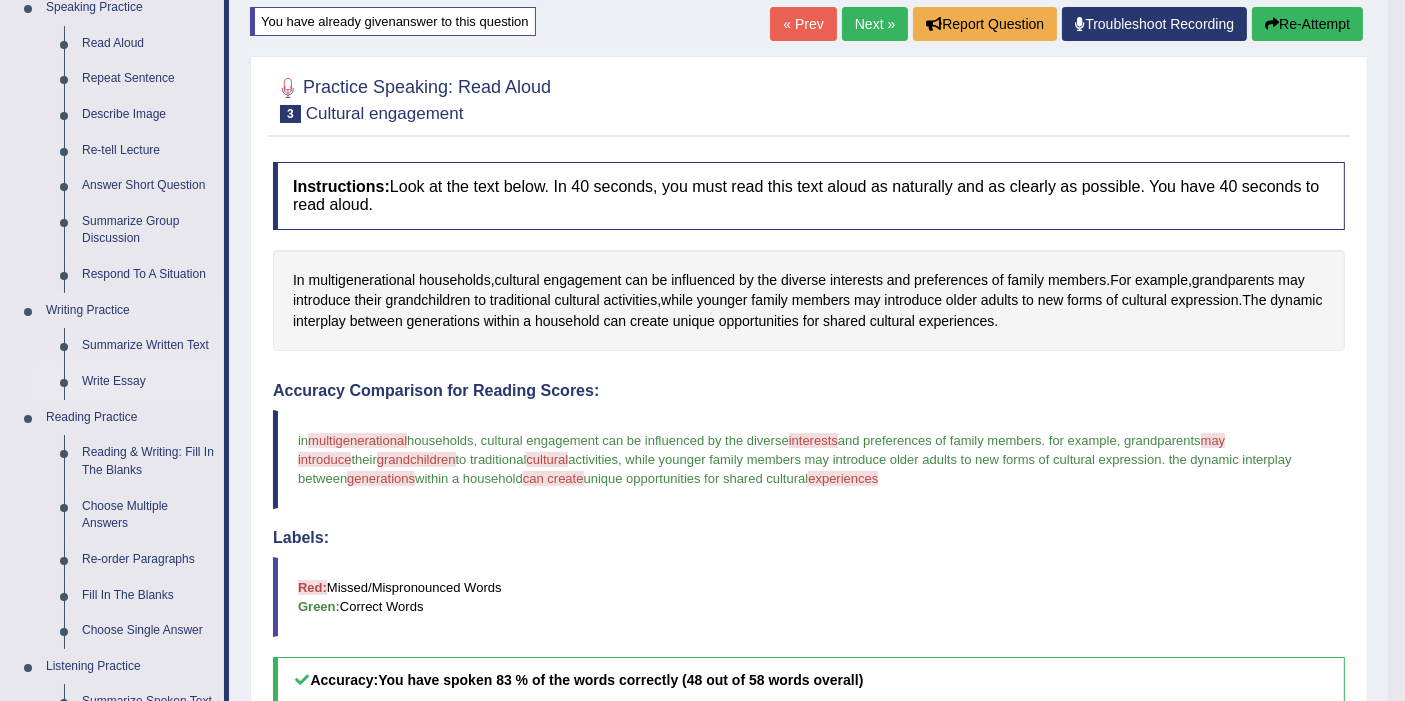 click on "Write Essay" at bounding box center (148, 382) 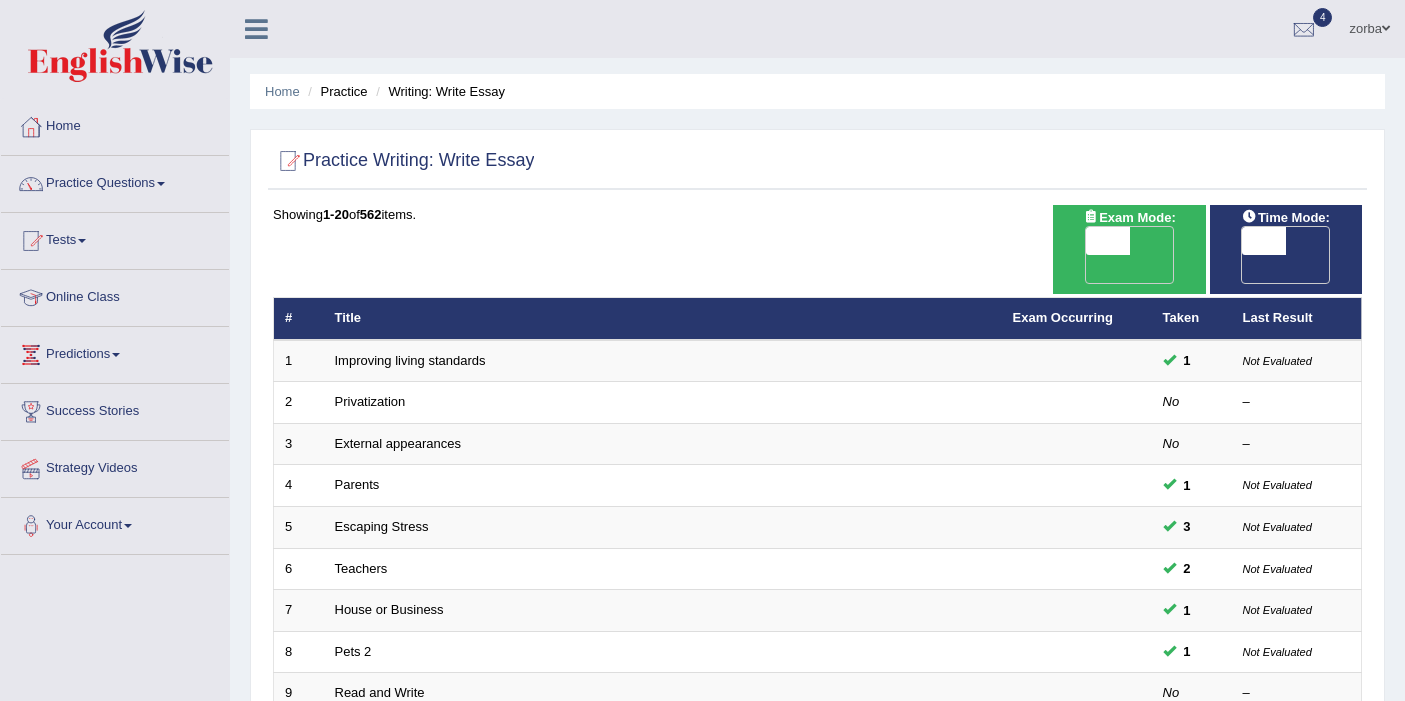 scroll, scrollTop: 615, scrollLeft: 0, axis: vertical 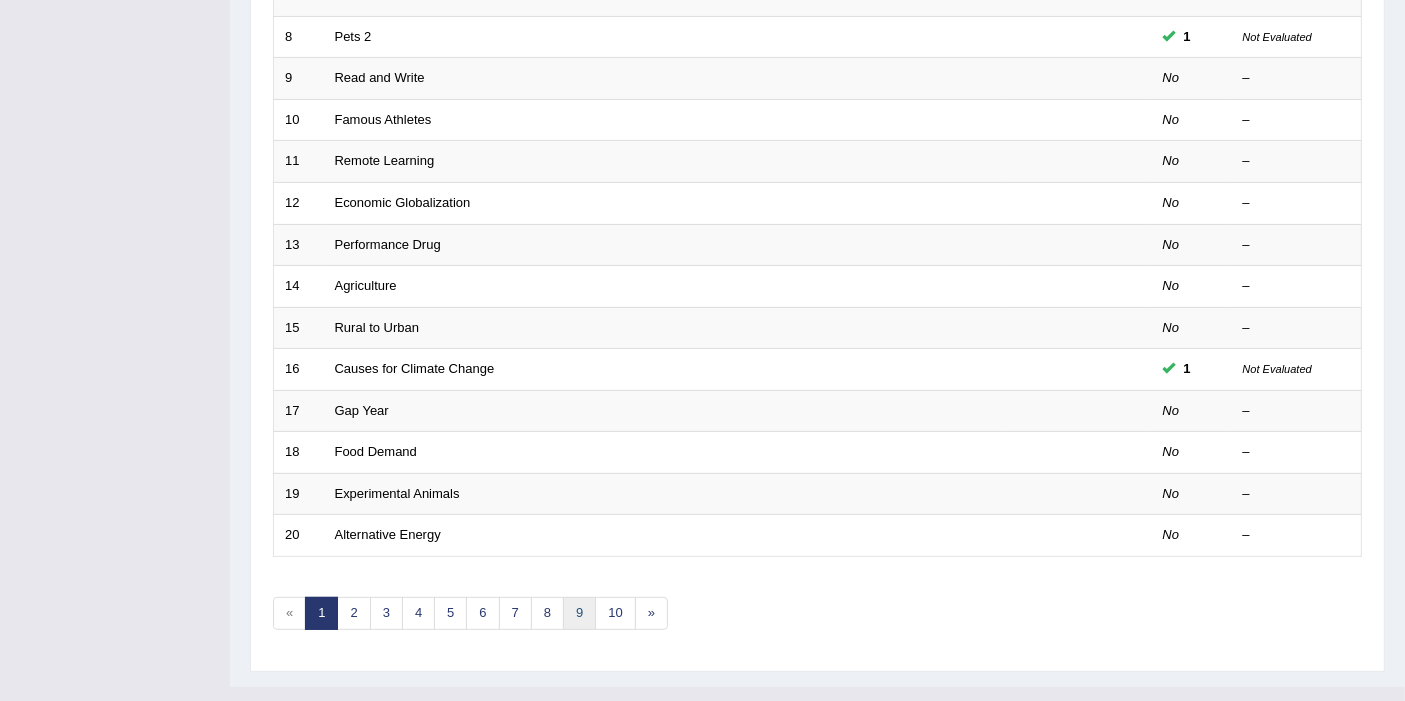 click on "9" at bounding box center [579, 613] 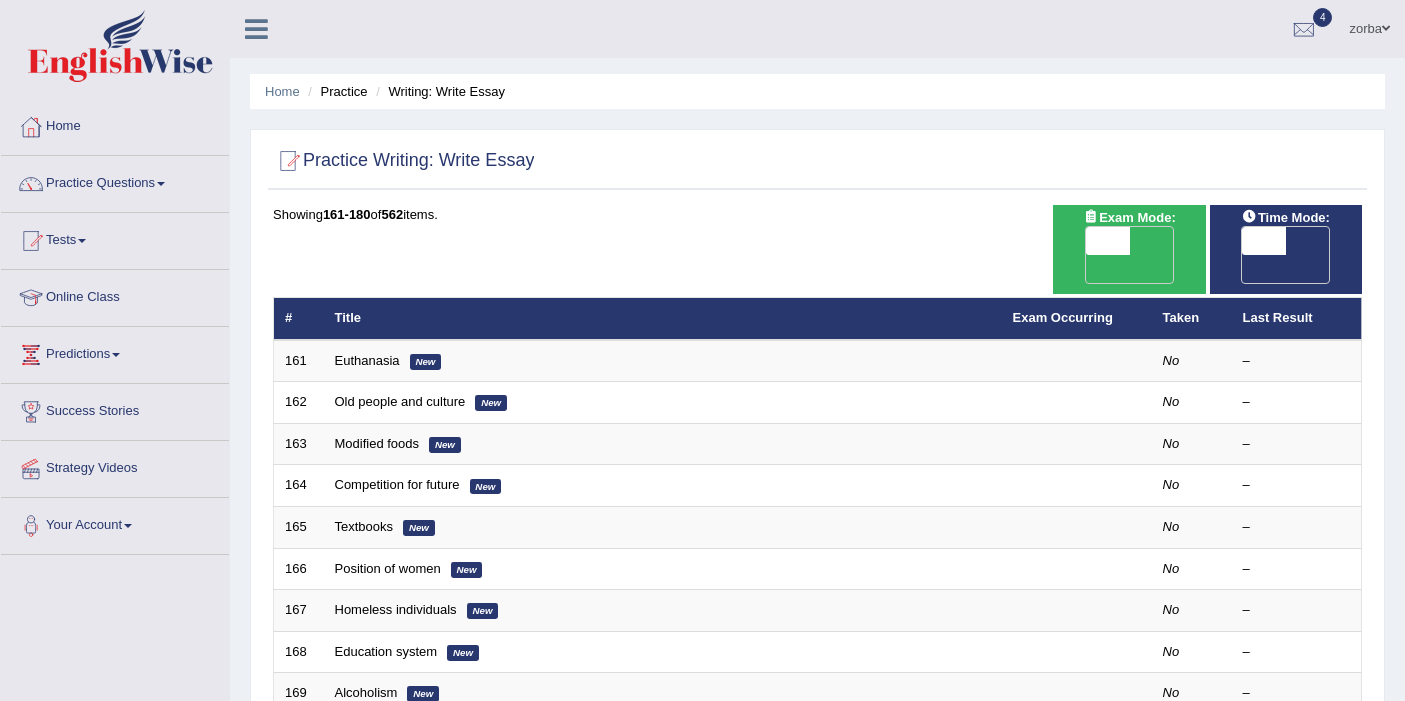 scroll, scrollTop: 0, scrollLeft: 0, axis: both 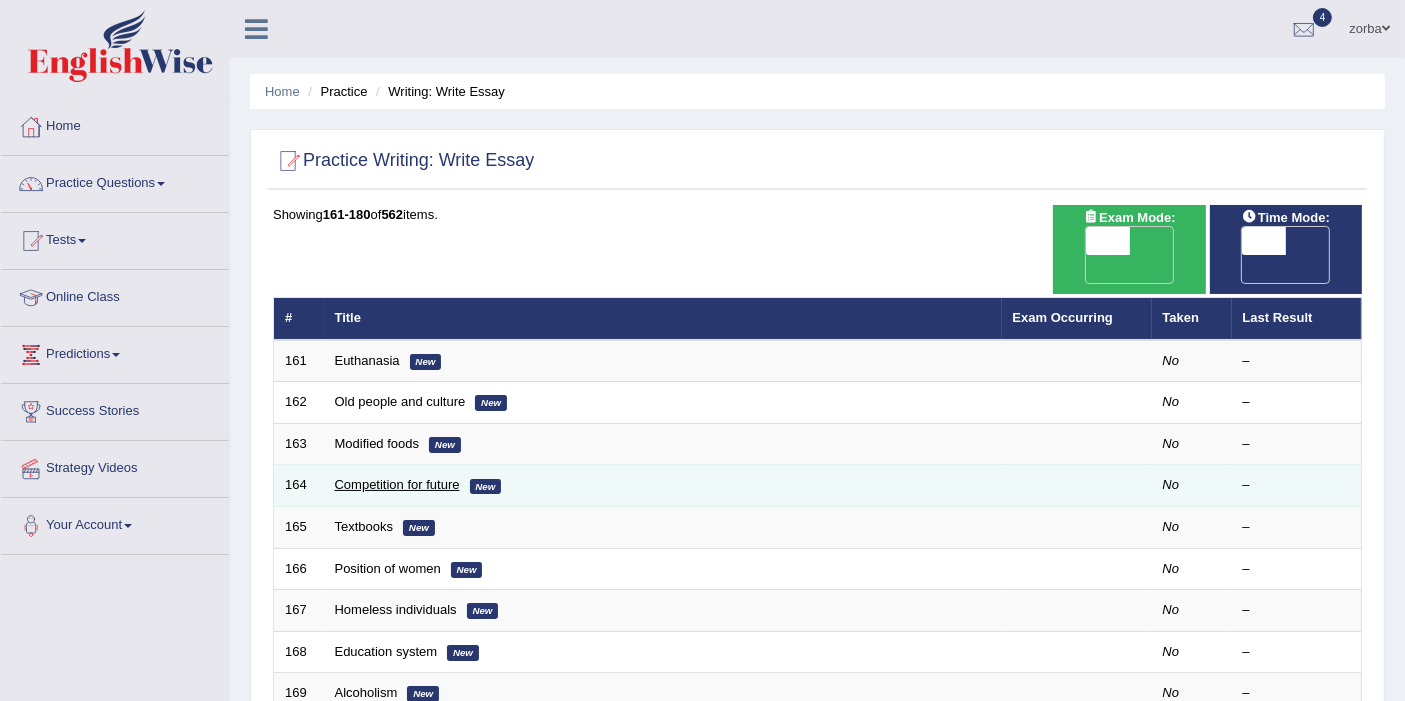 click on "Competition for future" at bounding box center [397, 484] 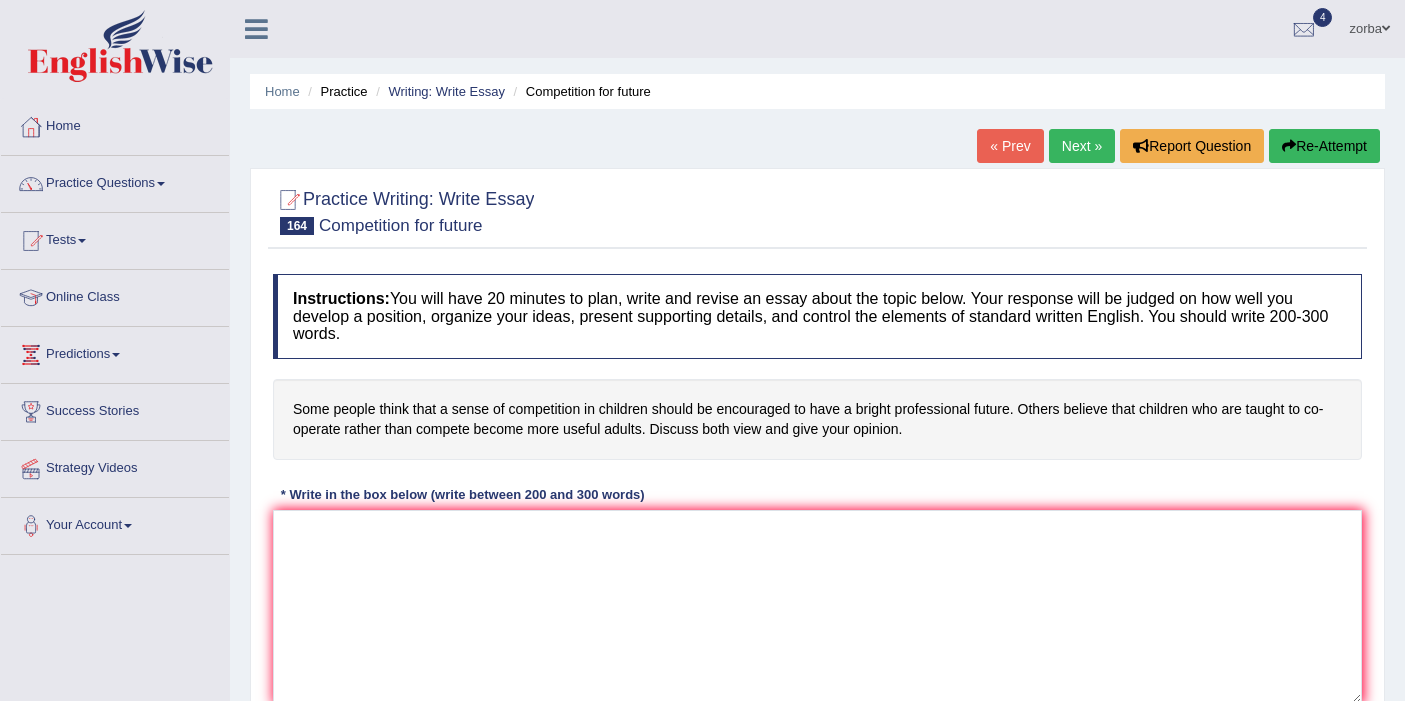 scroll, scrollTop: 0, scrollLeft: 0, axis: both 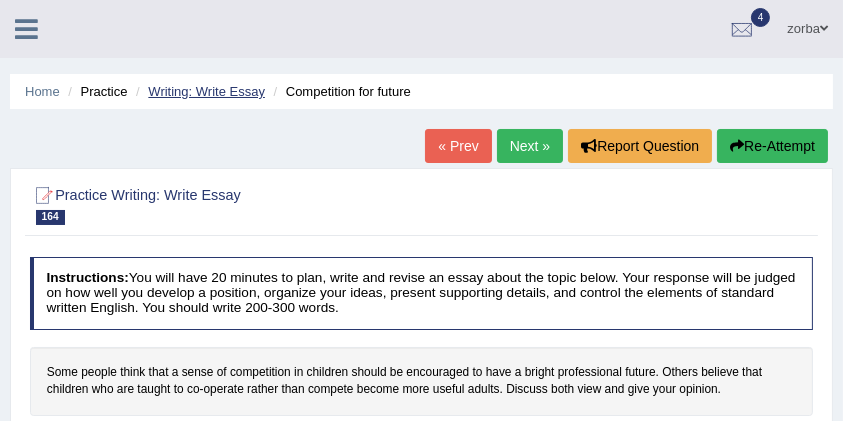 click on "Writing: Write Essay" at bounding box center [206, 91] 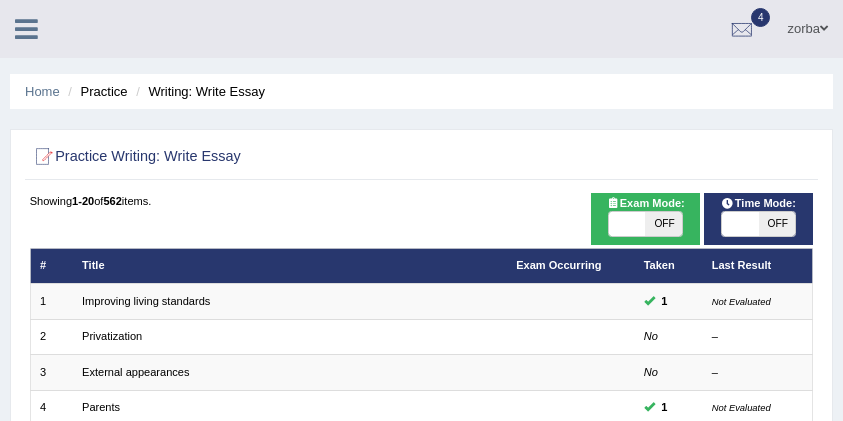 scroll, scrollTop: 0, scrollLeft: 0, axis: both 